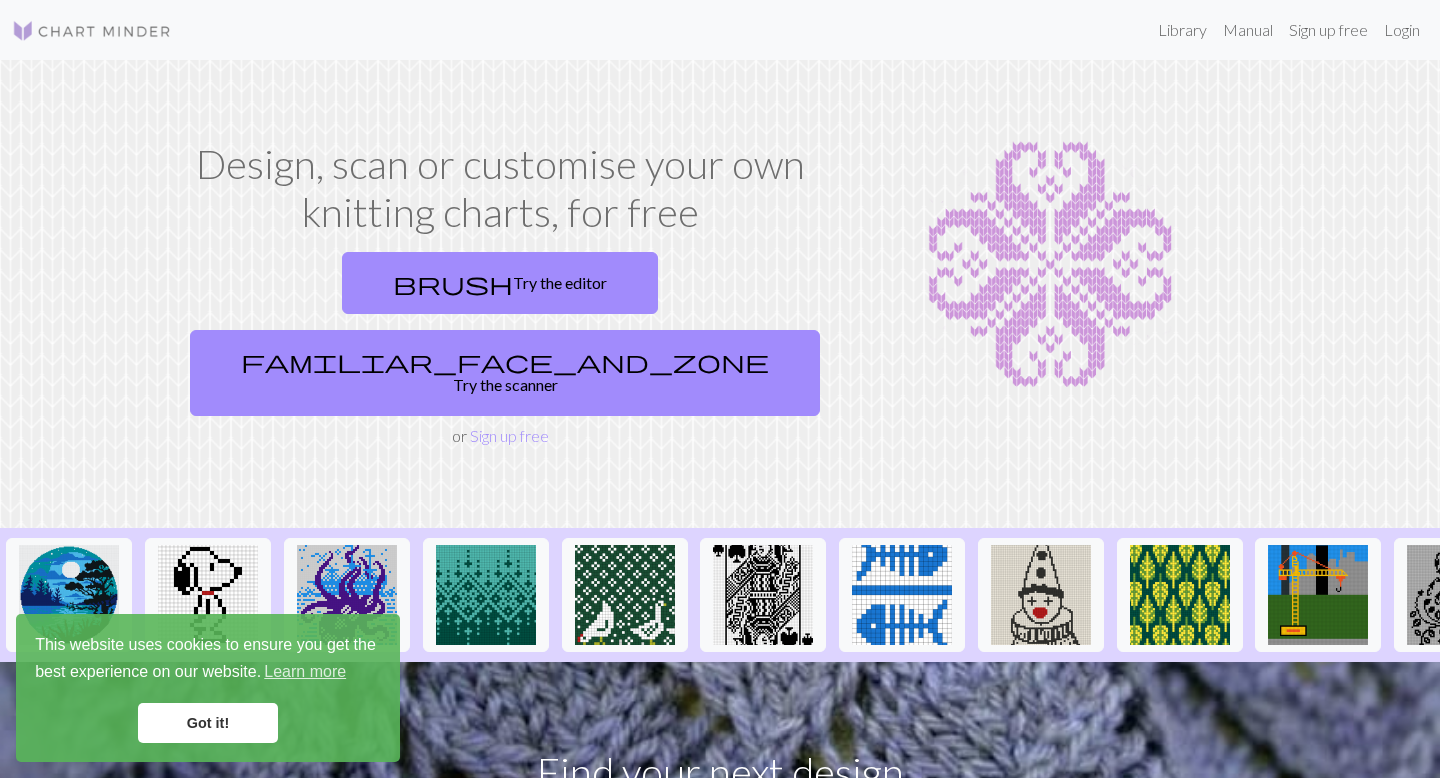 scroll, scrollTop: 0, scrollLeft: 0, axis: both 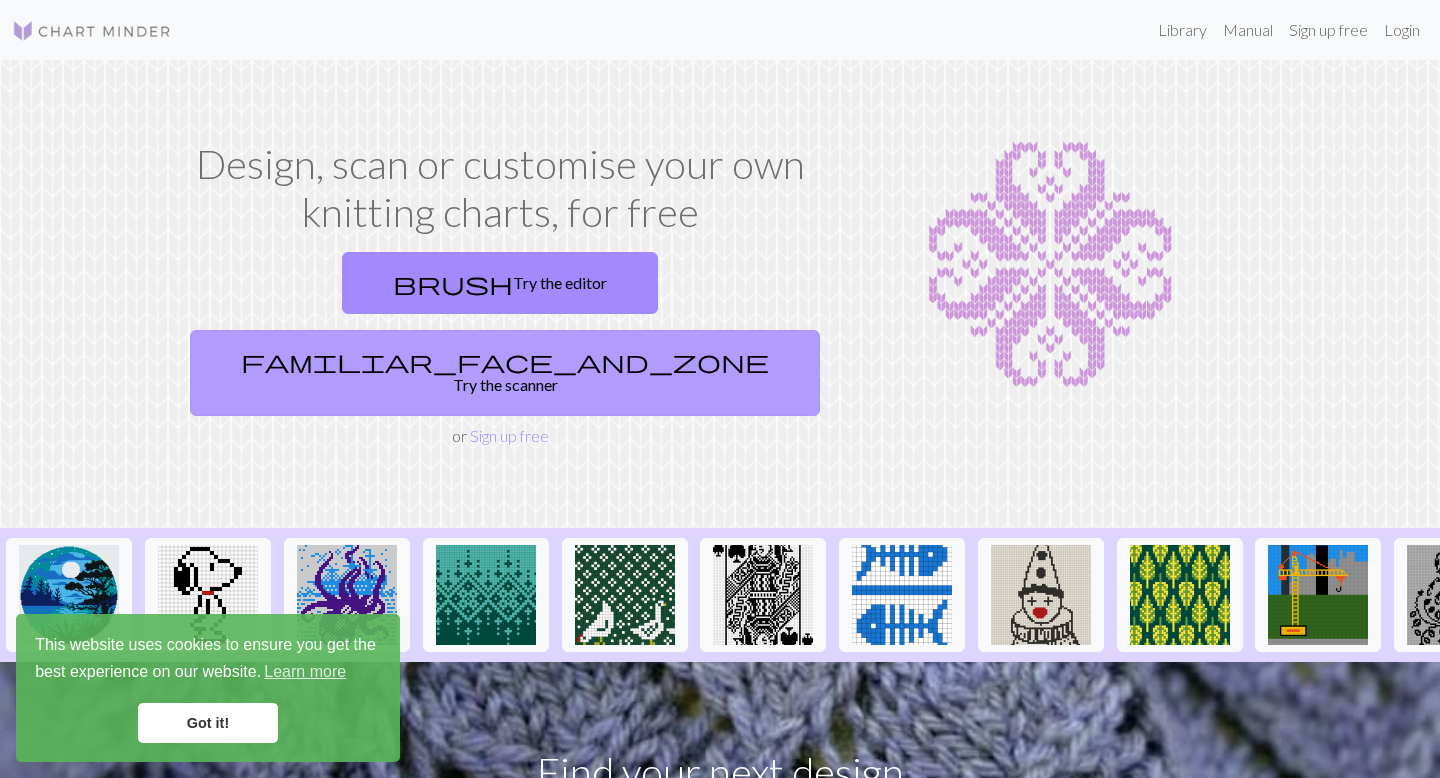 click on "familiar_face_and_zone  Try the scanner" at bounding box center [505, 373] 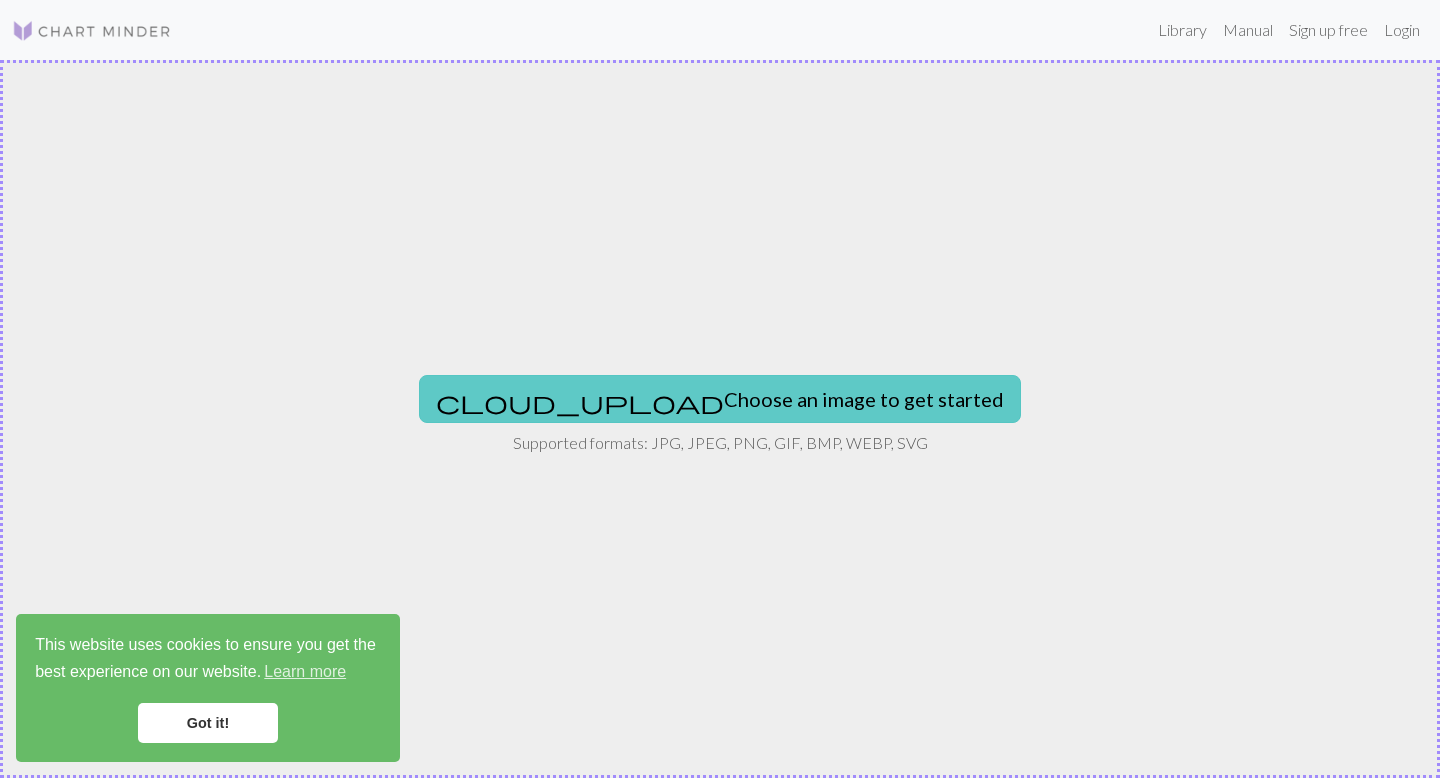 click on "cloud_upload  Choose an image to get started" at bounding box center (720, 399) 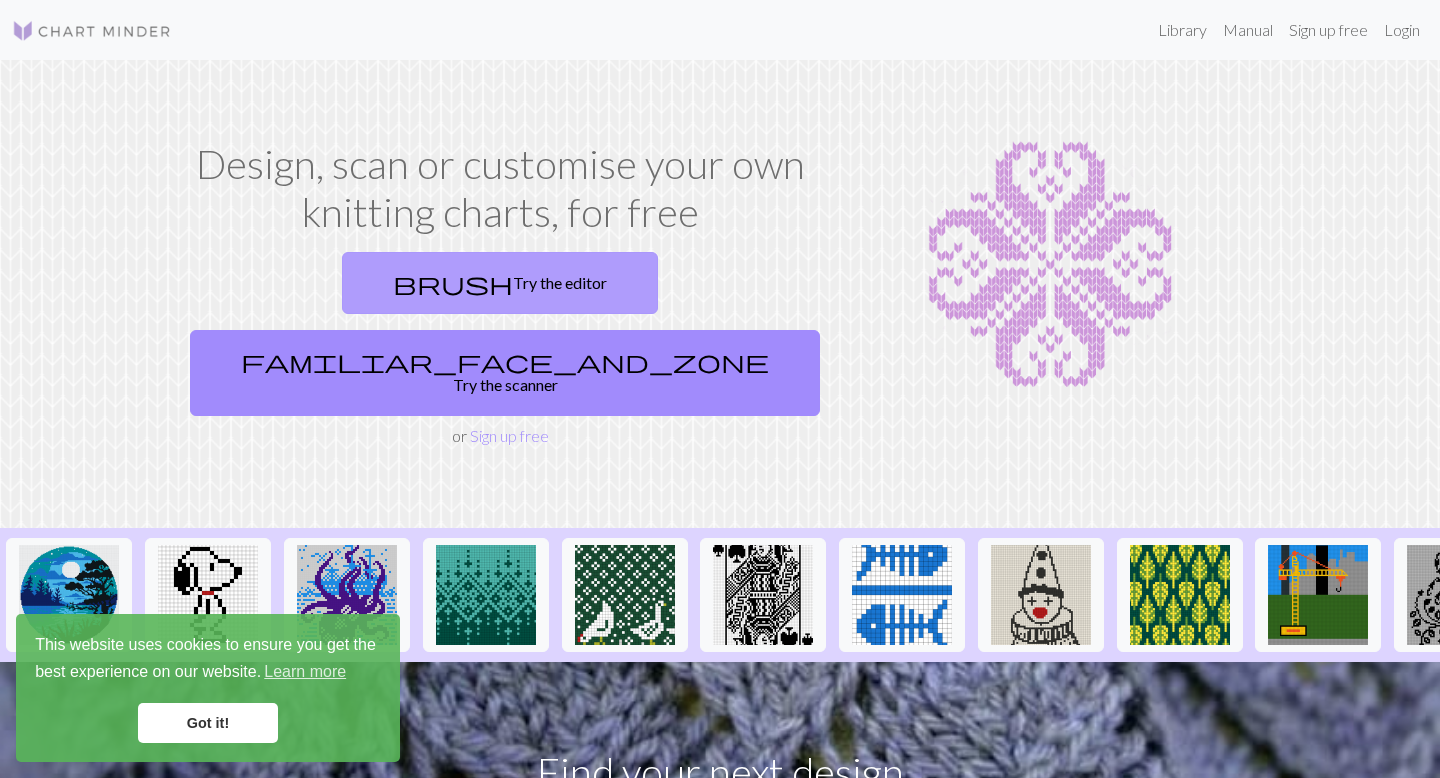 click on "brush  Try the editor" at bounding box center (500, 283) 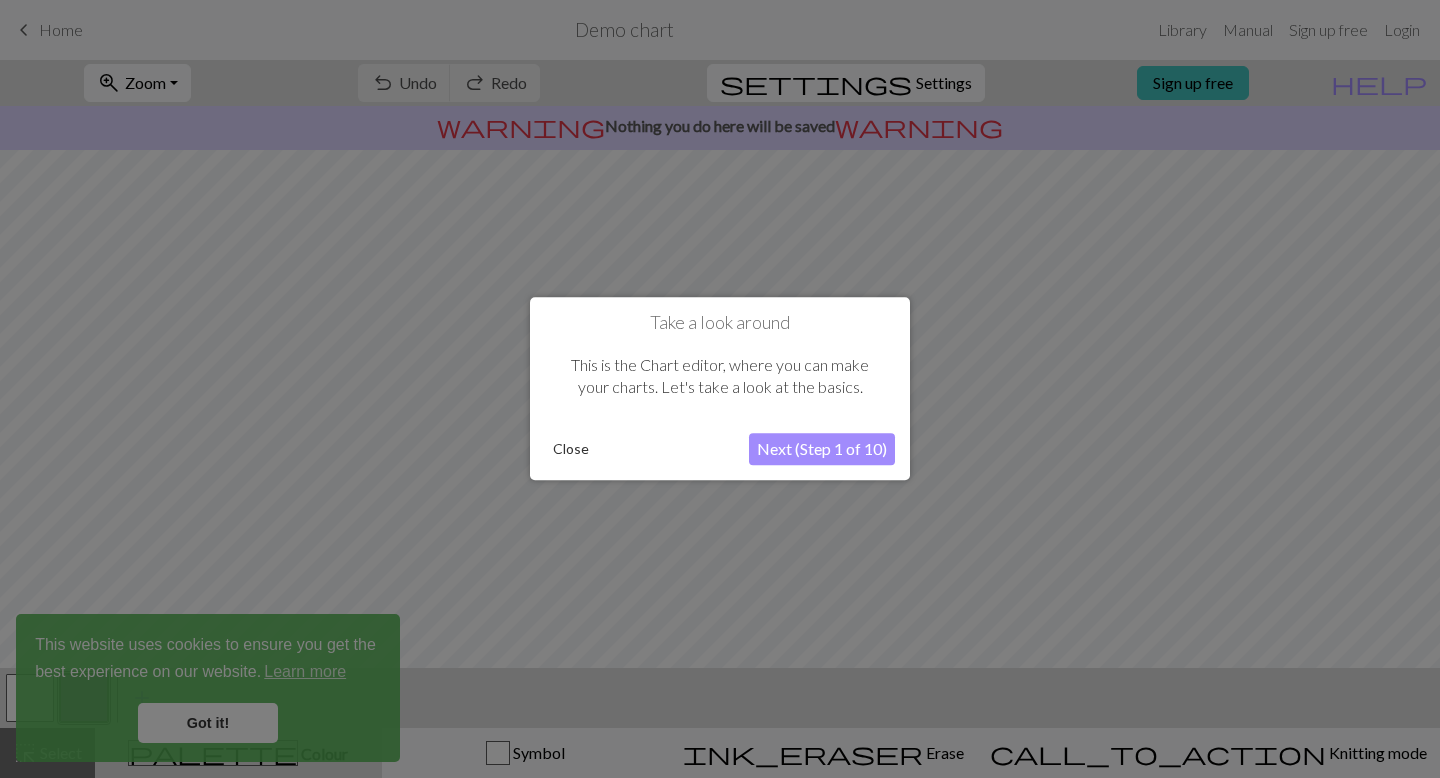 click on "Next (Step 1 of 10)" at bounding box center [822, 450] 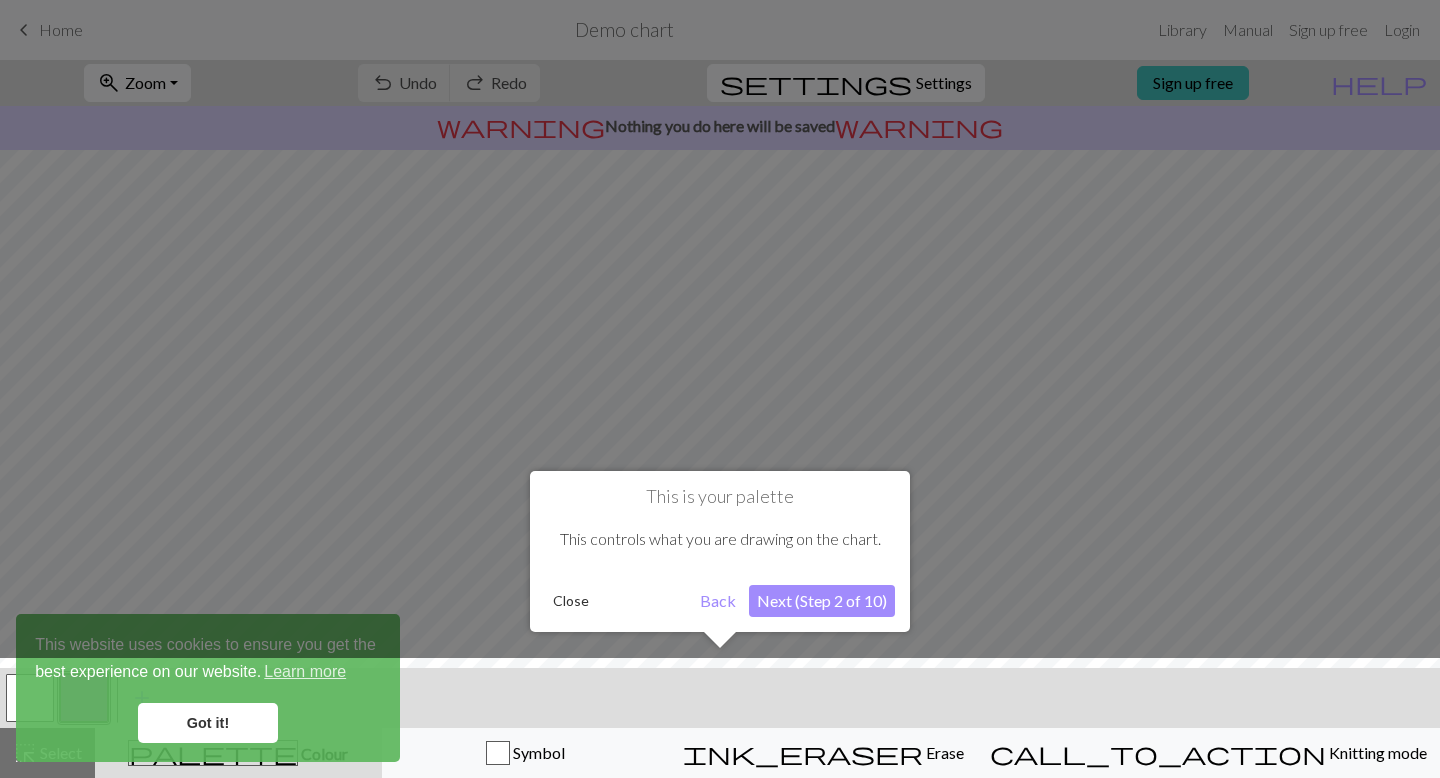 click on "Next (Step 2 of 10)" at bounding box center [822, 601] 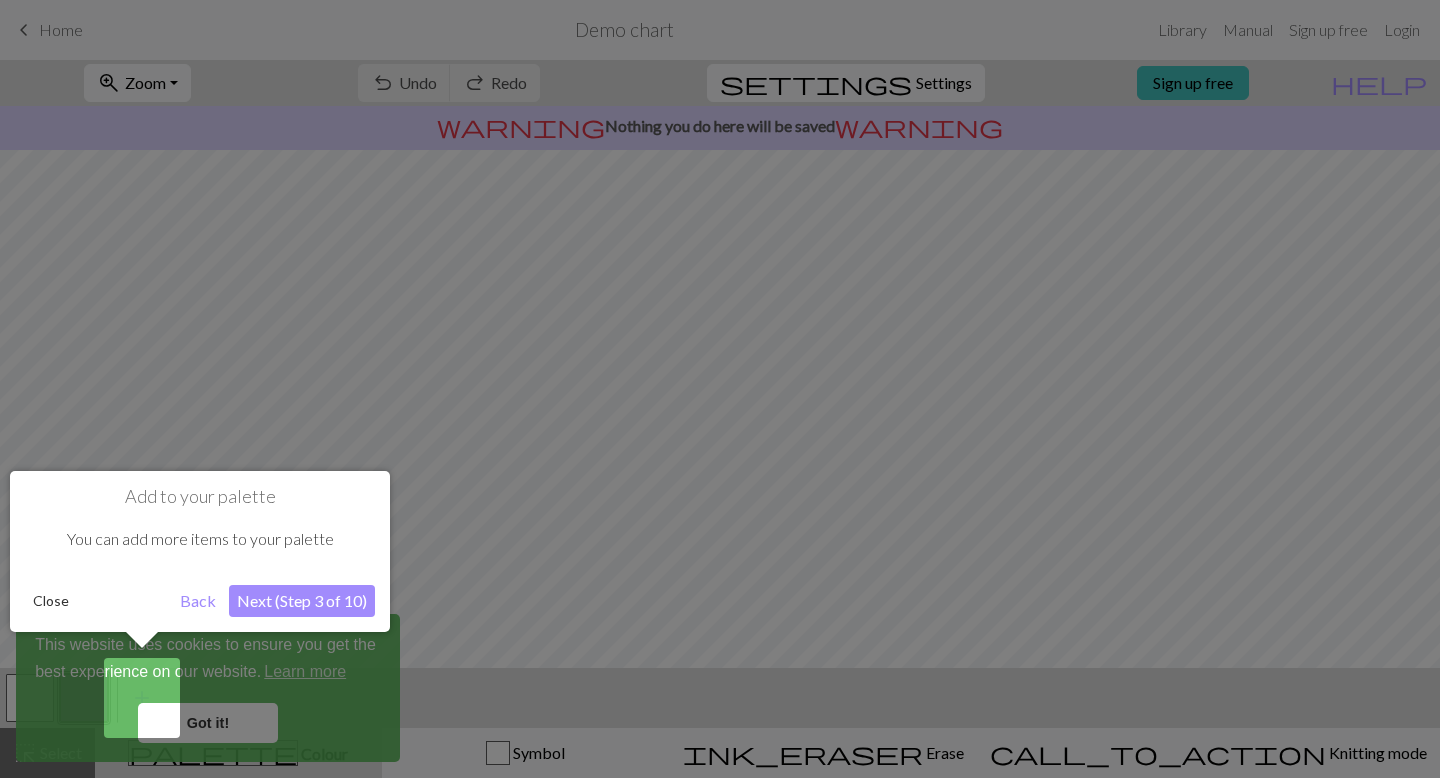 click on "Next (Step 3 of 10)" at bounding box center (302, 601) 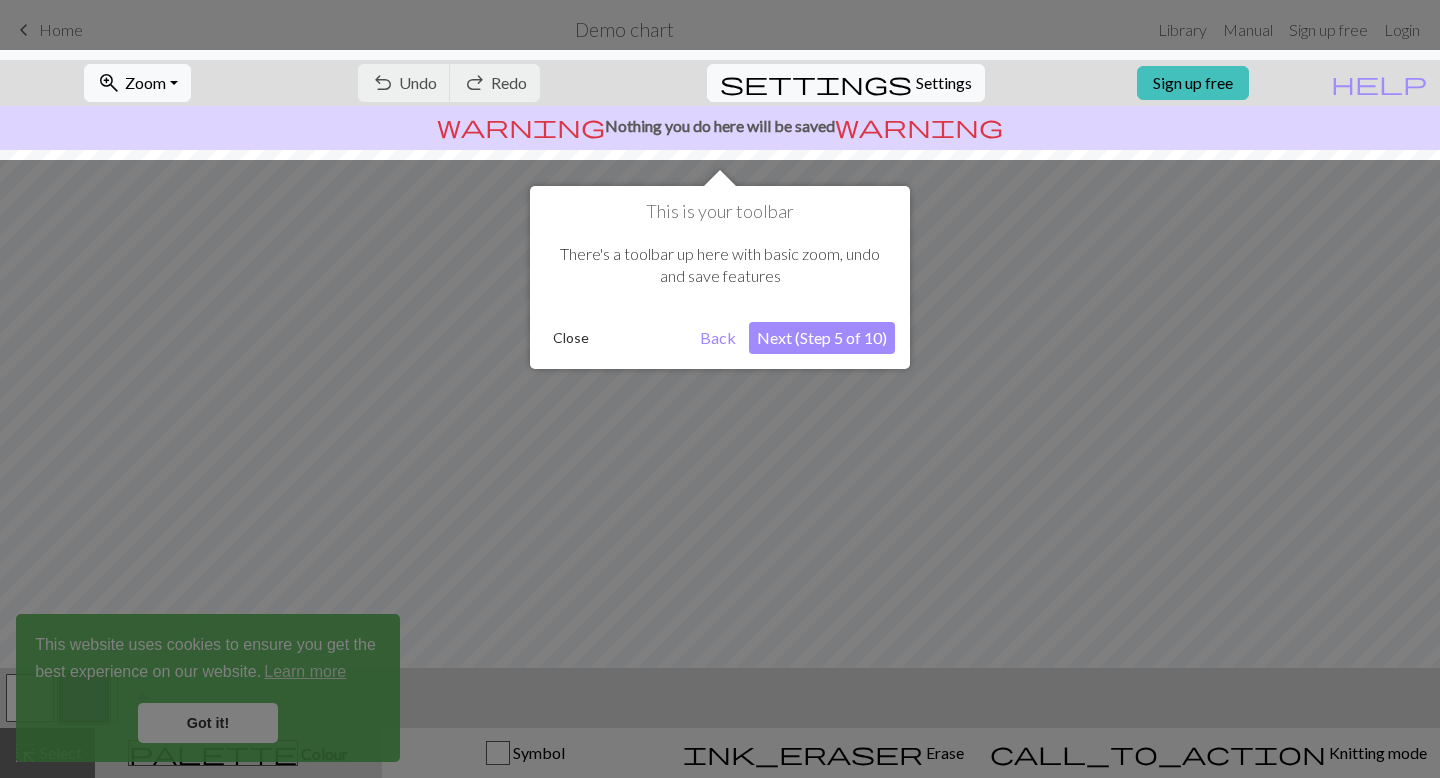 click on "Next (Step 5 of 10)" at bounding box center [822, 338] 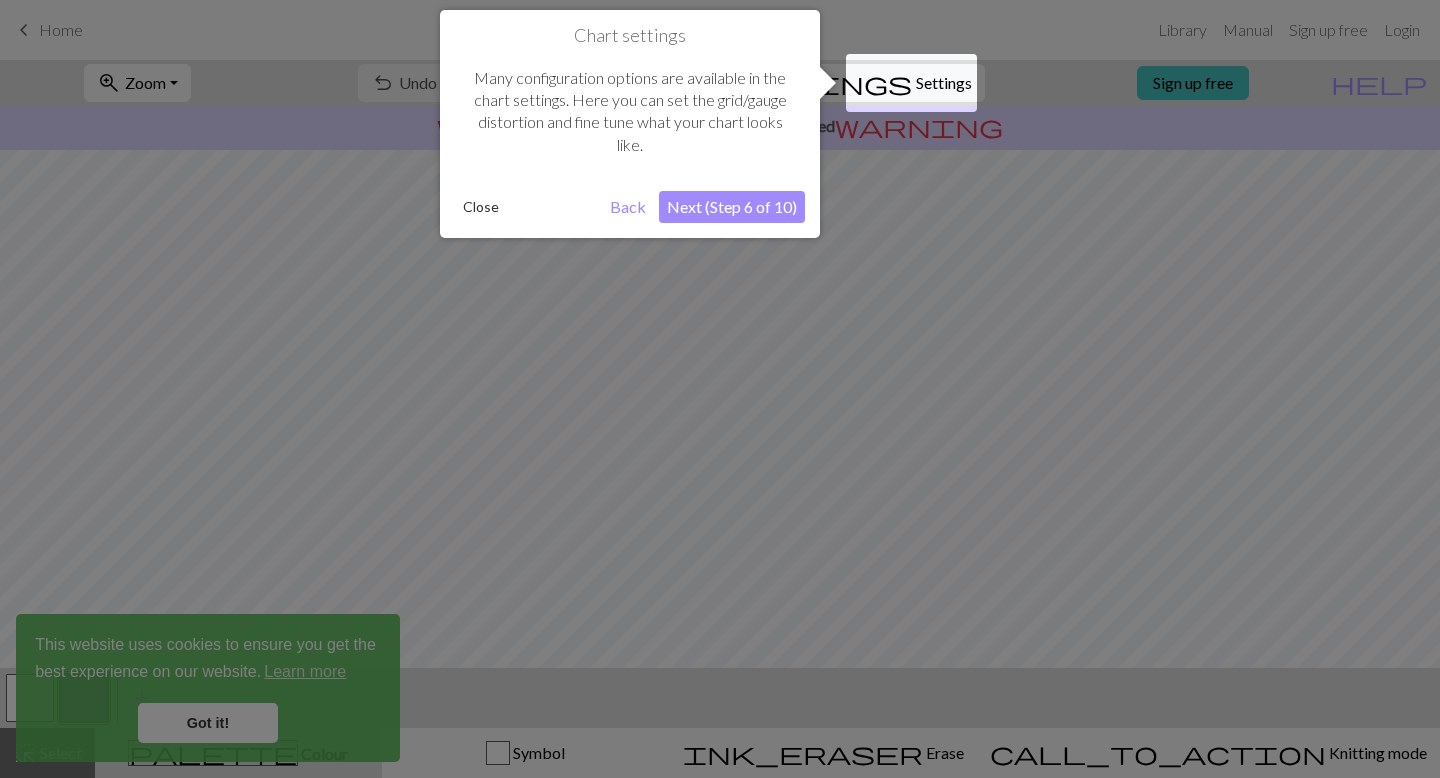 click on "Next (Step 6 of 10)" at bounding box center (732, 207) 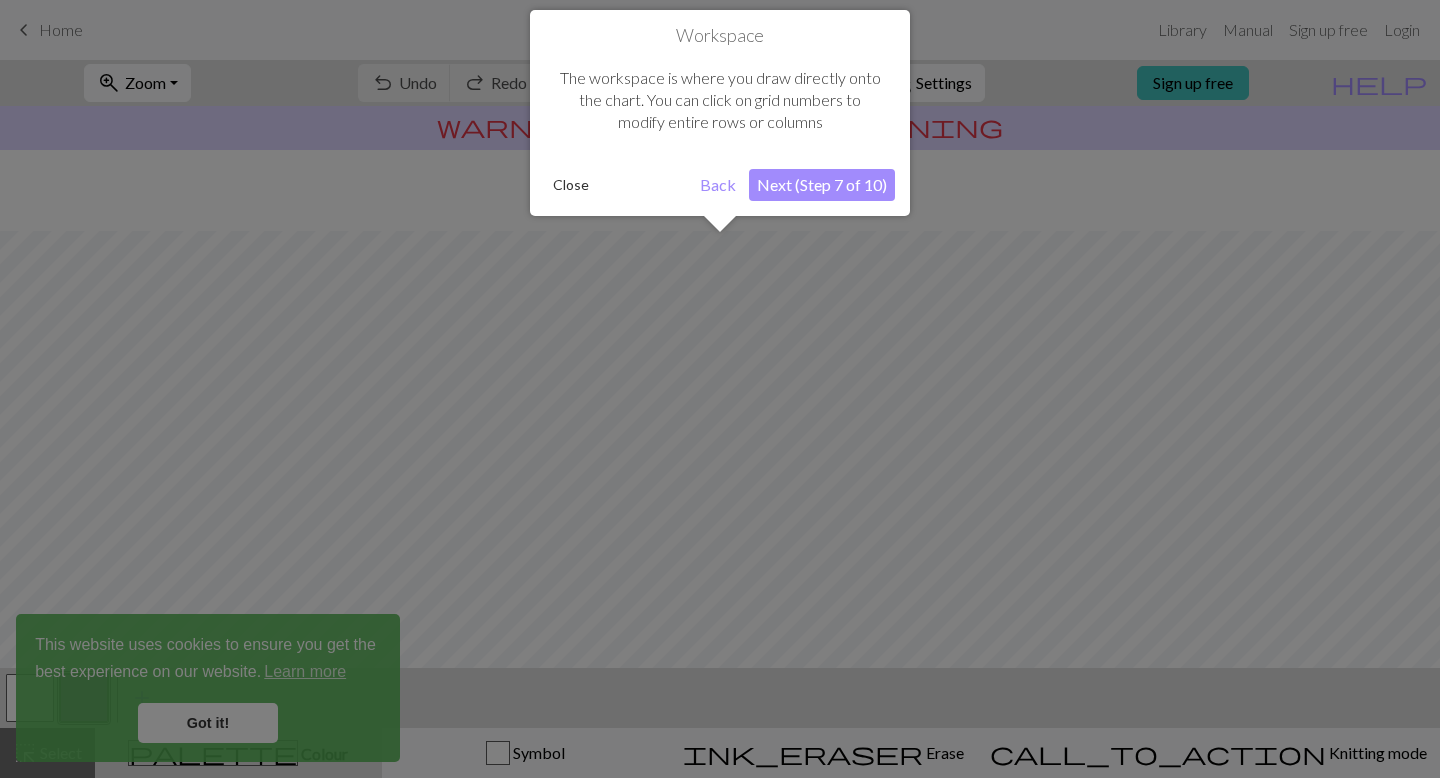 scroll, scrollTop: 120, scrollLeft: 0, axis: vertical 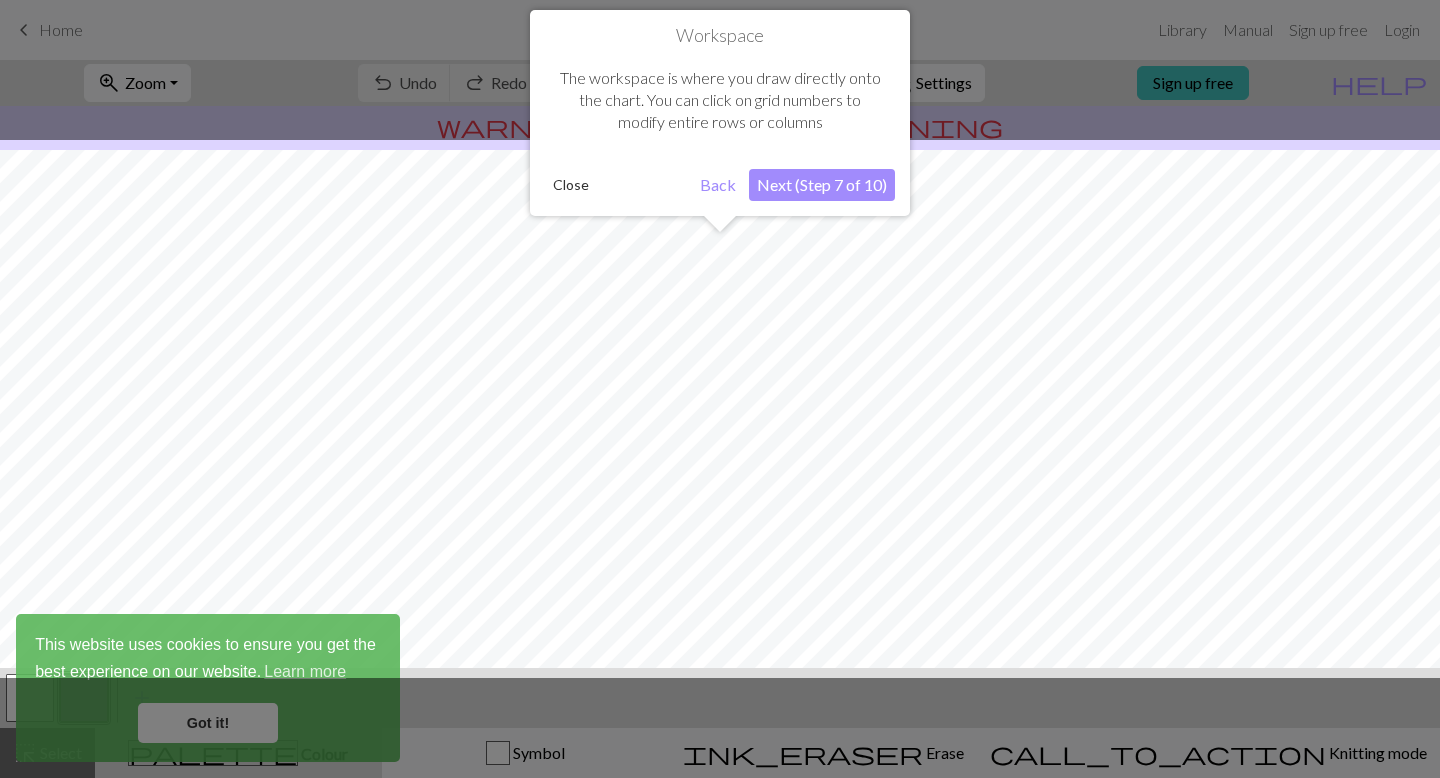 click on "Next (Step 7 of 10)" at bounding box center [822, 185] 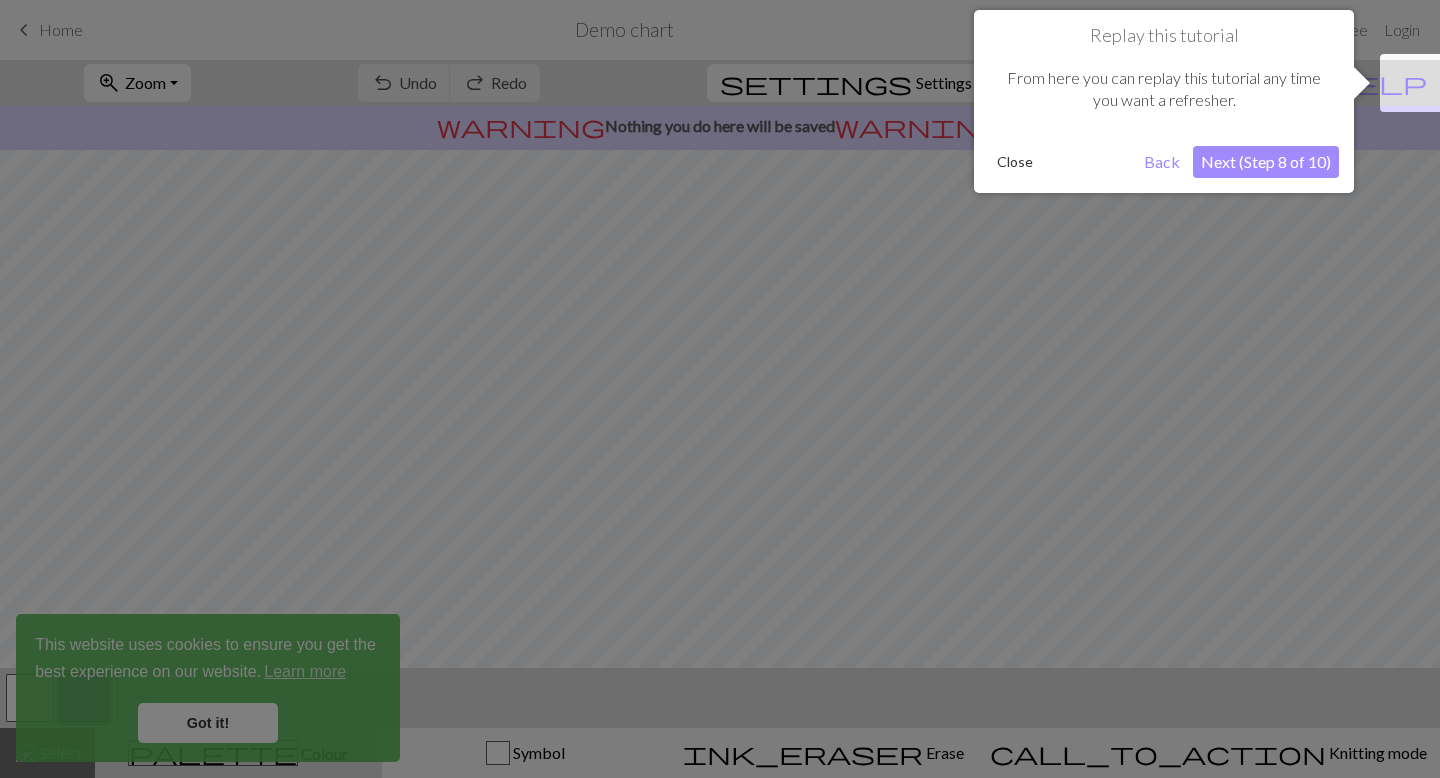 click on "Next (Step 8 of 10)" at bounding box center [1266, 162] 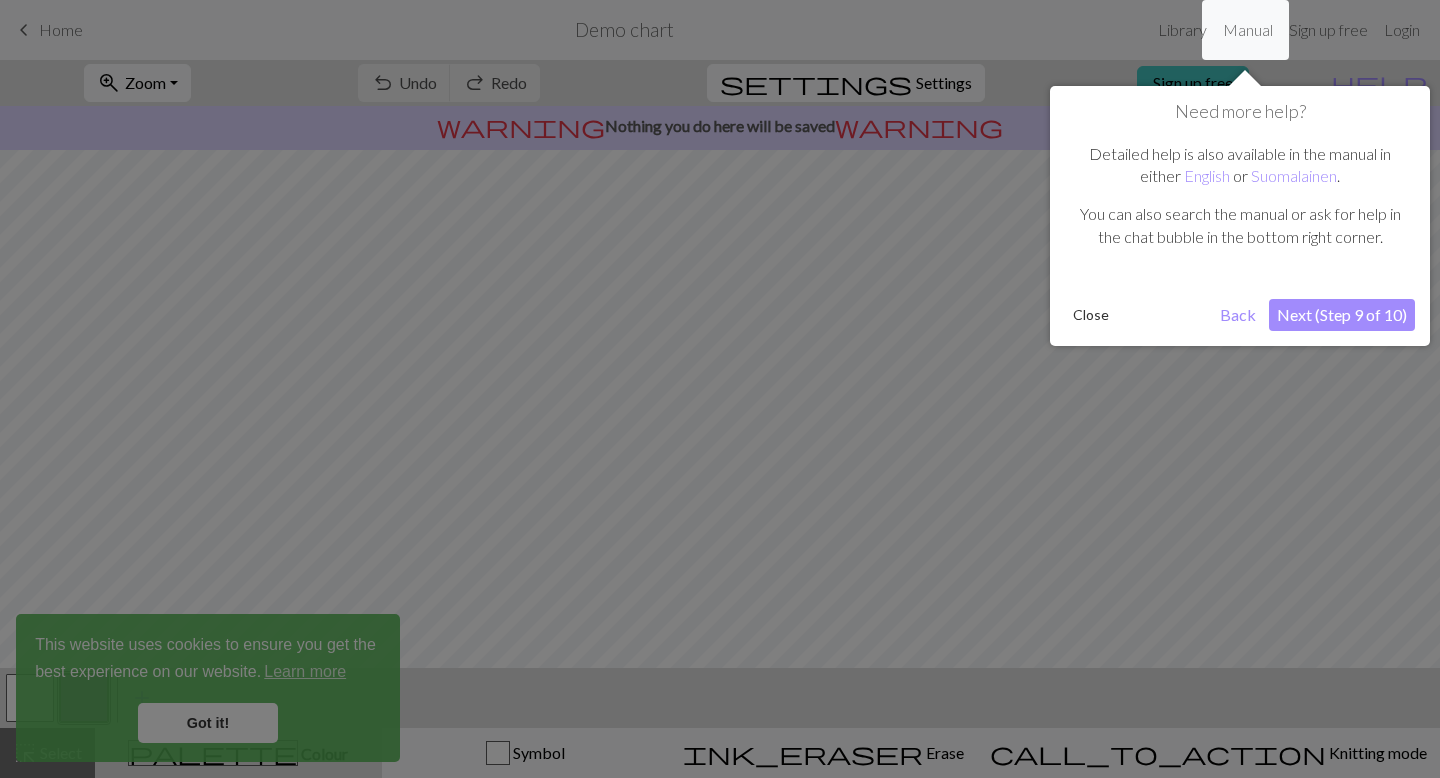 click on "Next (Step 9 of 10)" at bounding box center (1342, 315) 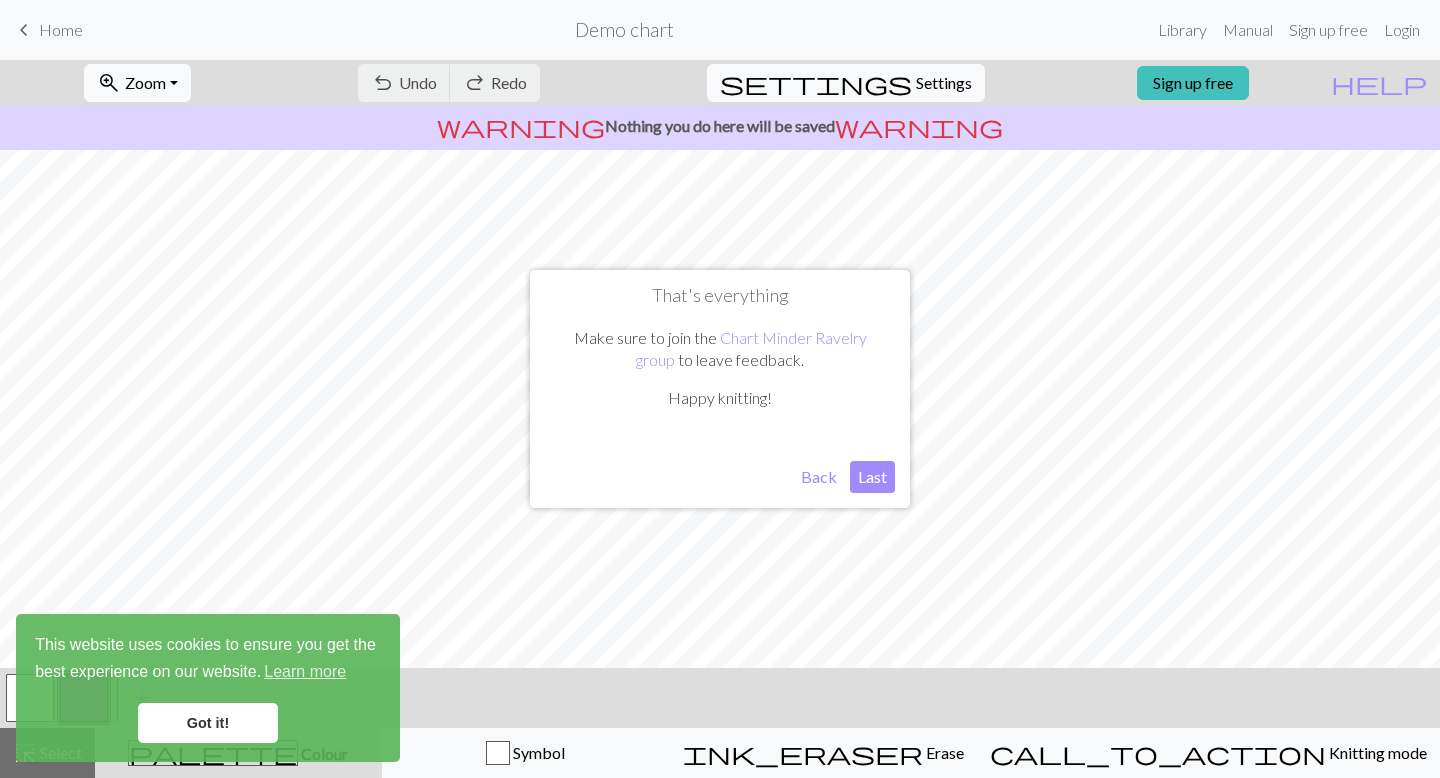 click on "Last" at bounding box center [872, 477] 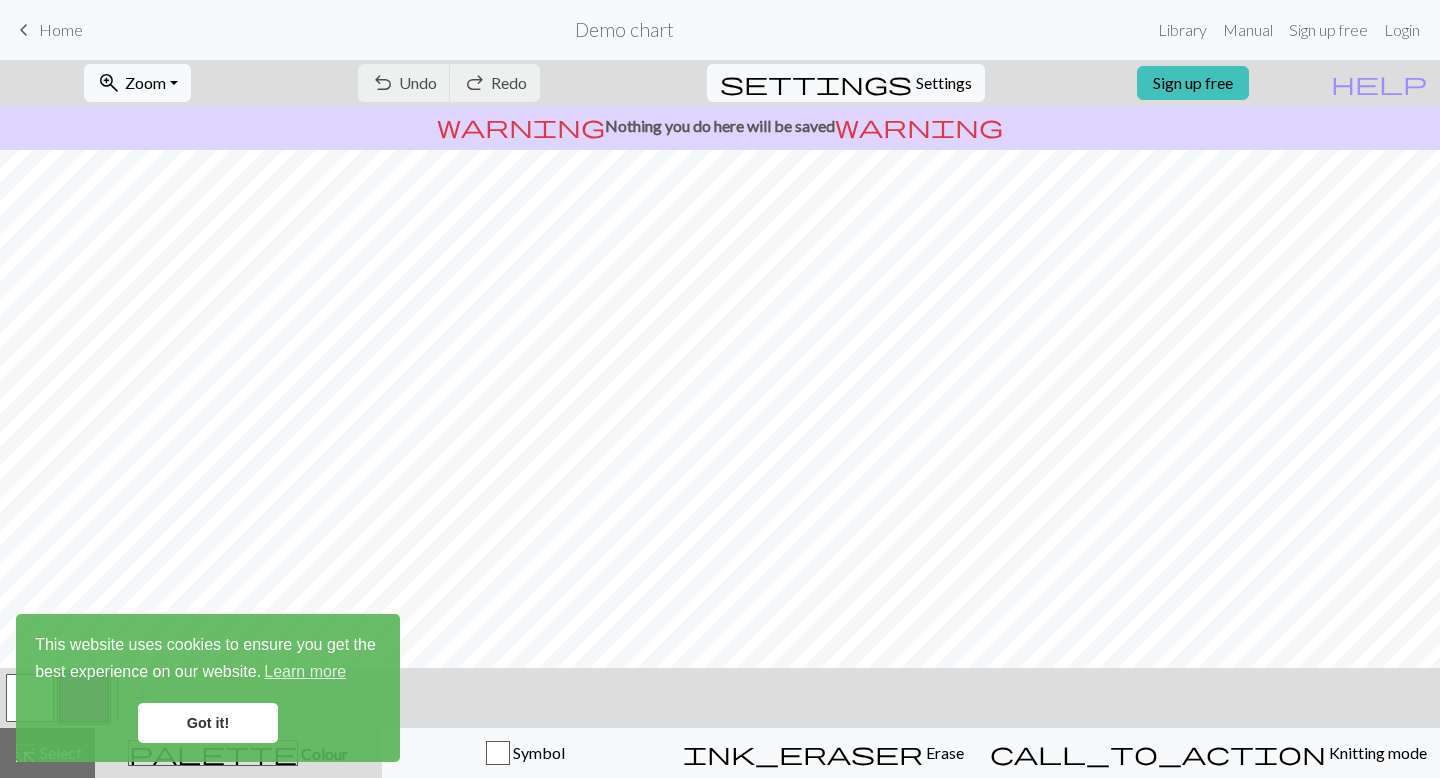 scroll, scrollTop: 69, scrollLeft: 0, axis: vertical 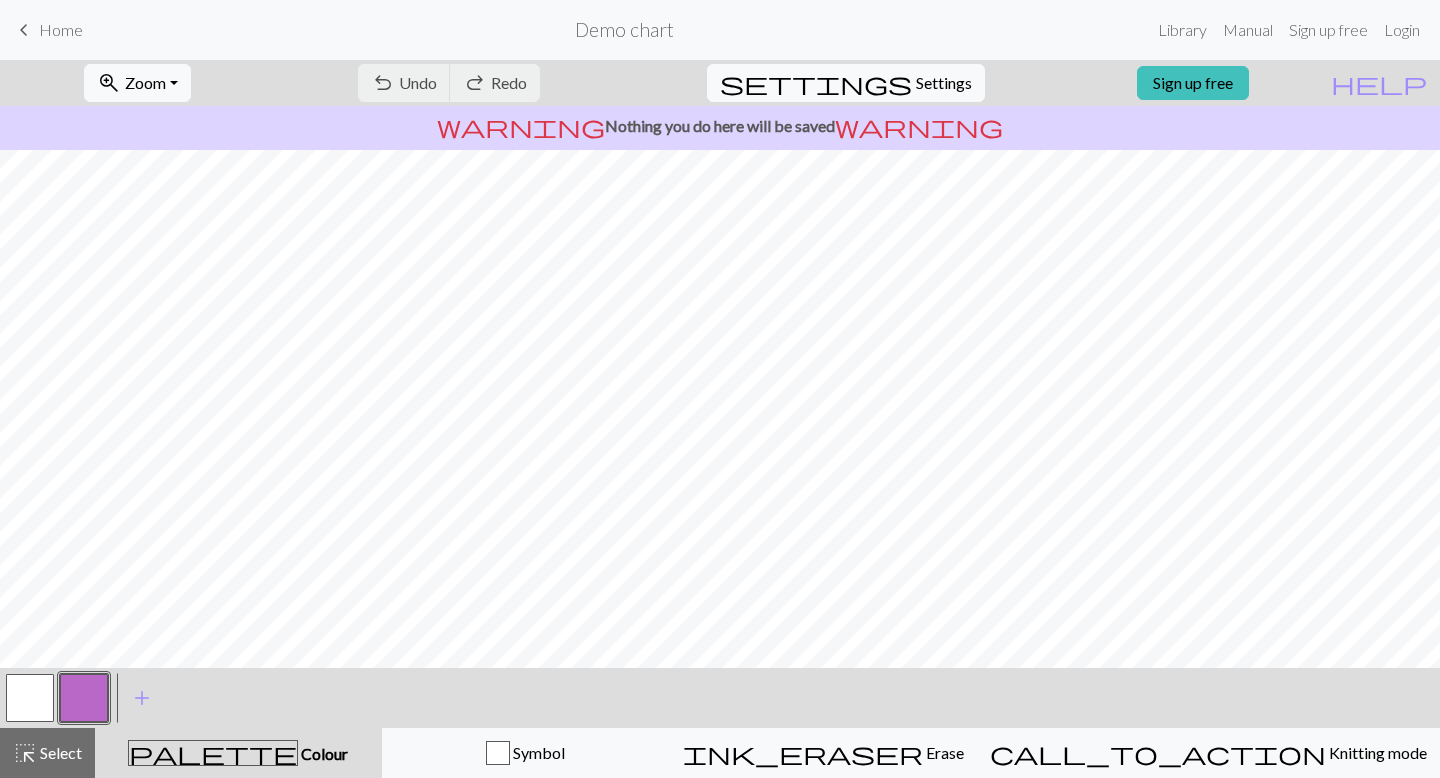 click at bounding box center (84, 698) 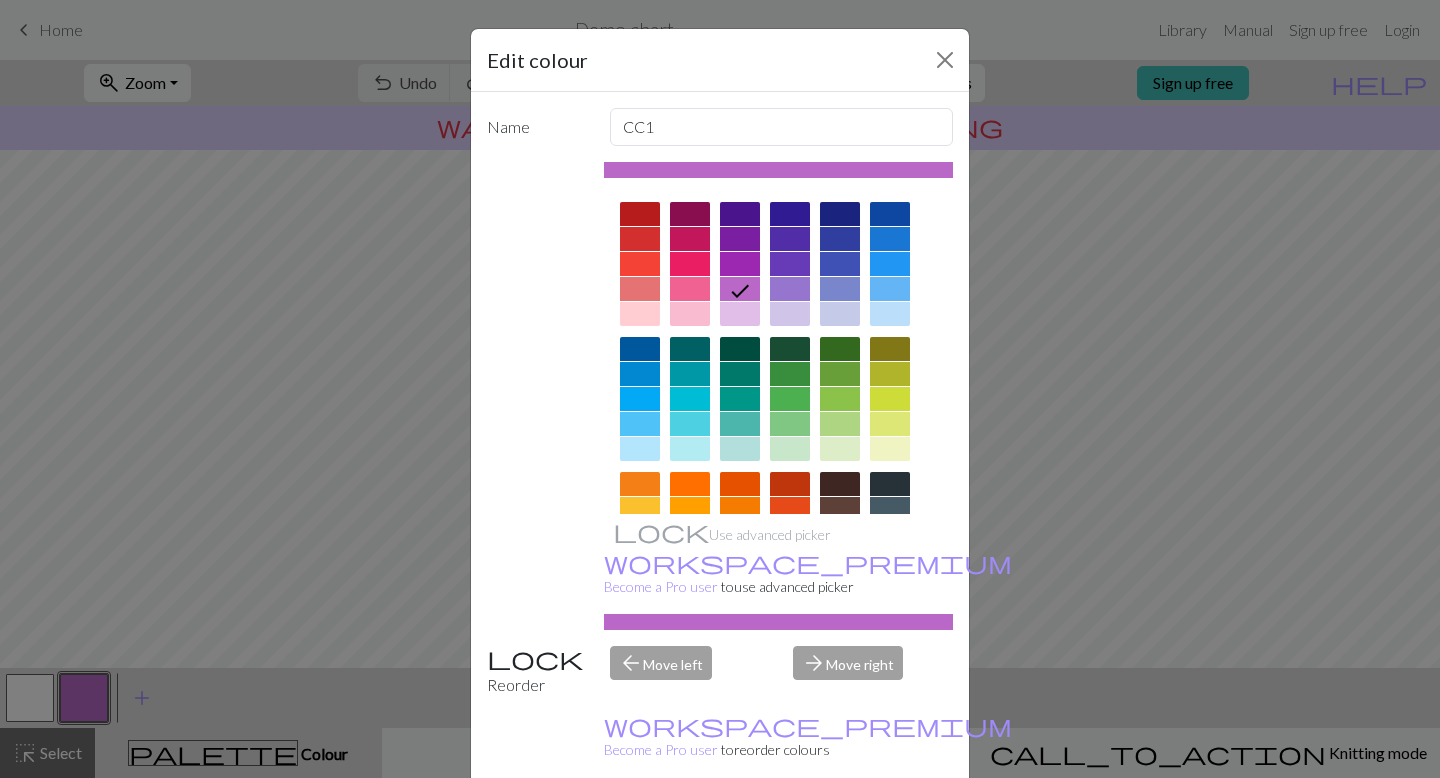 click on "Delete Done Cancel" at bounding box center (720, 828) 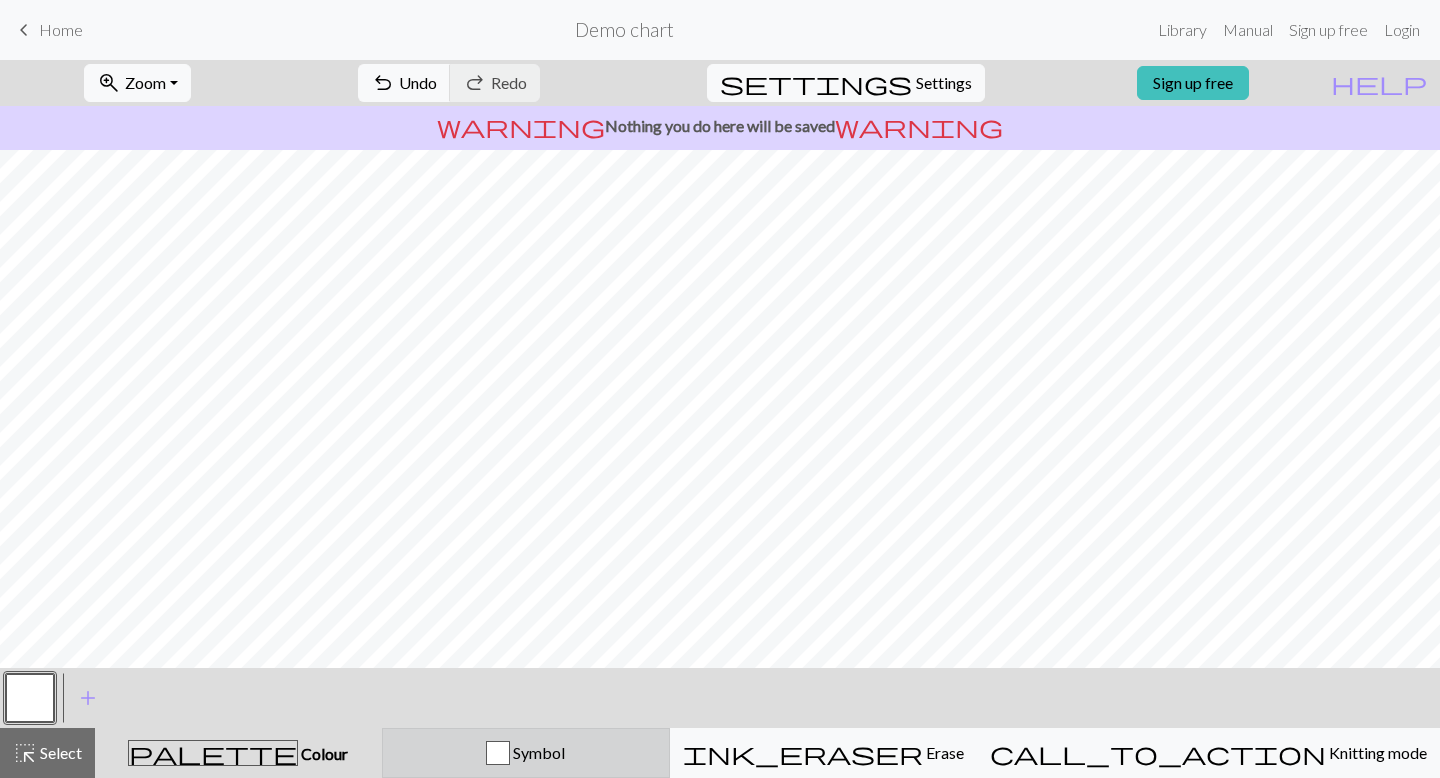 click on "Symbol" at bounding box center (526, 753) 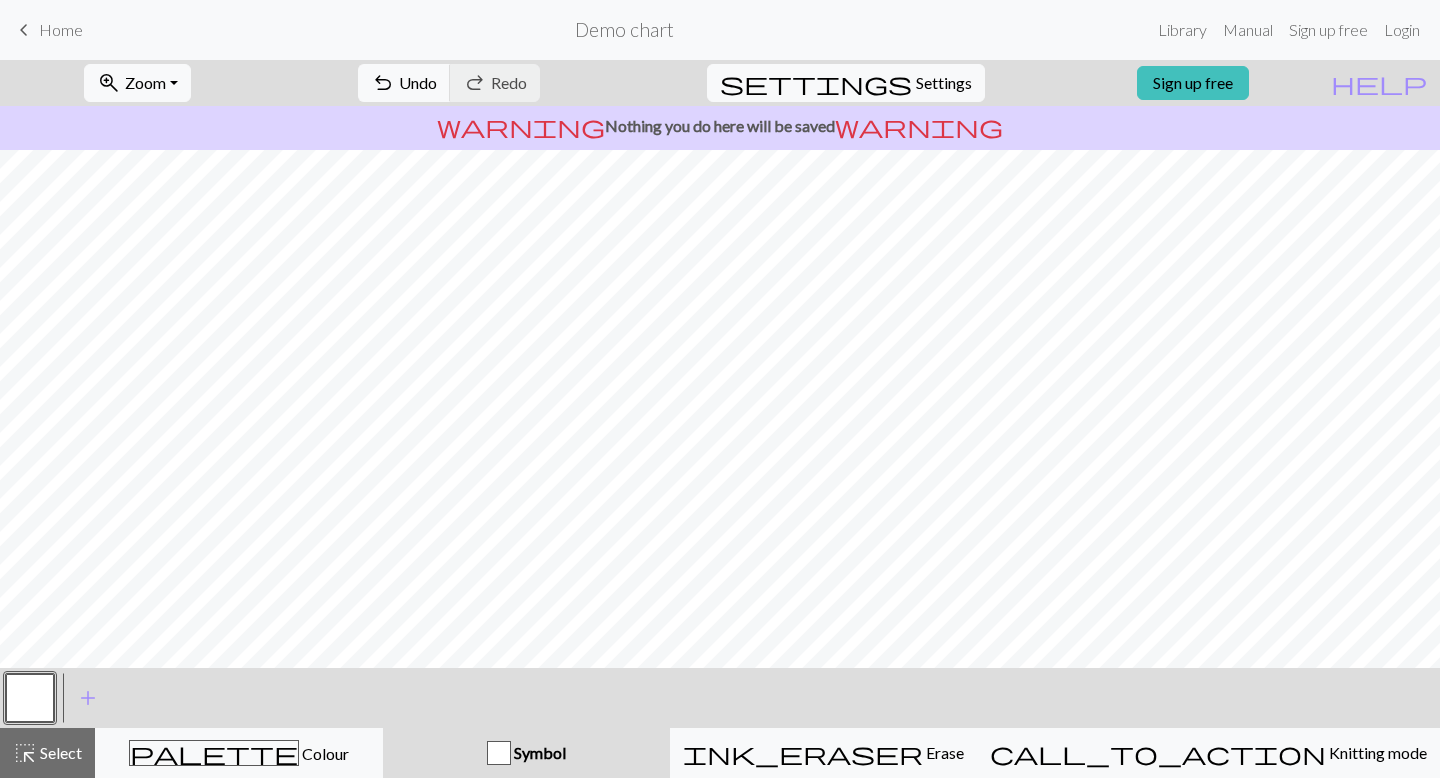 click on "Symbol" at bounding box center (538, 752) 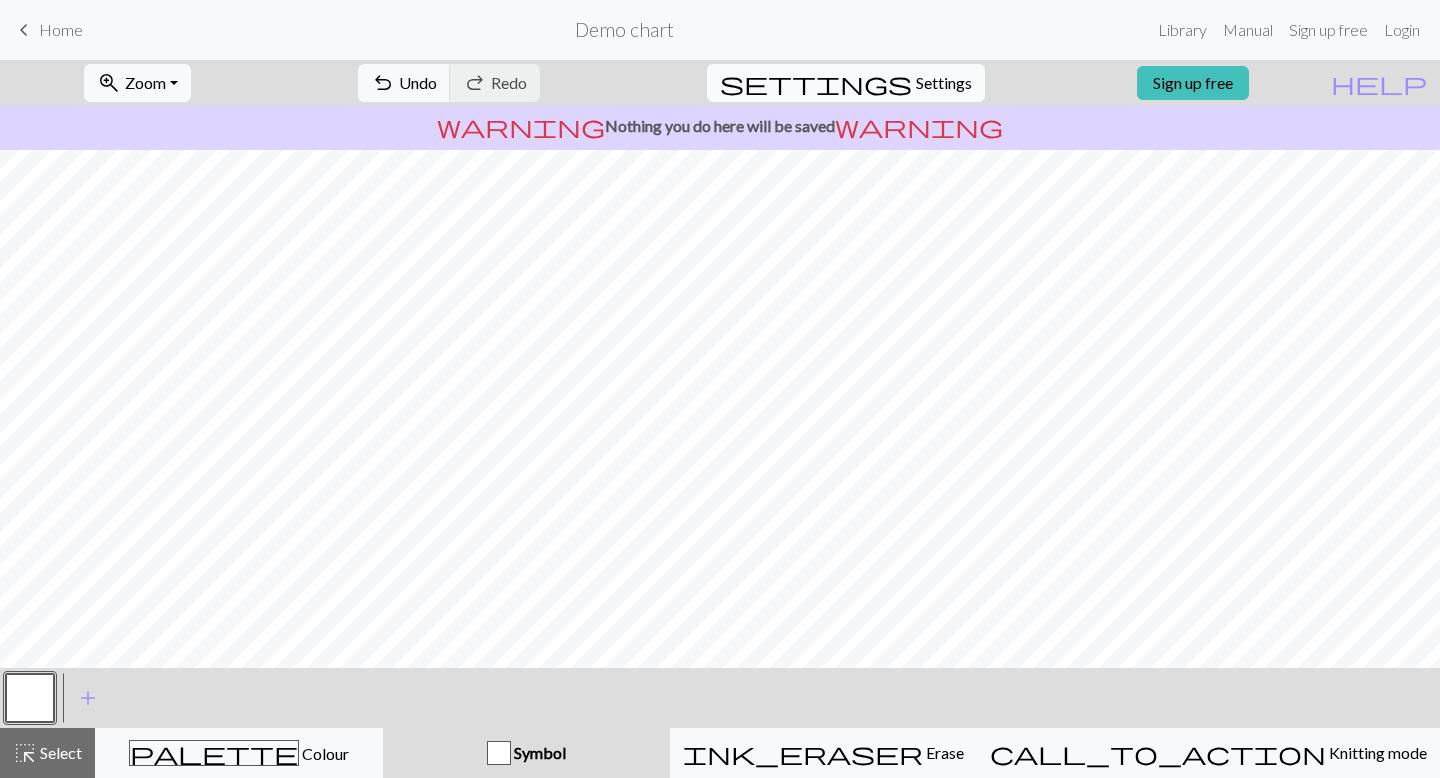click on "Settings" at bounding box center (944, 83) 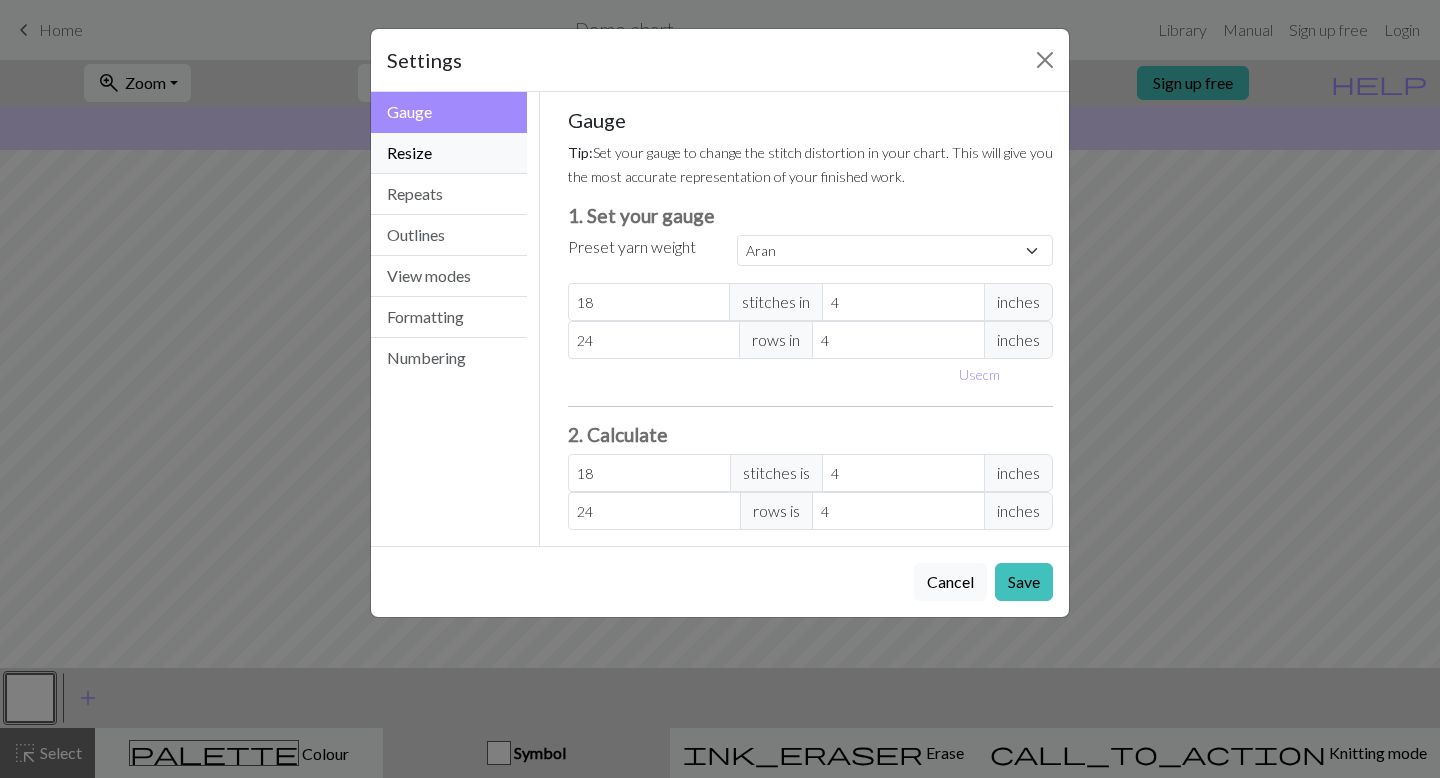 click on "Resize" at bounding box center [449, 153] 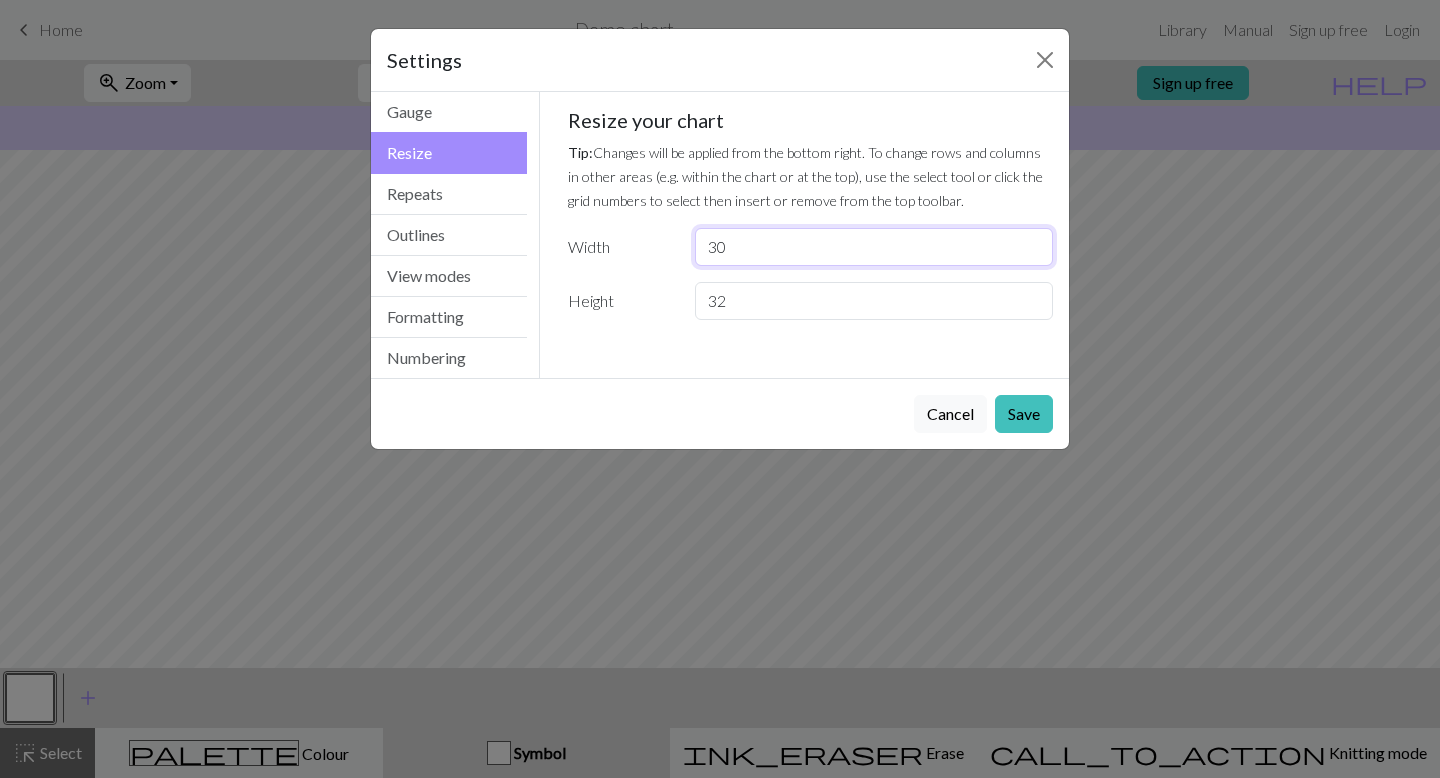click on "30" at bounding box center (874, 247) 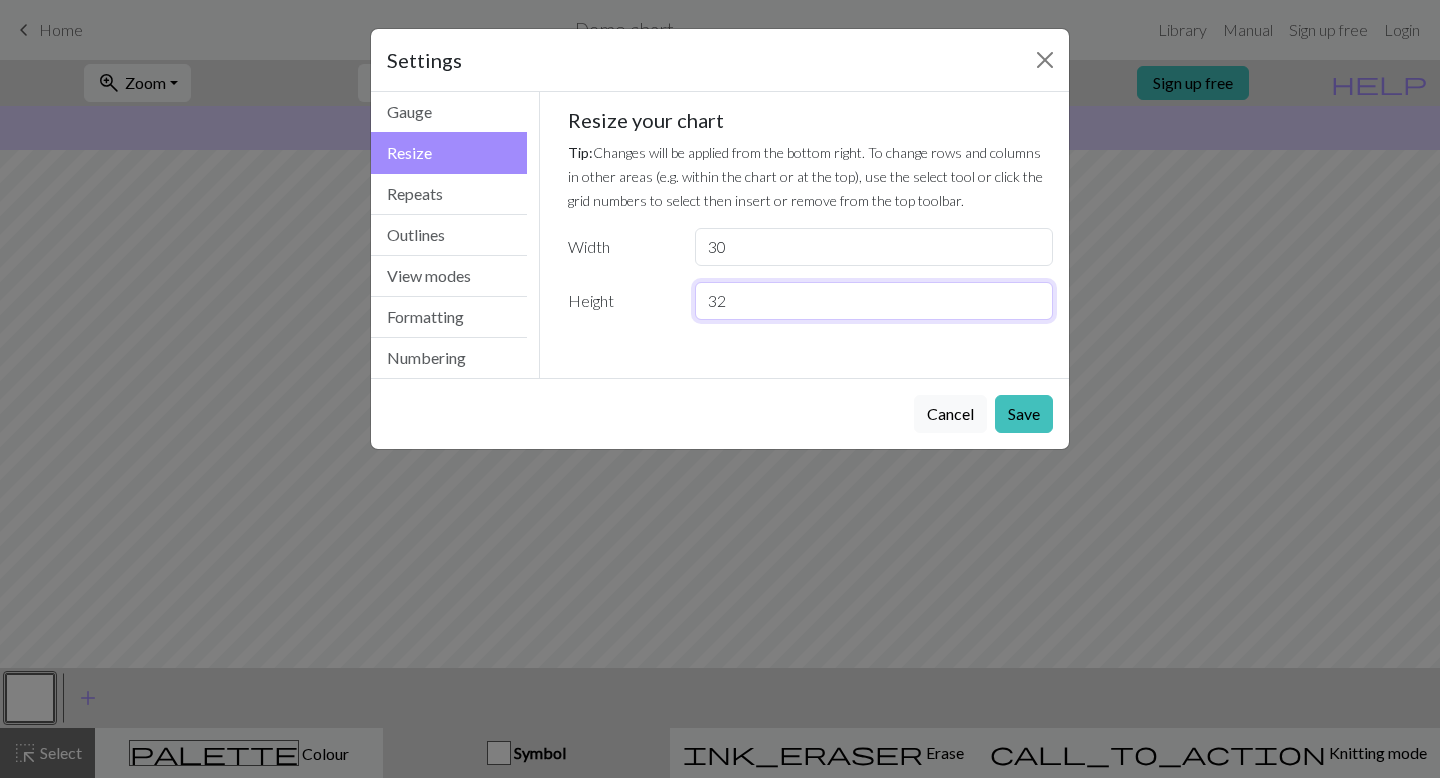 click on "32" at bounding box center [874, 301] 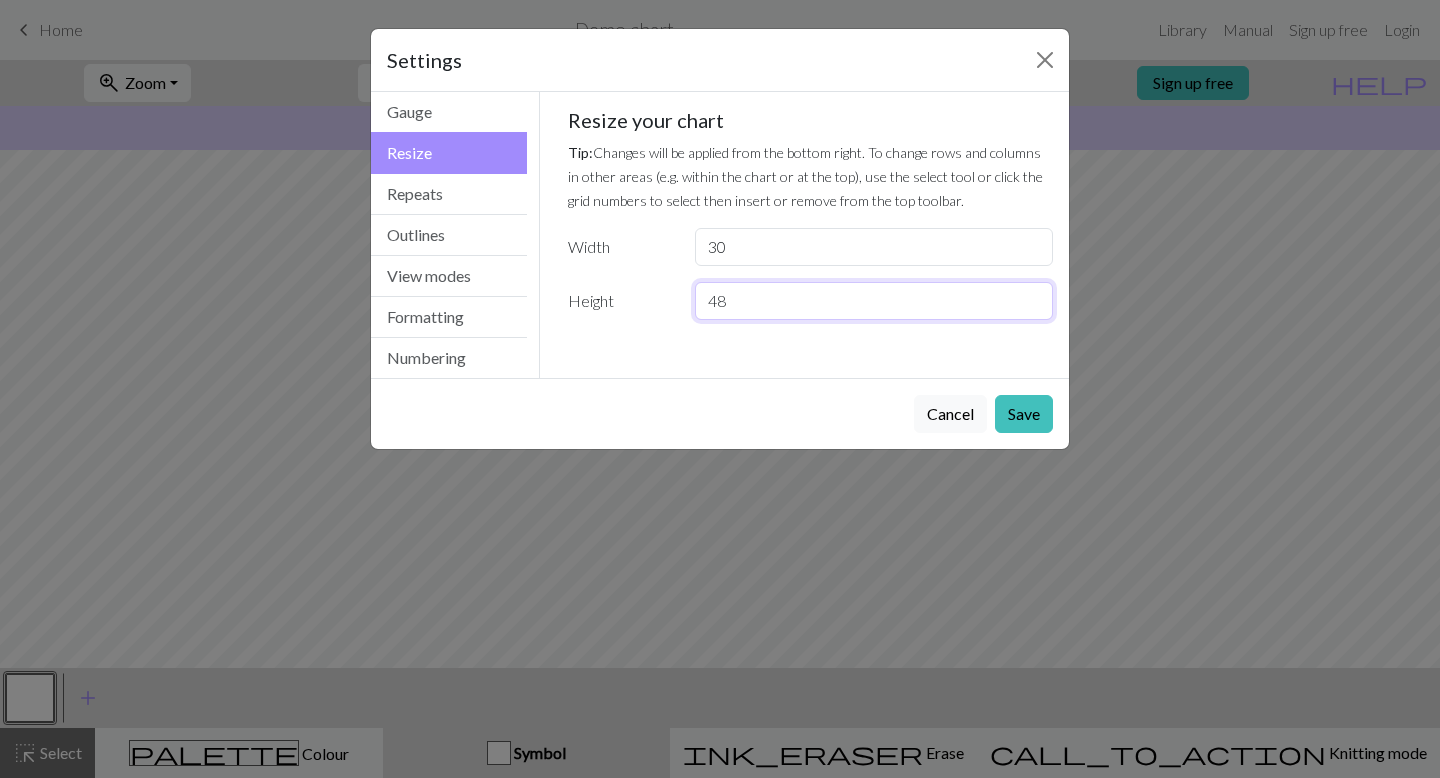 type on "48" 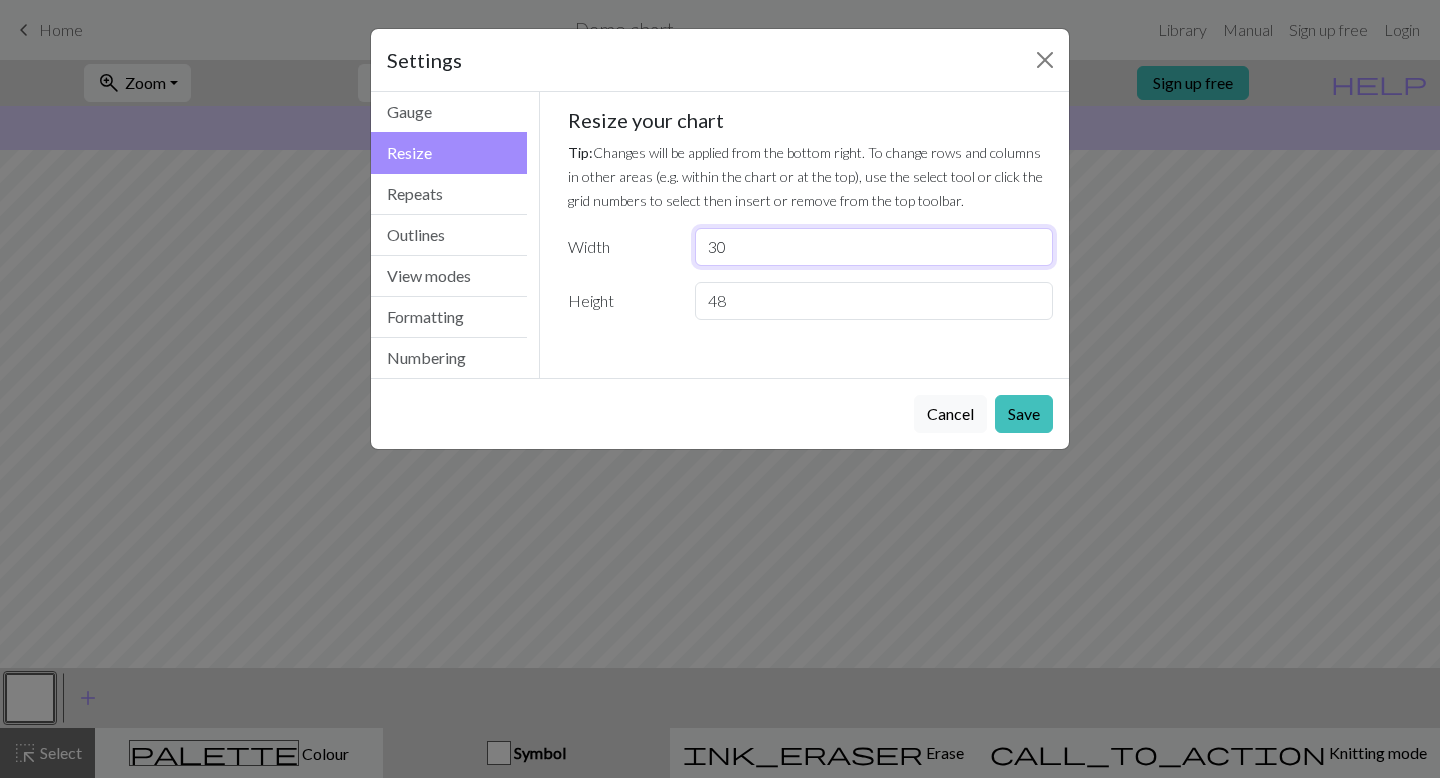 click on "30" at bounding box center (874, 247) 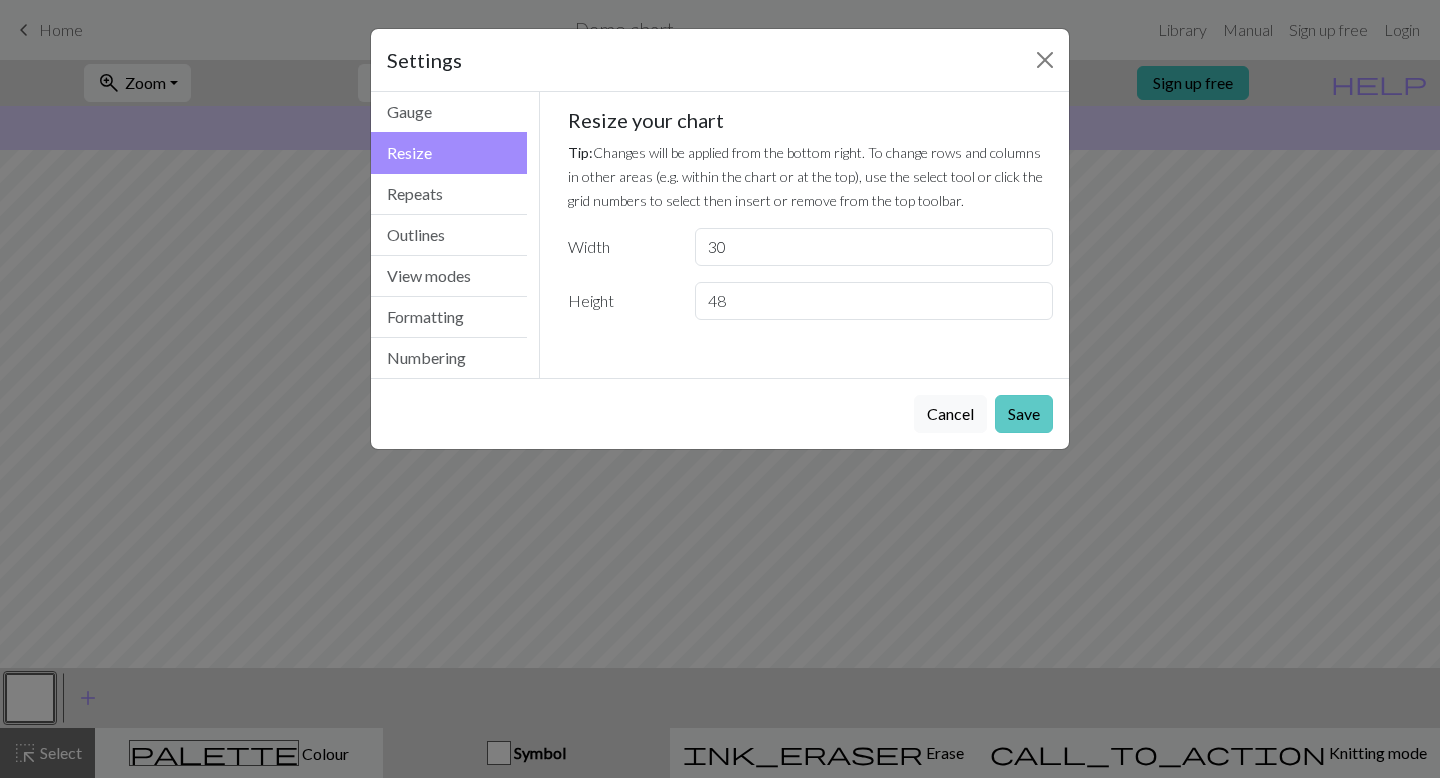 click on "Save" at bounding box center [1024, 414] 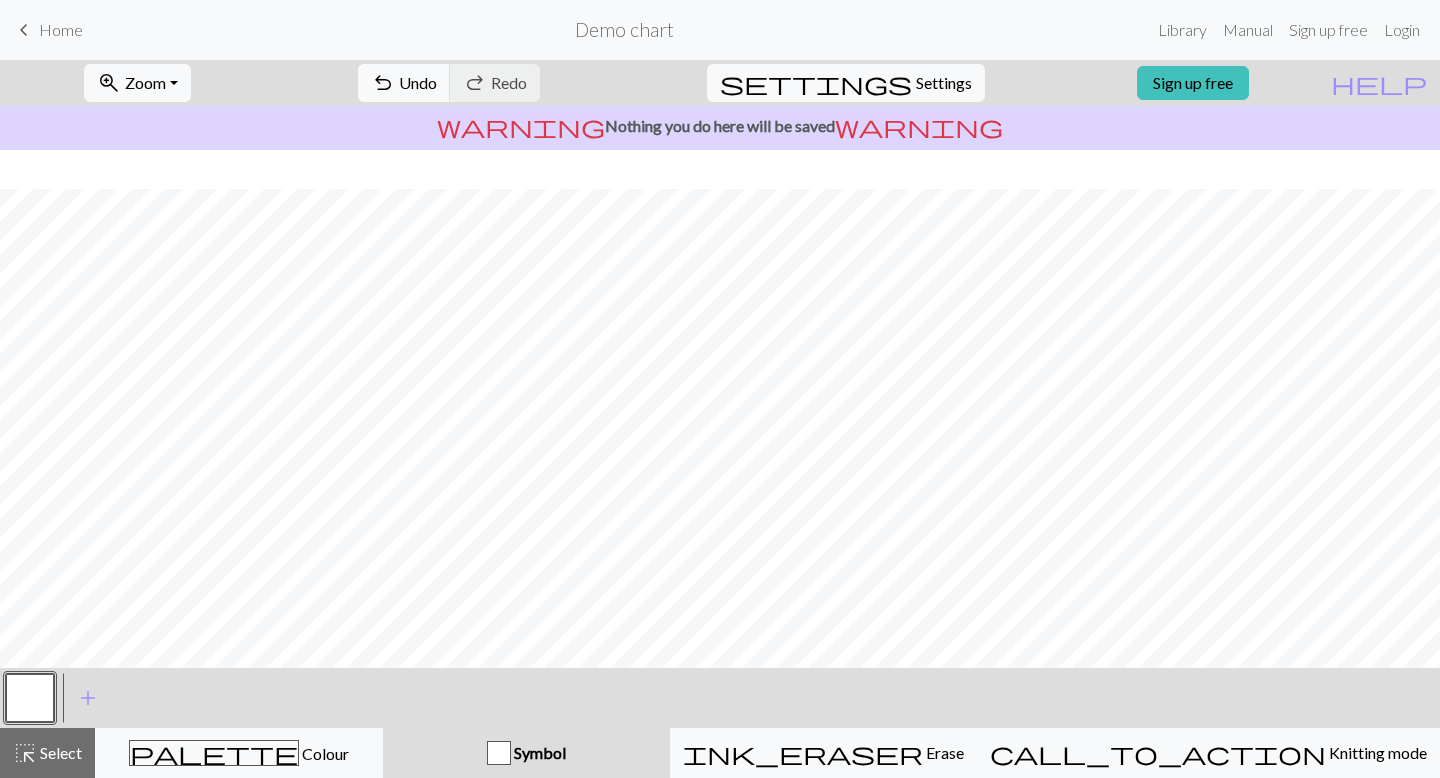 scroll, scrollTop: 322, scrollLeft: 0, axis: vertical 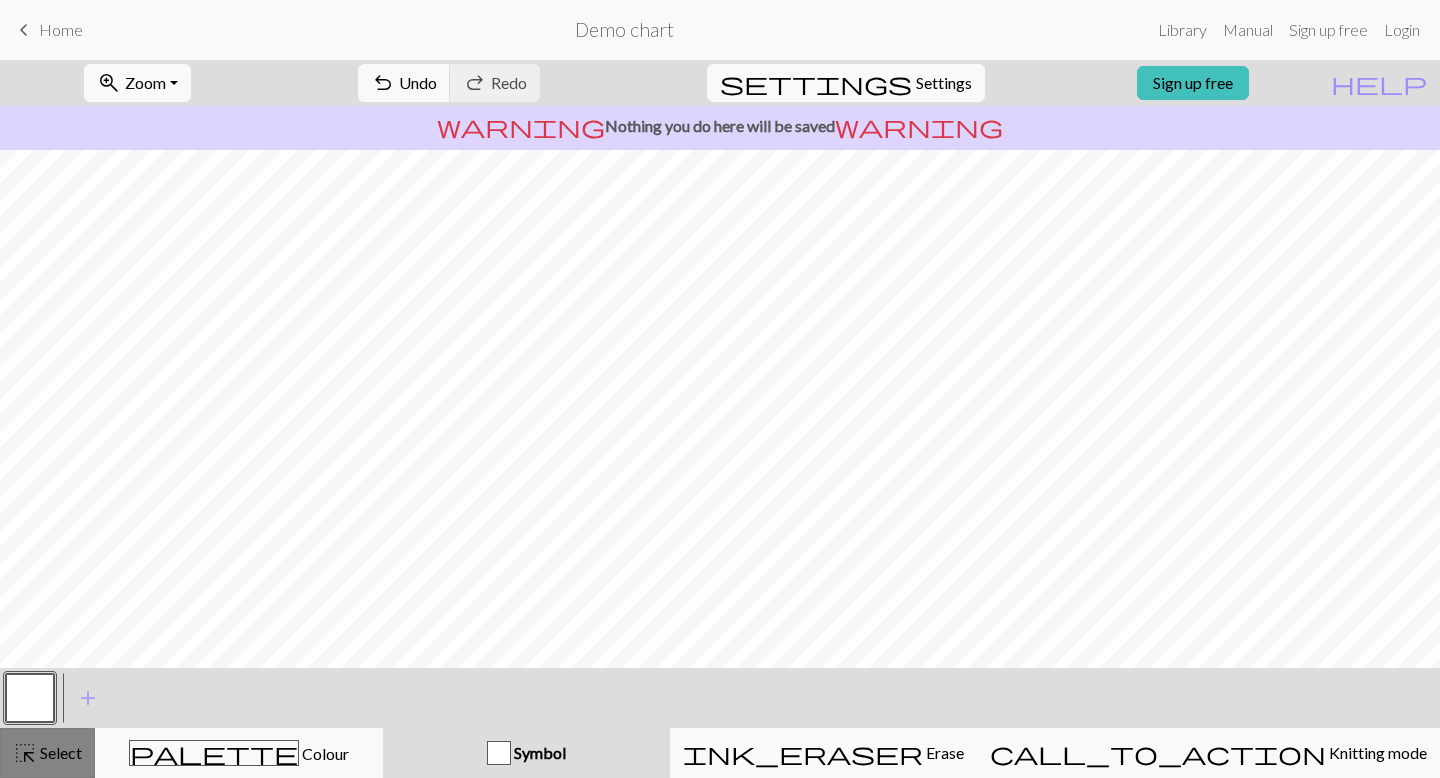 click on "Select" at bounding box center [59, 752] 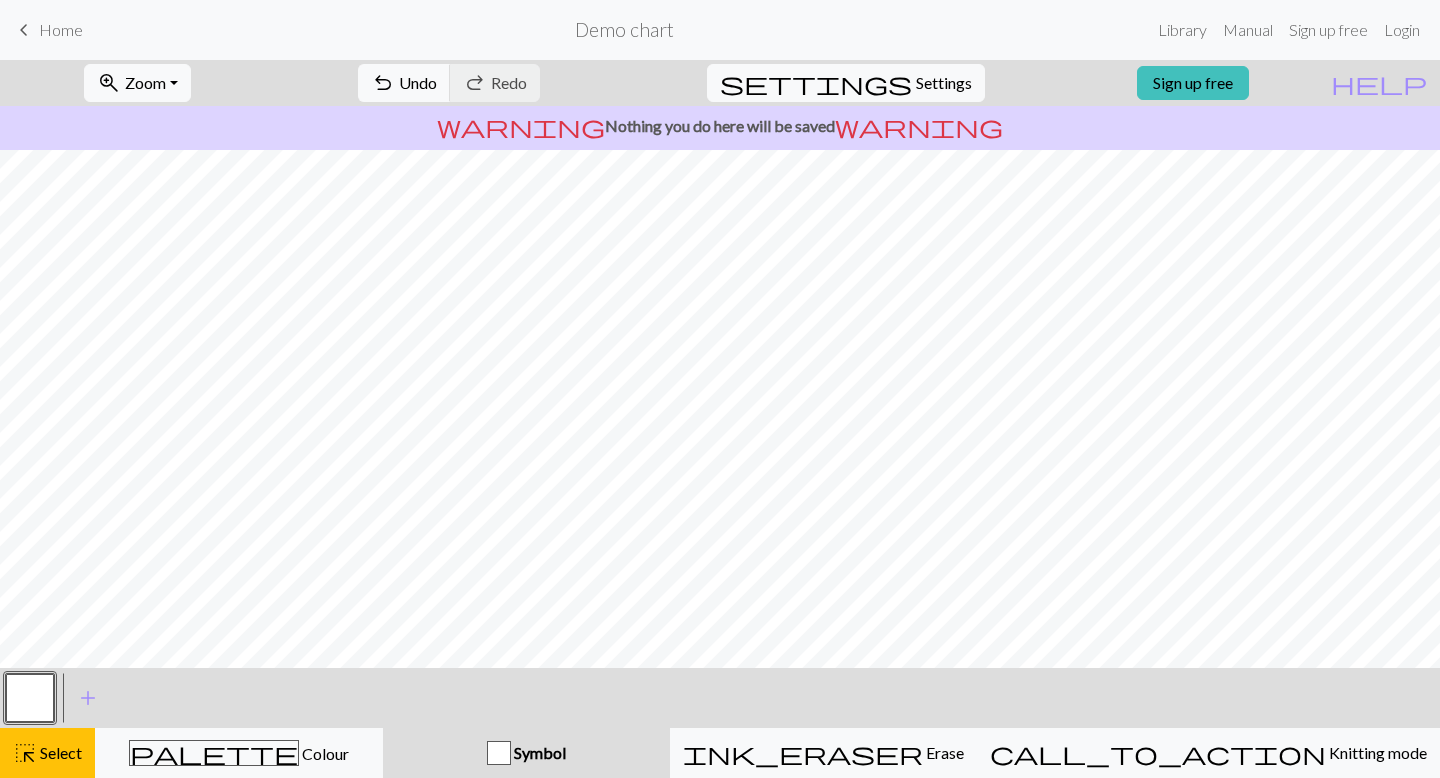 click on "settings  Settings" at bounding box center (846, 83) 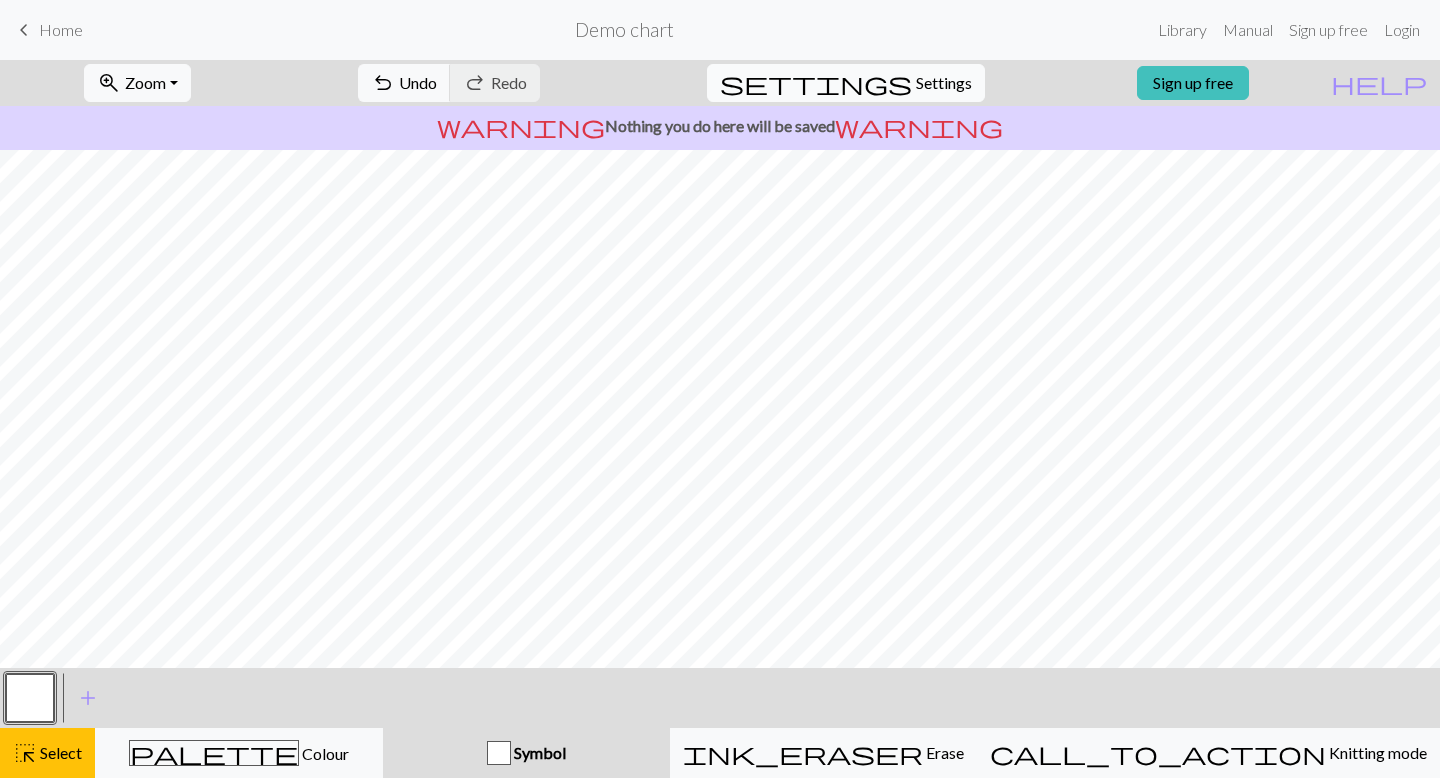 click on "Settings" at bounding box center (944, 83) 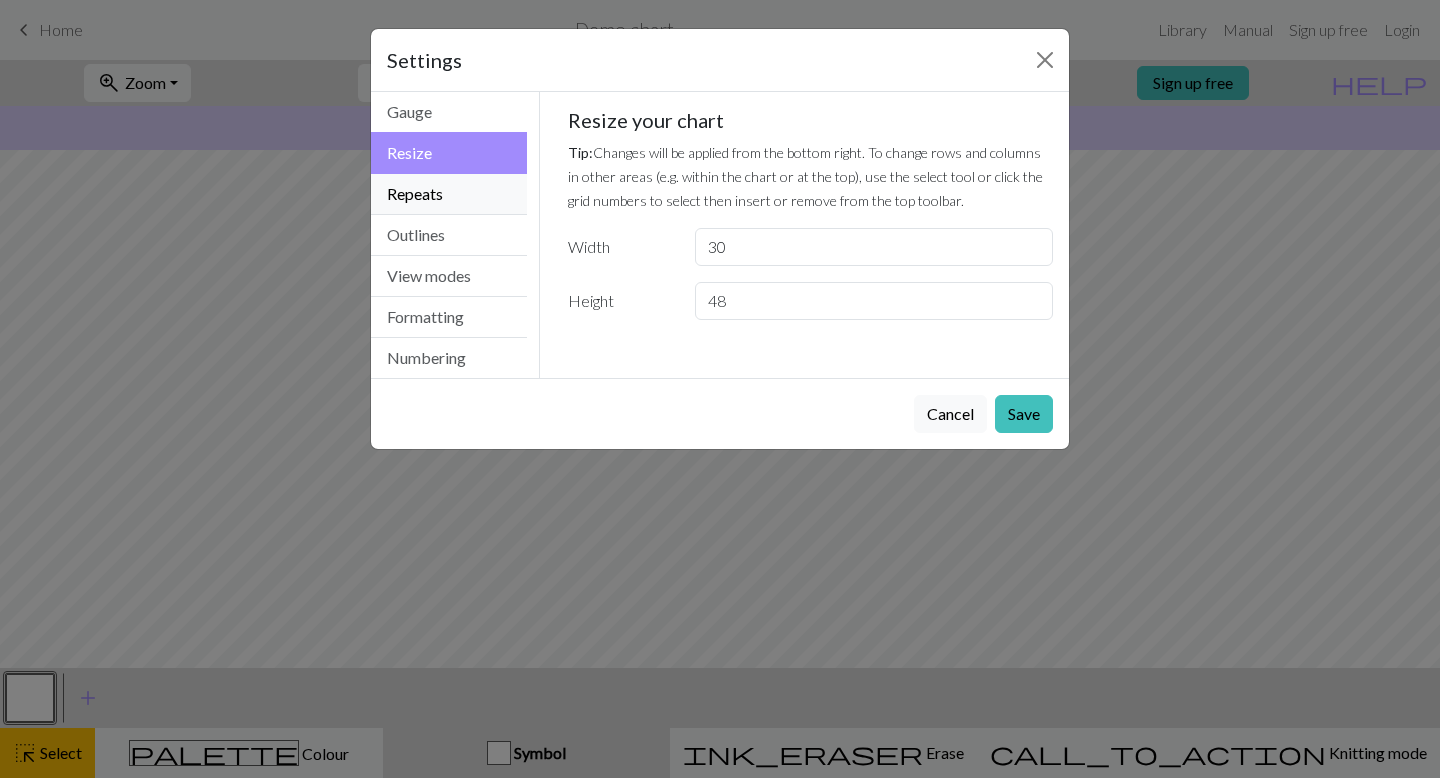 click on "Repeats" at bounding box center (449, 194) 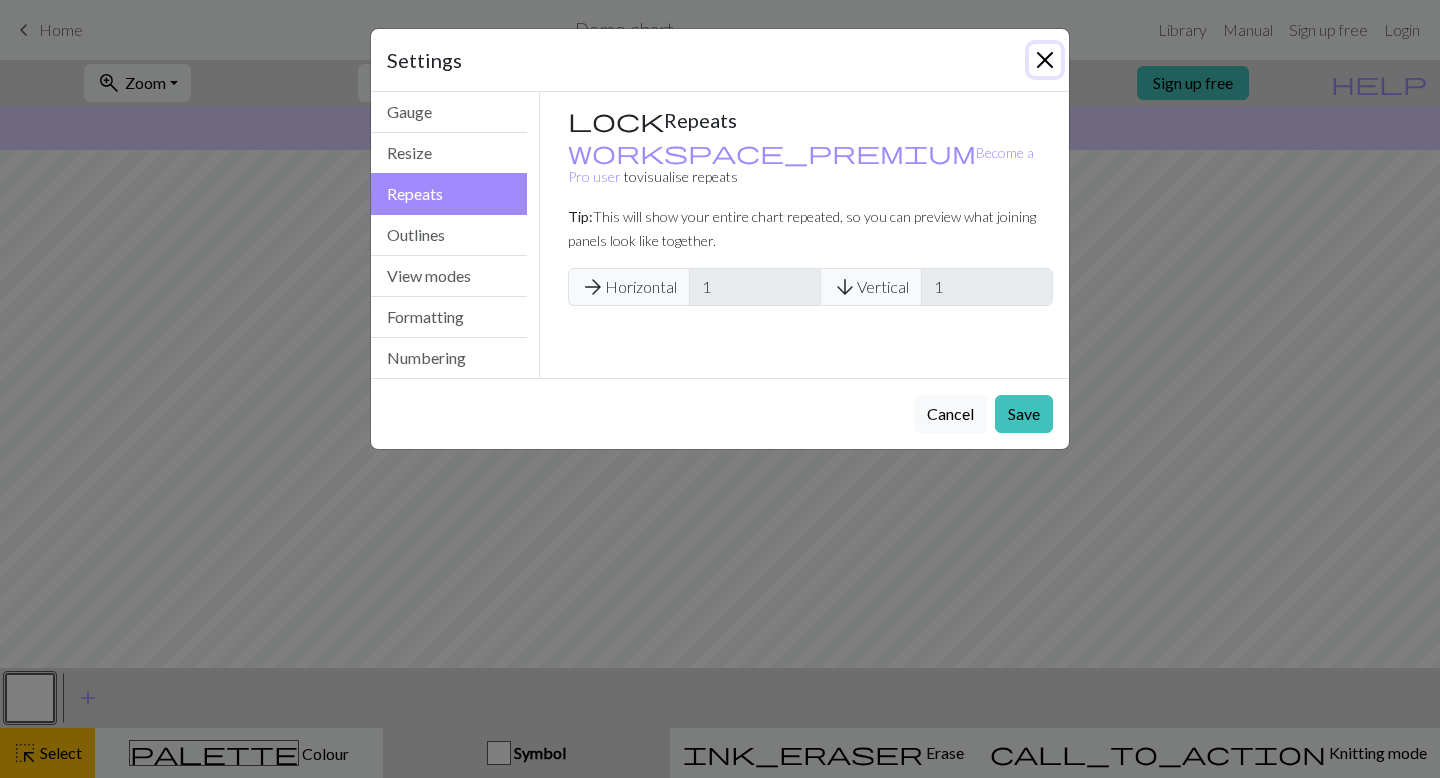 click at bounding box center (1045, 60) 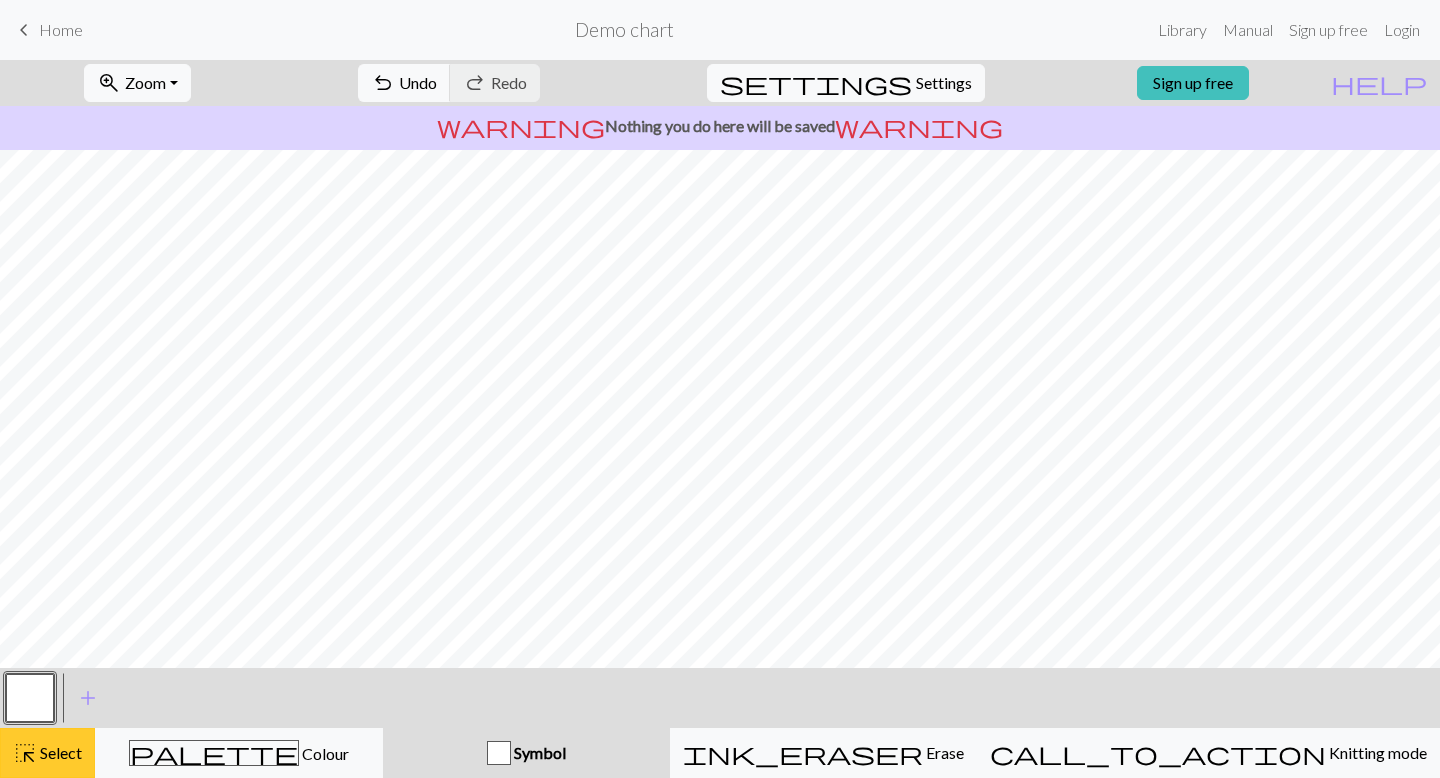 click on "highlight_alt   Select   Select" at bounding box center (47, 753) 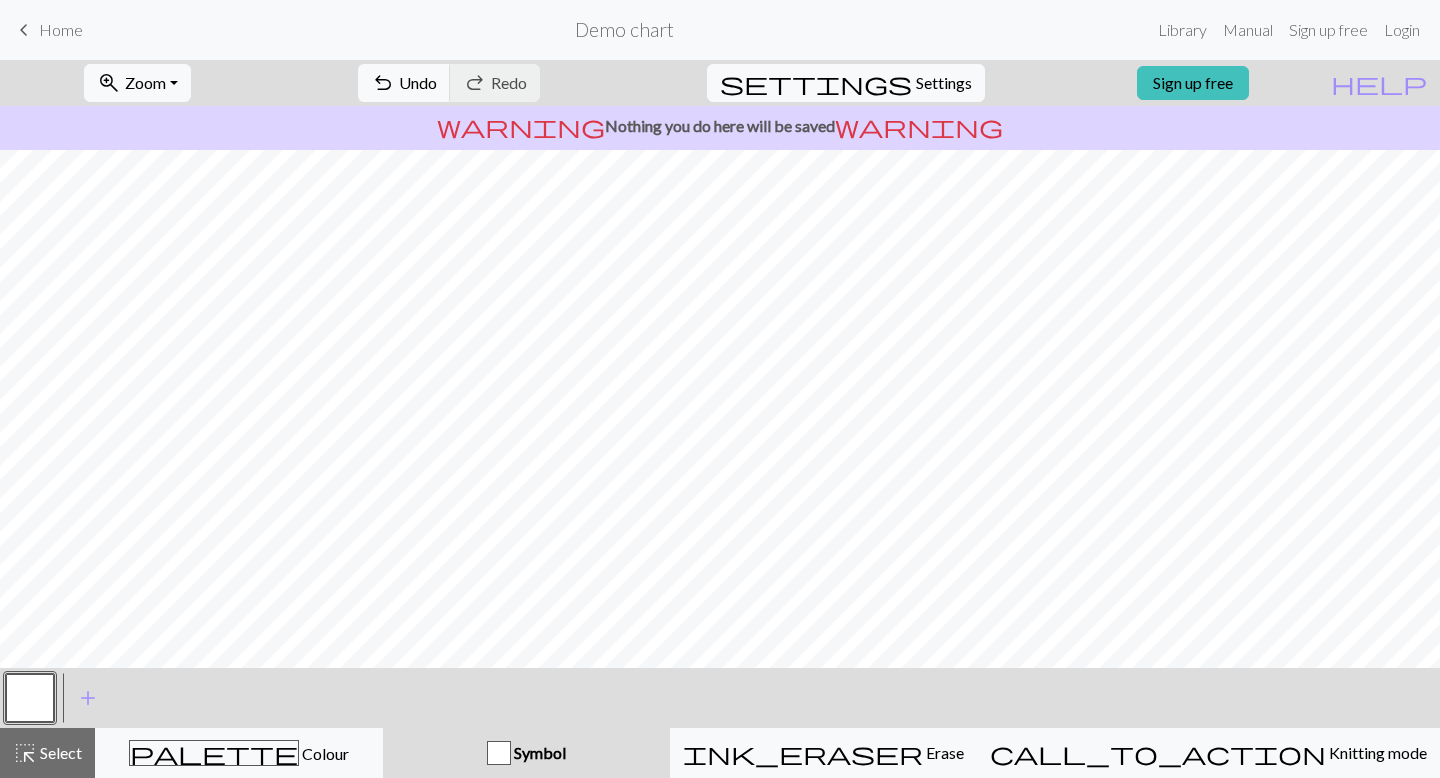 click on "Symbol" at bounding box center (538, 752) 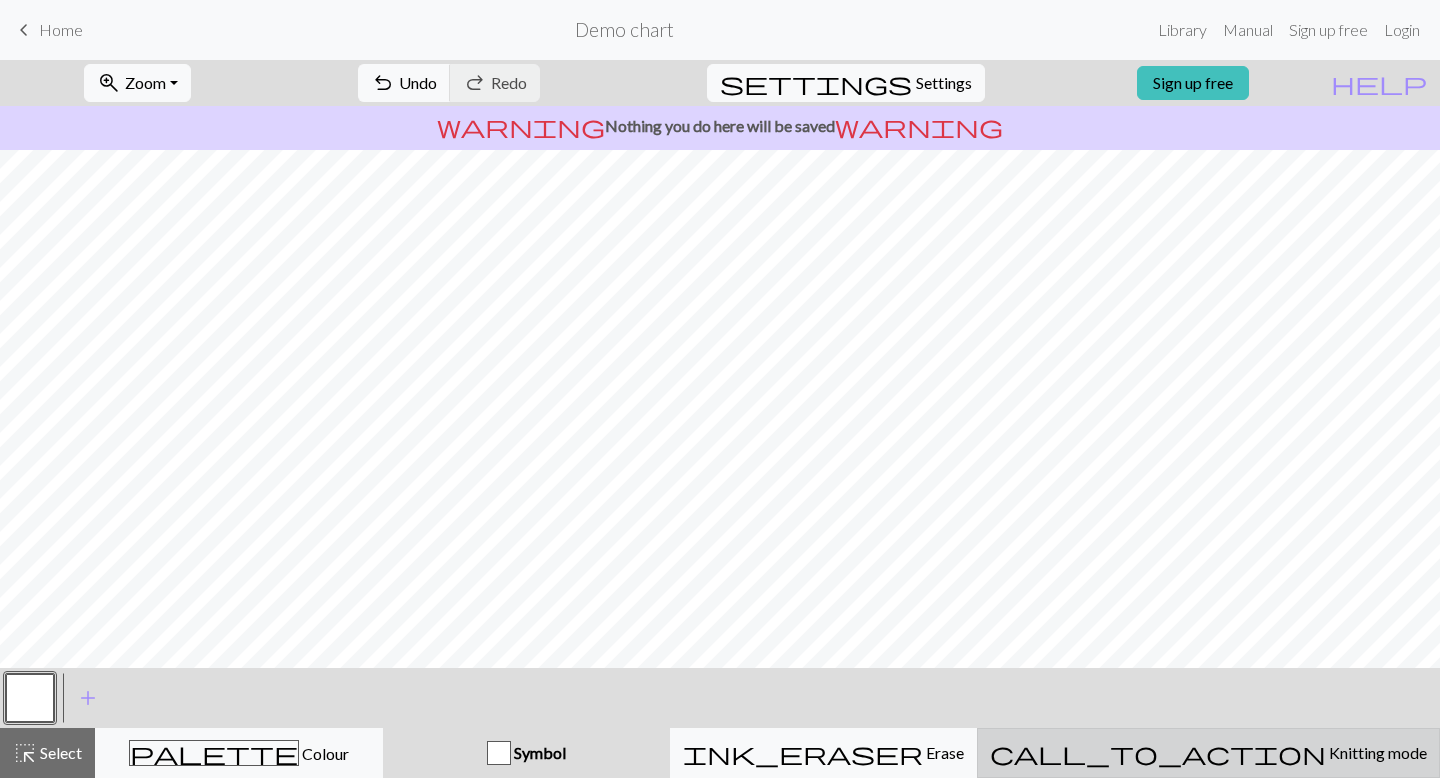 click on "call_to_action   Knitting mode   Knitting mode" at bounding box center [1208, 753] 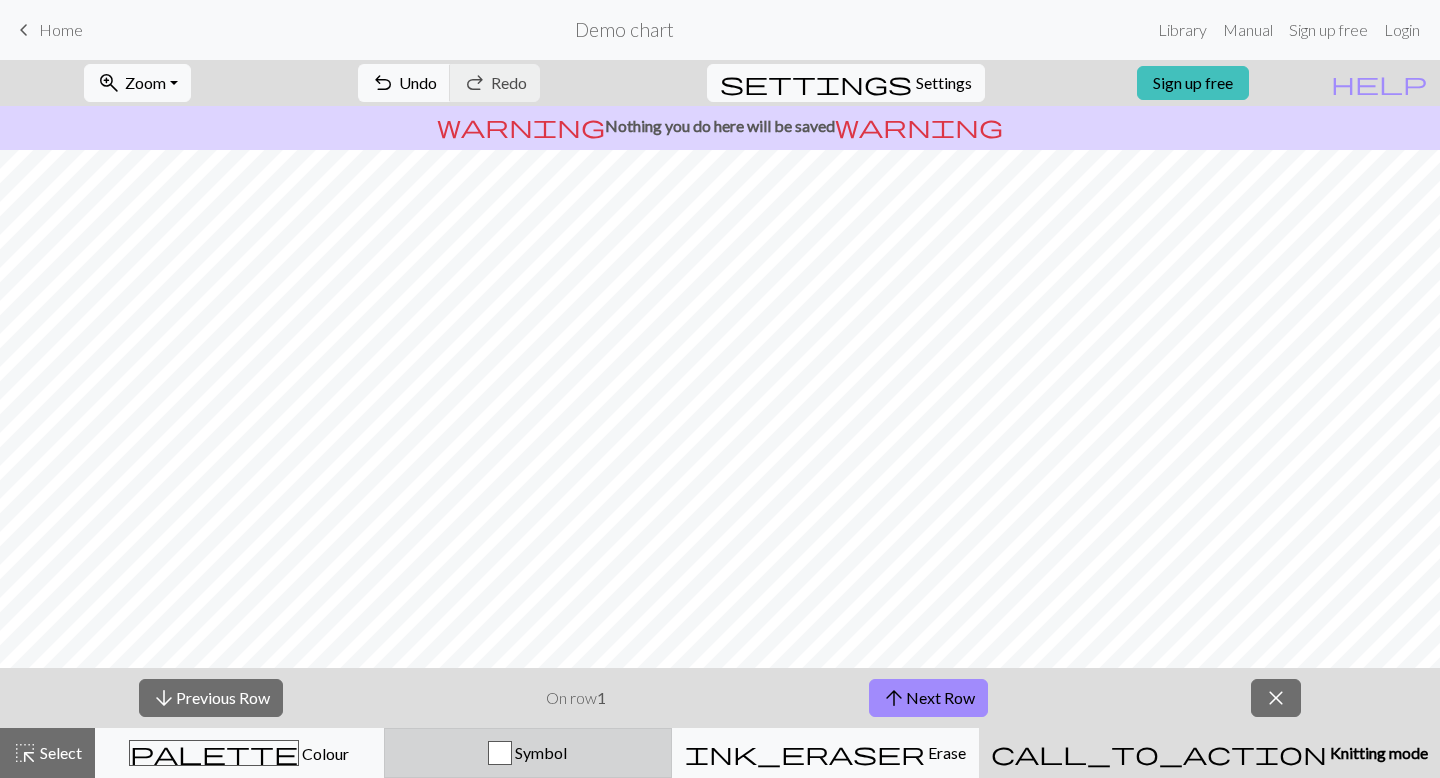 click on "Symbol" at bounding box center (528, 753) 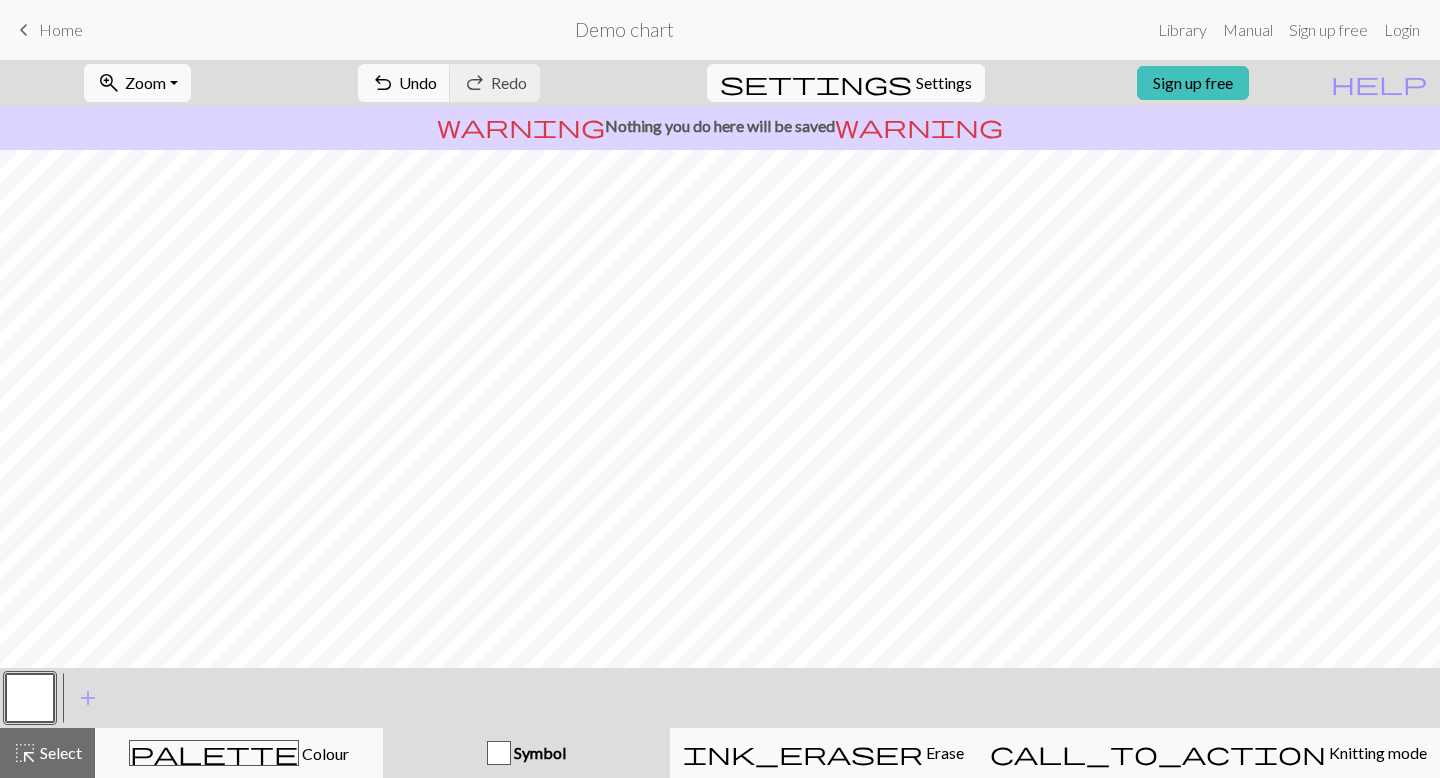 click at bounding box center (499, 753) 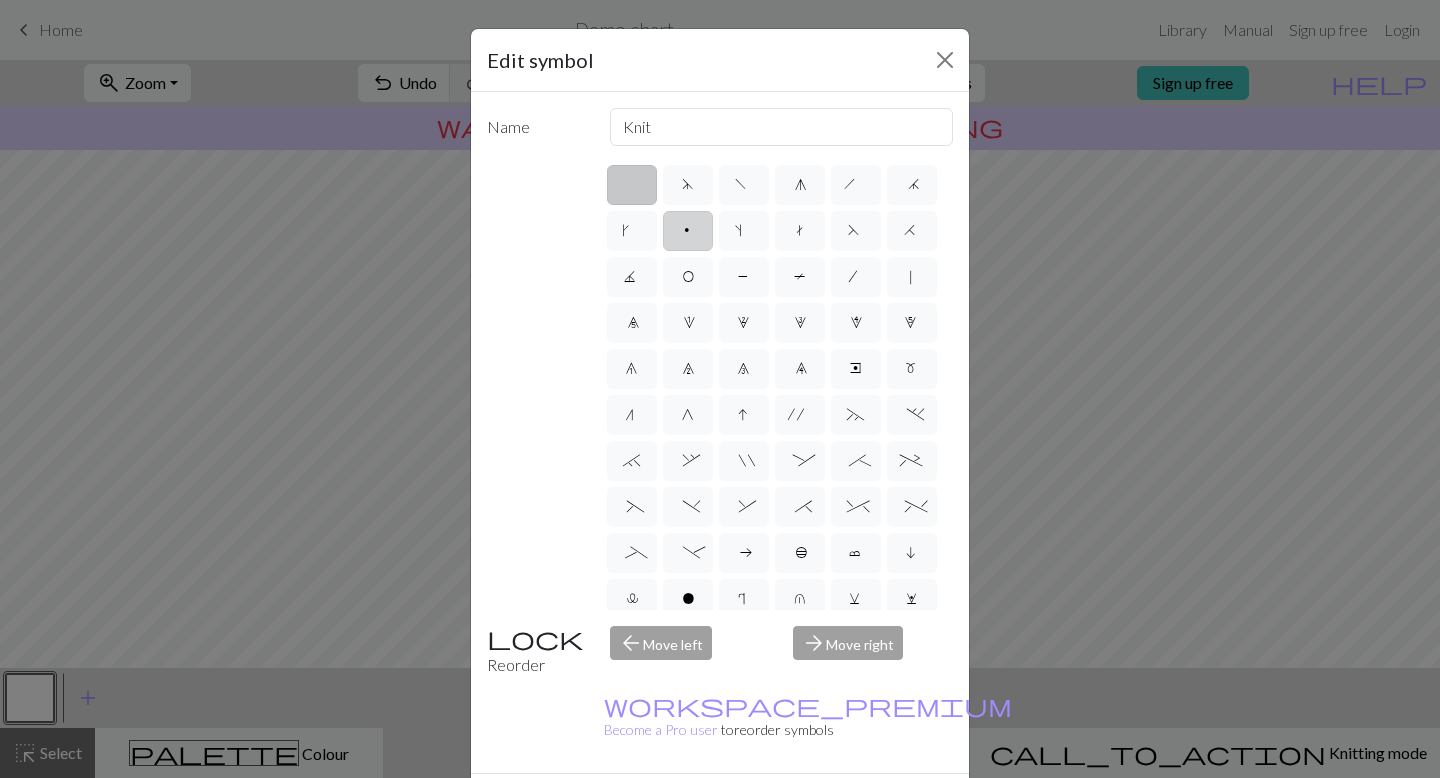 click on "p" at bounding box center (688, 233) 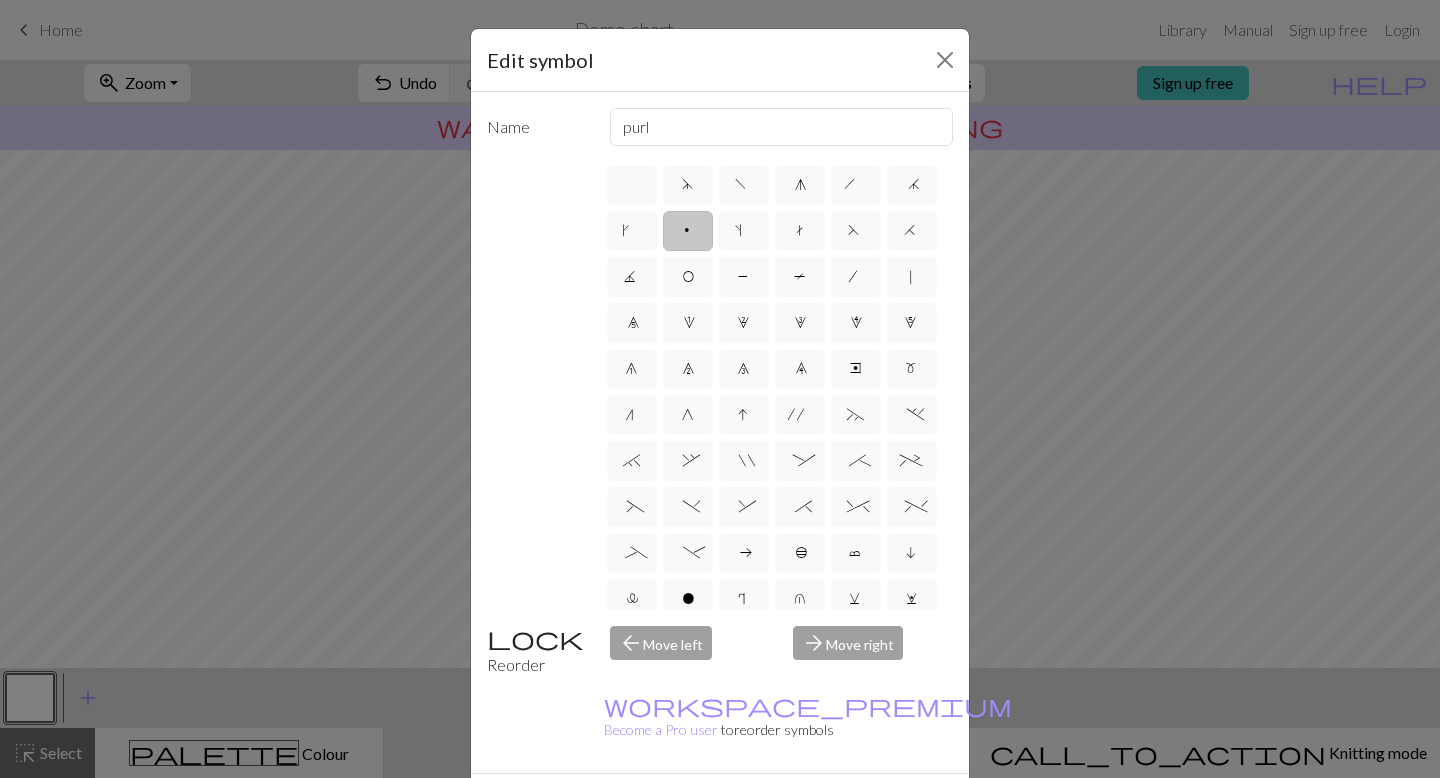 click on "Done" at bounding box center [840, 809] 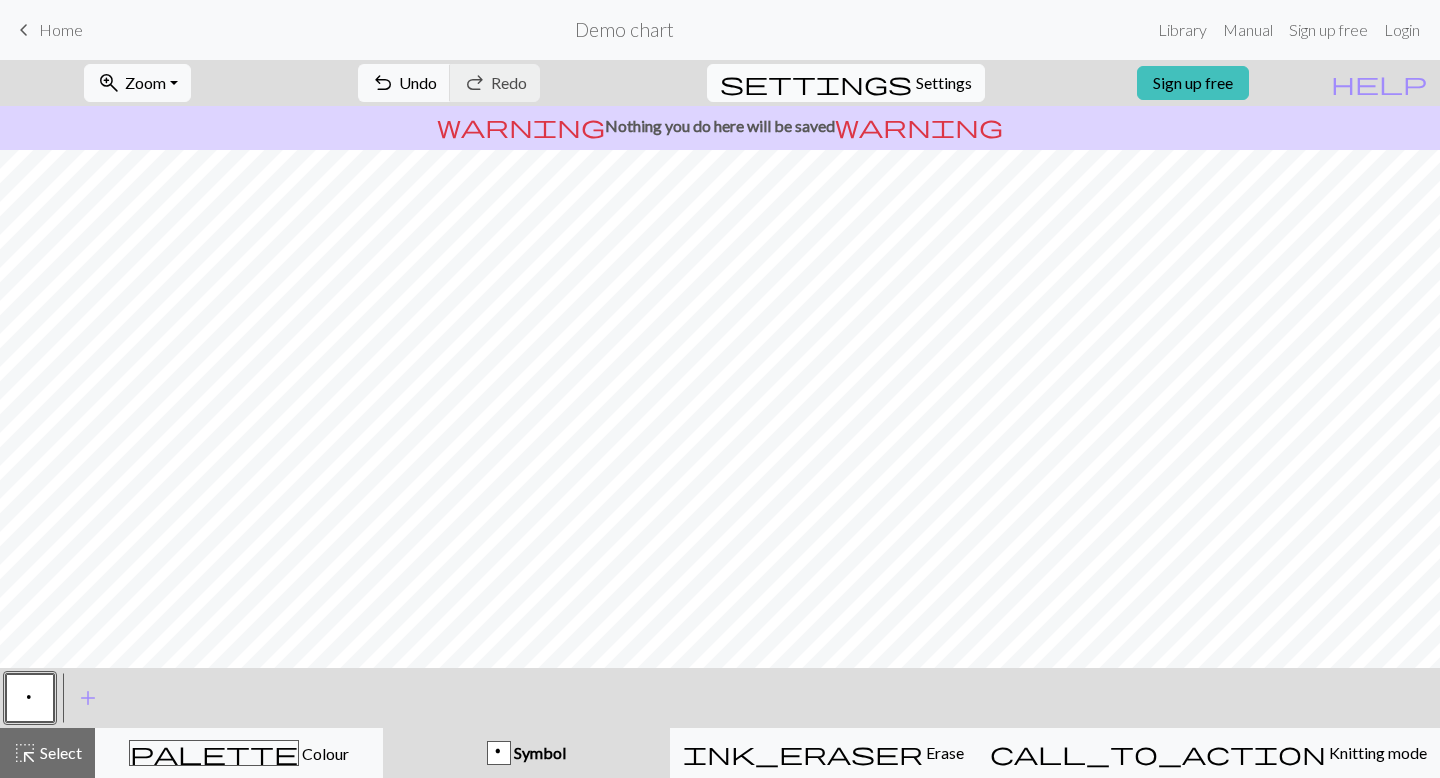 click on "Settings" at bounding box center [944, 83] 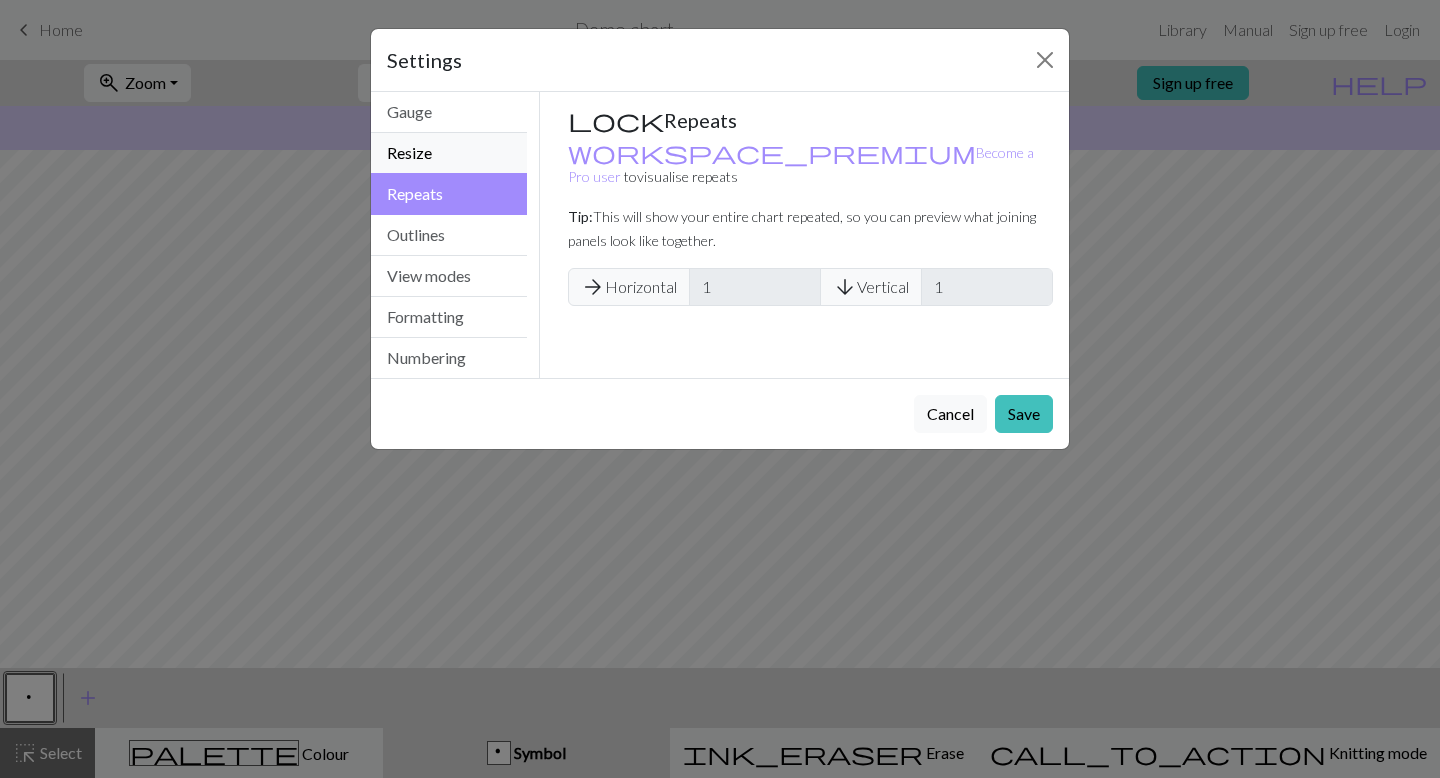 click on "Resize" at bounding box center (449, 153) 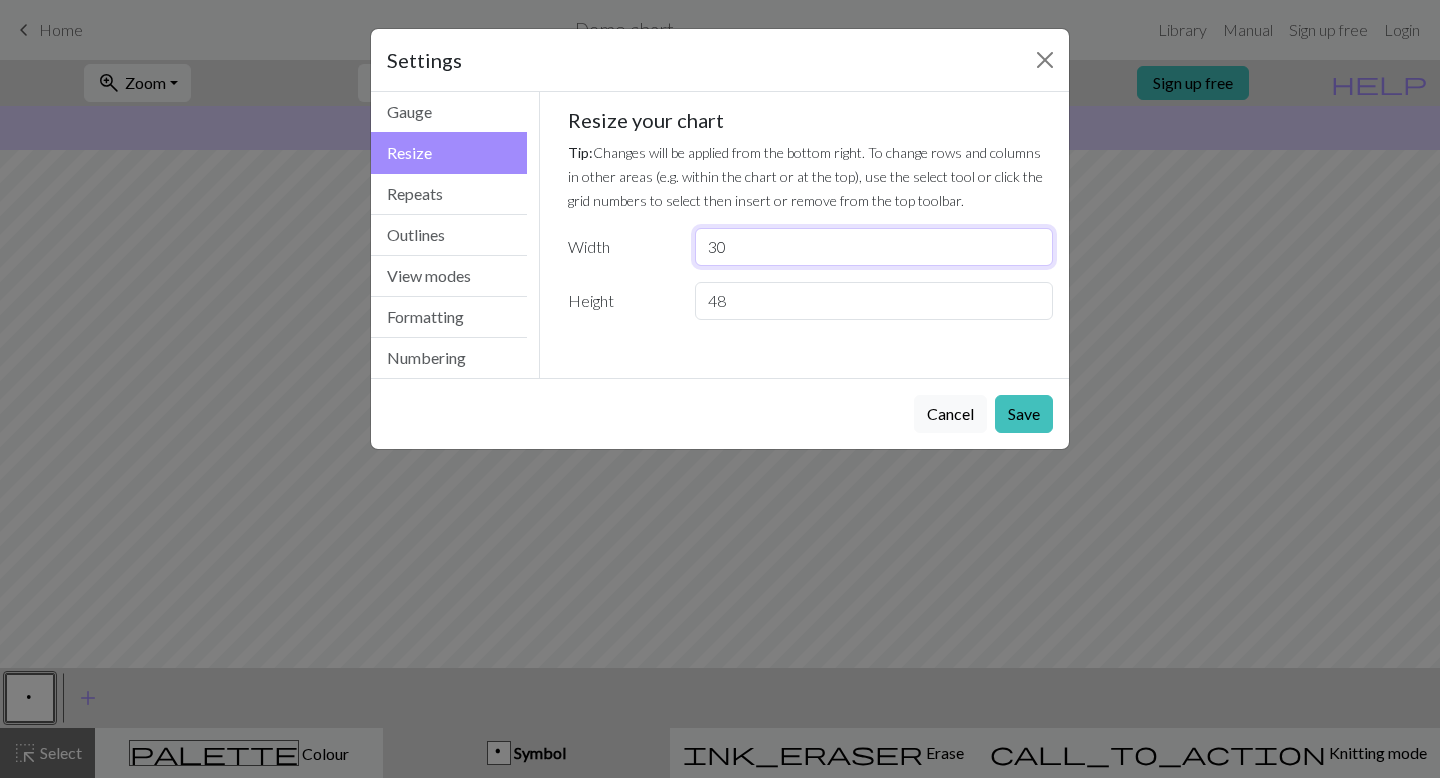 drag, startPoint x: 747, startPoint y: 246, endPoint x: 679, endPoint y: 246, distance: 68 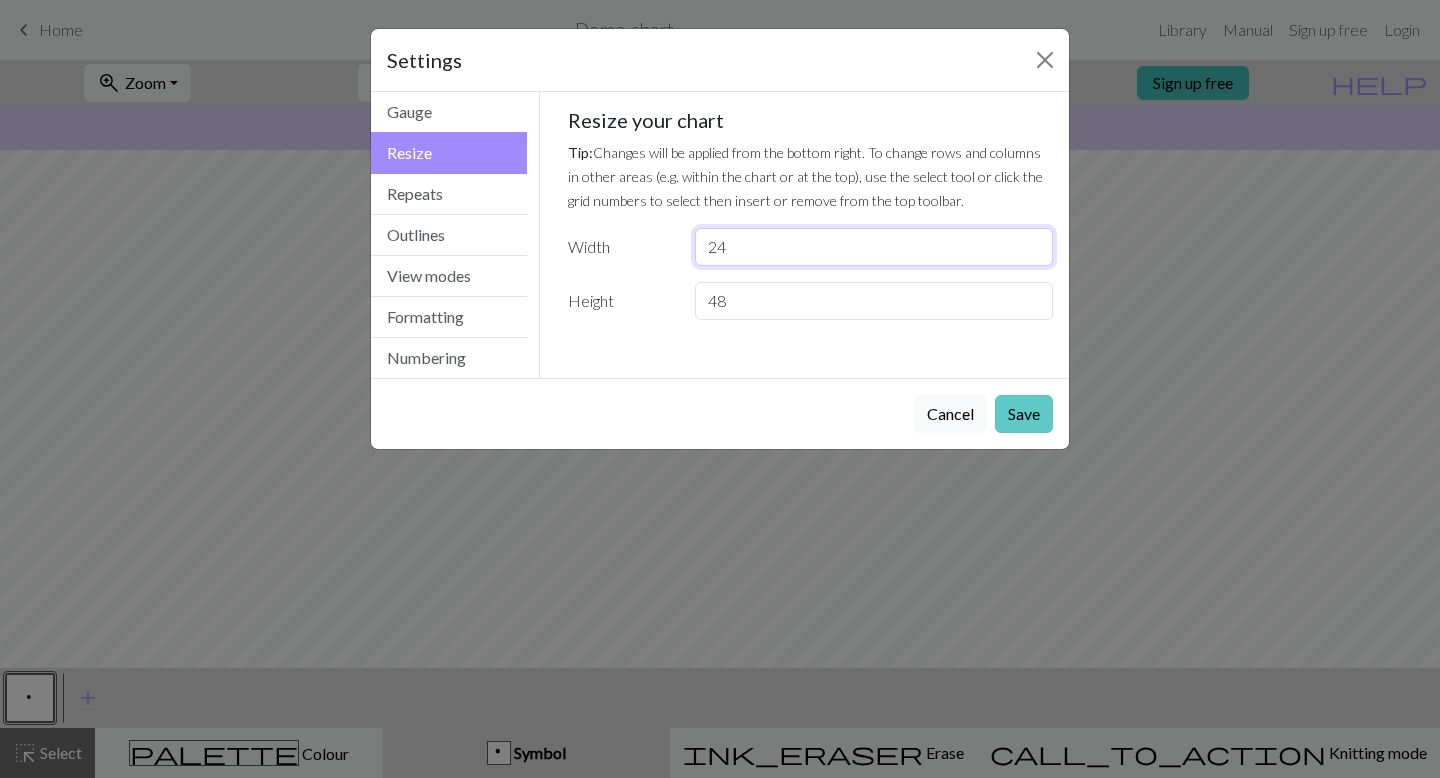 type on "24" 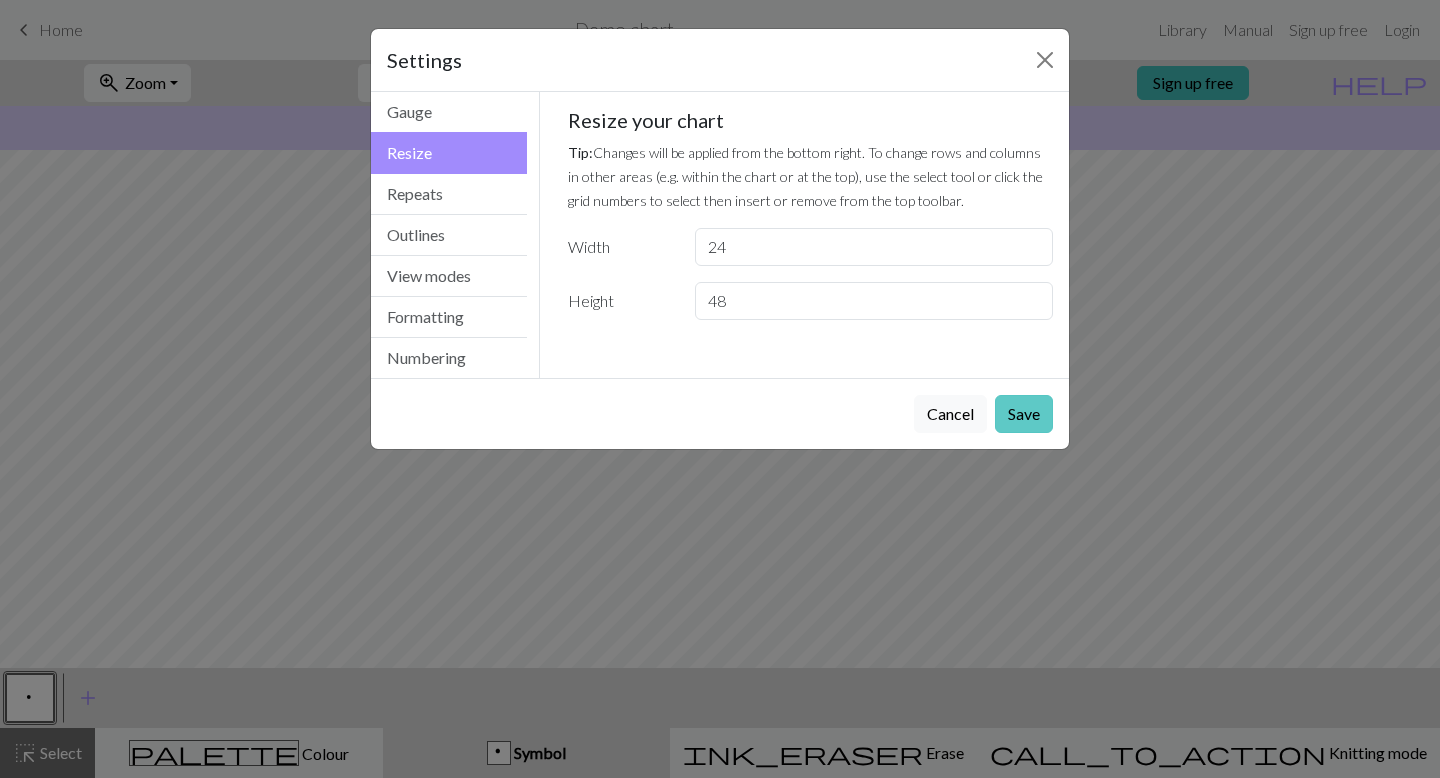 click on "Save" at bounding box center [1024, 414] 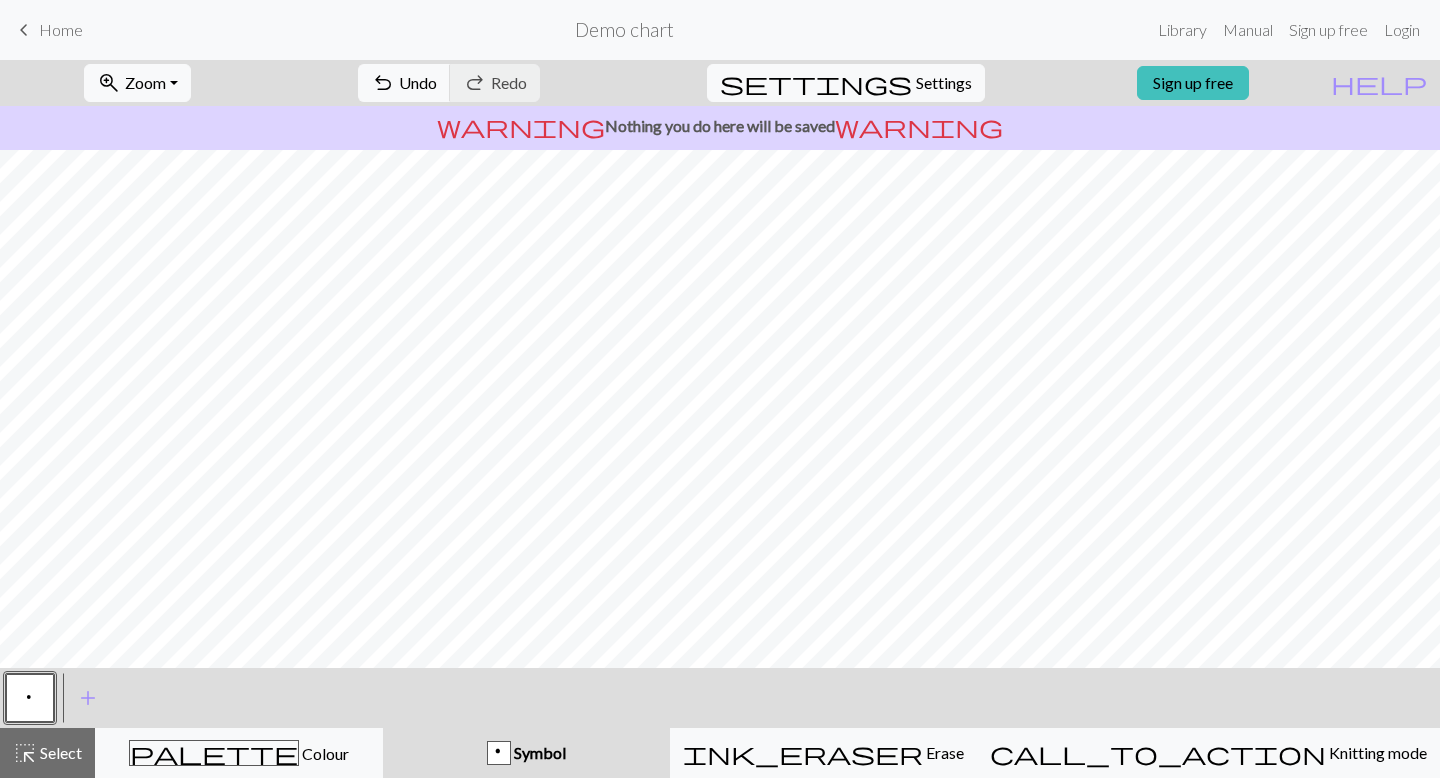 click on "p" at bounding box center [499, 754] 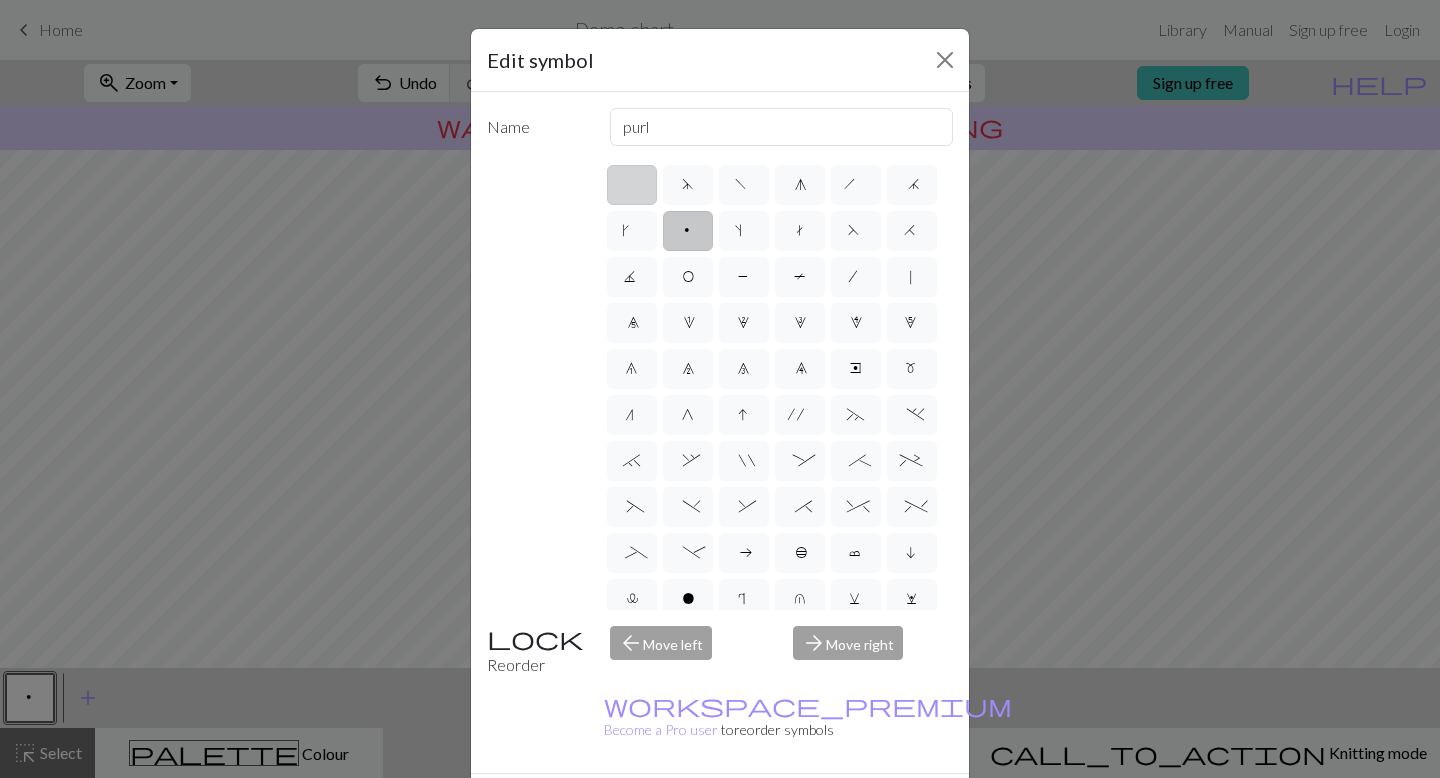 click at bounding box center (632, 185) 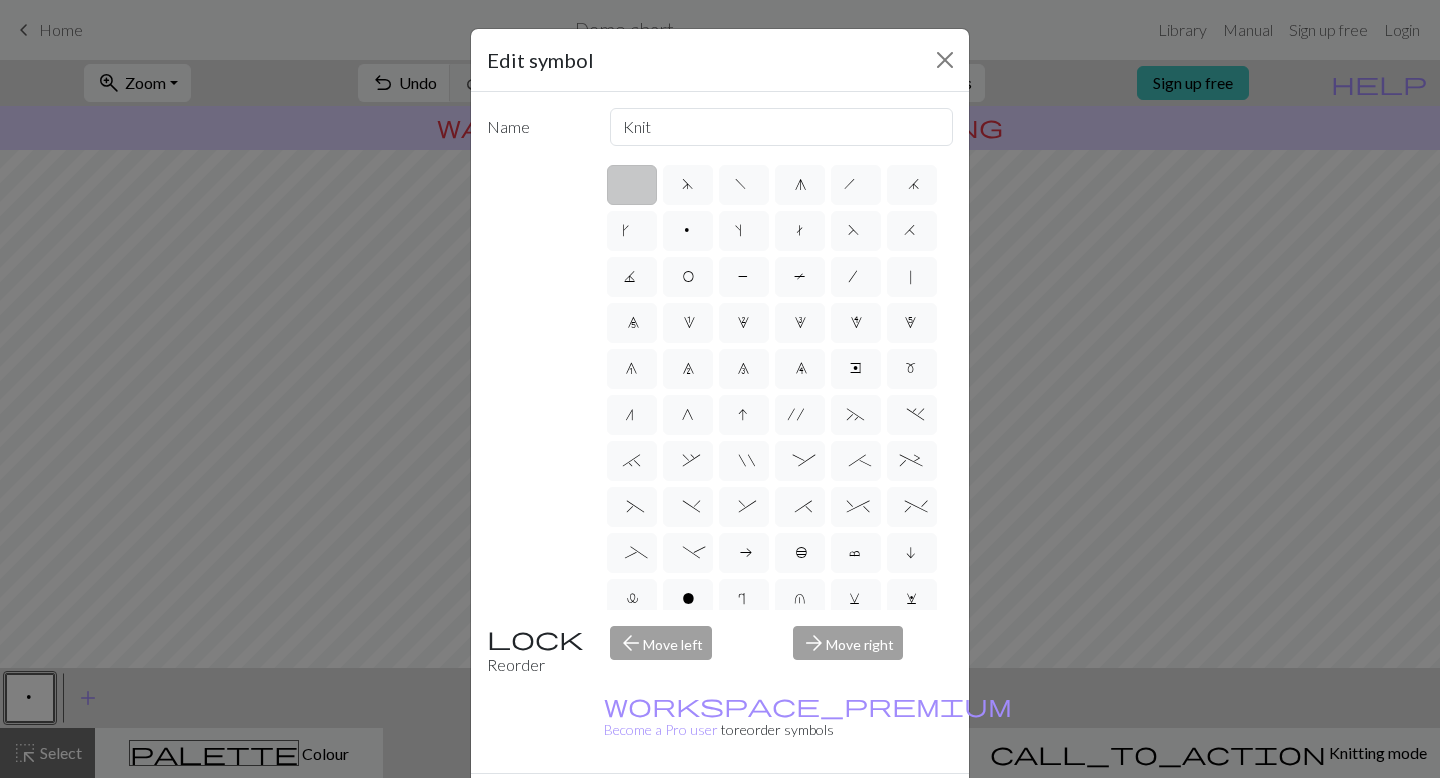 click on "Done" at bounding box center [840, 809] 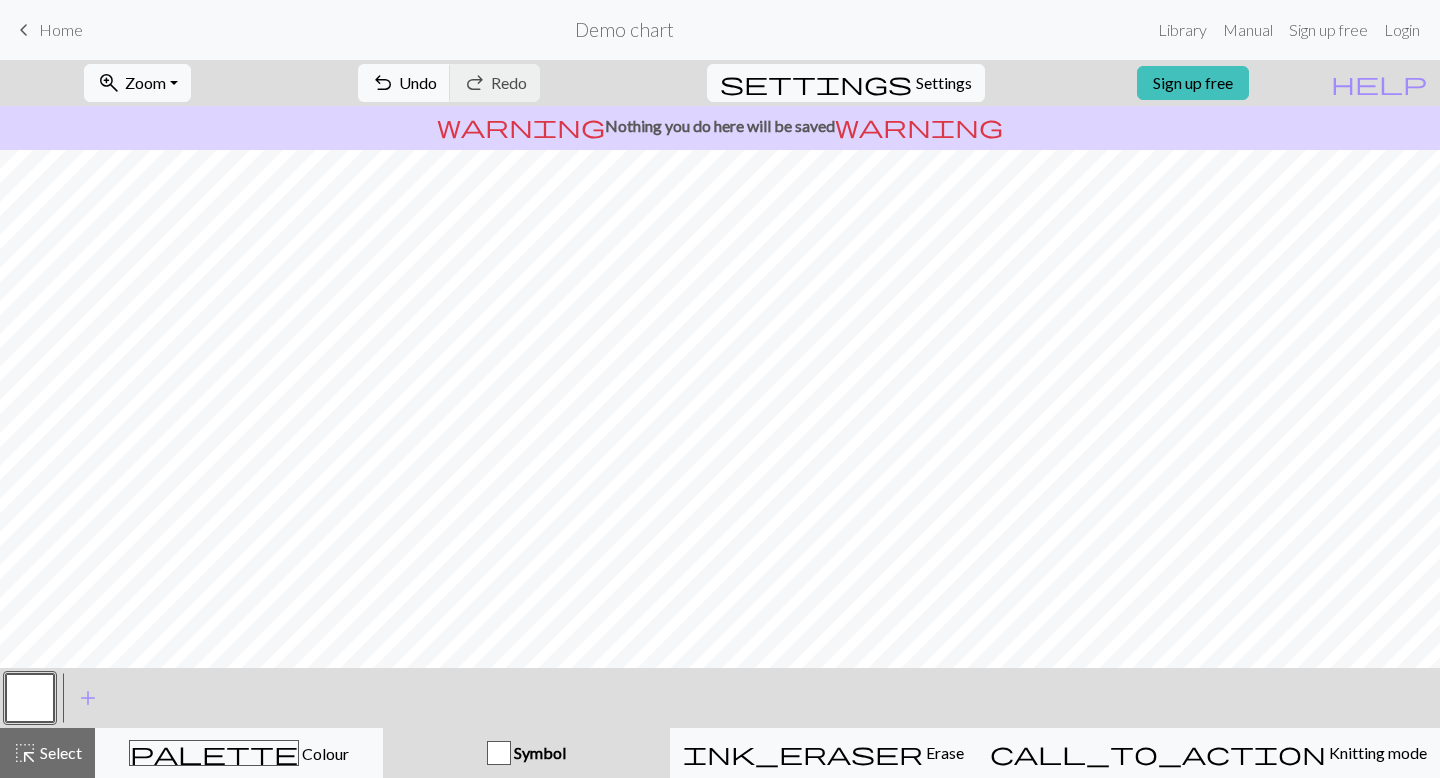 type 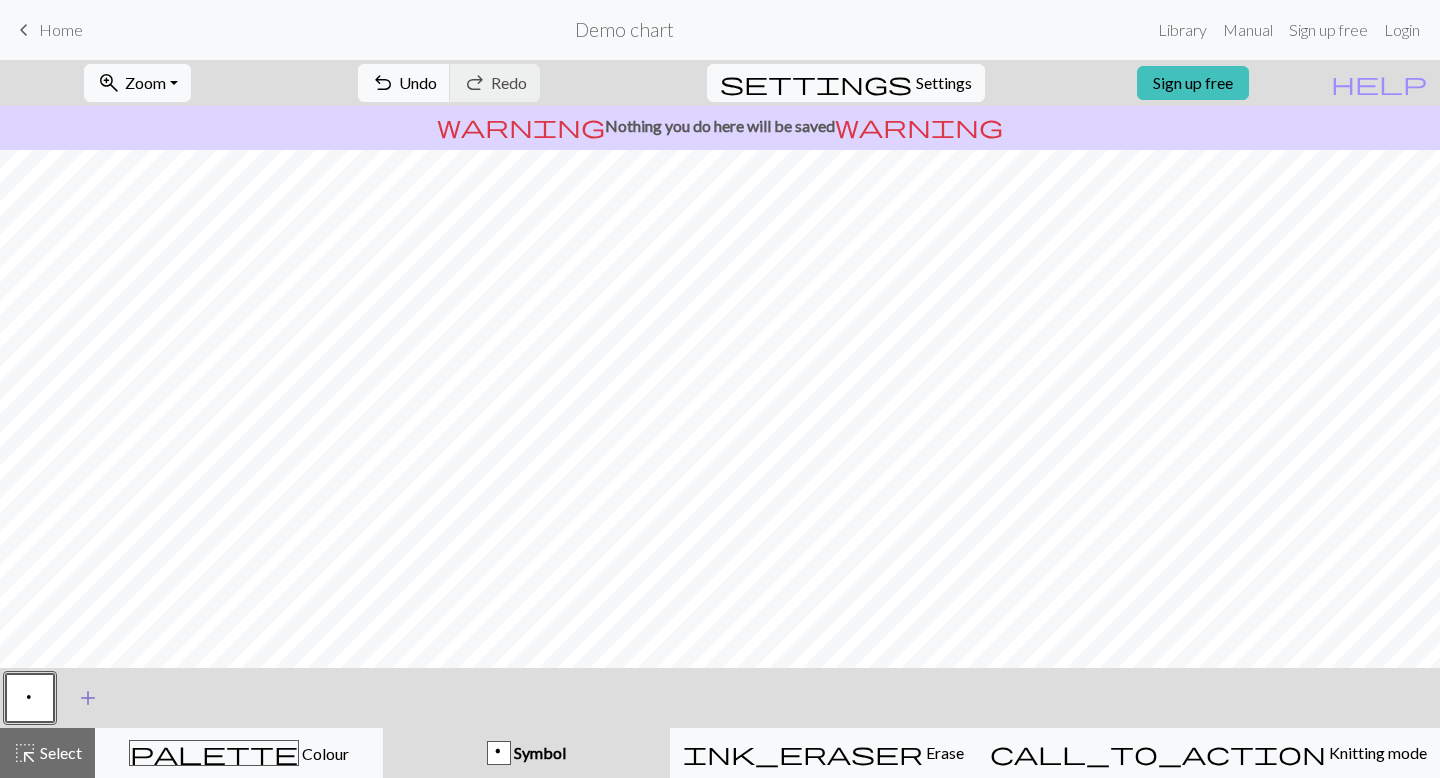 click on "add" at bounding box center (88, 698) 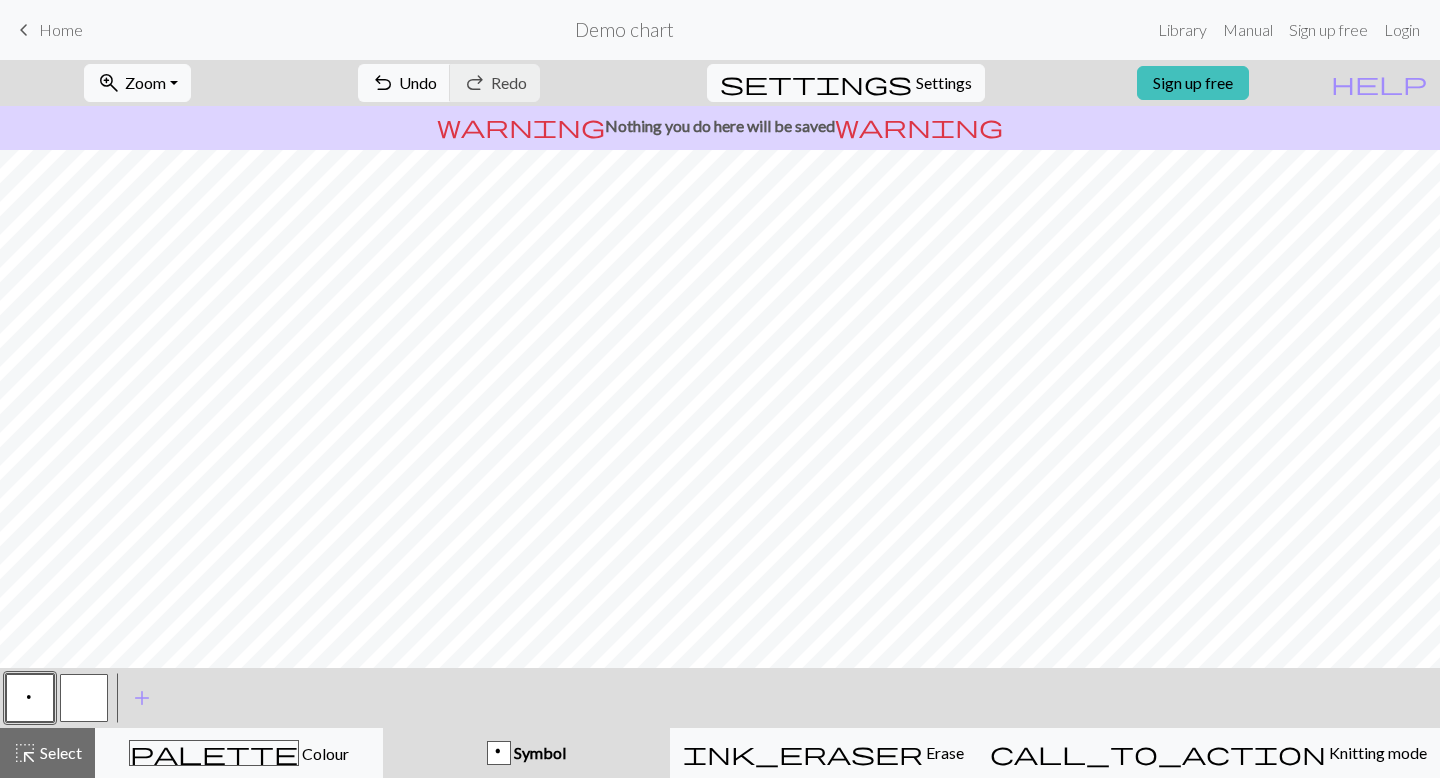 click at bounding box center (84, 698) 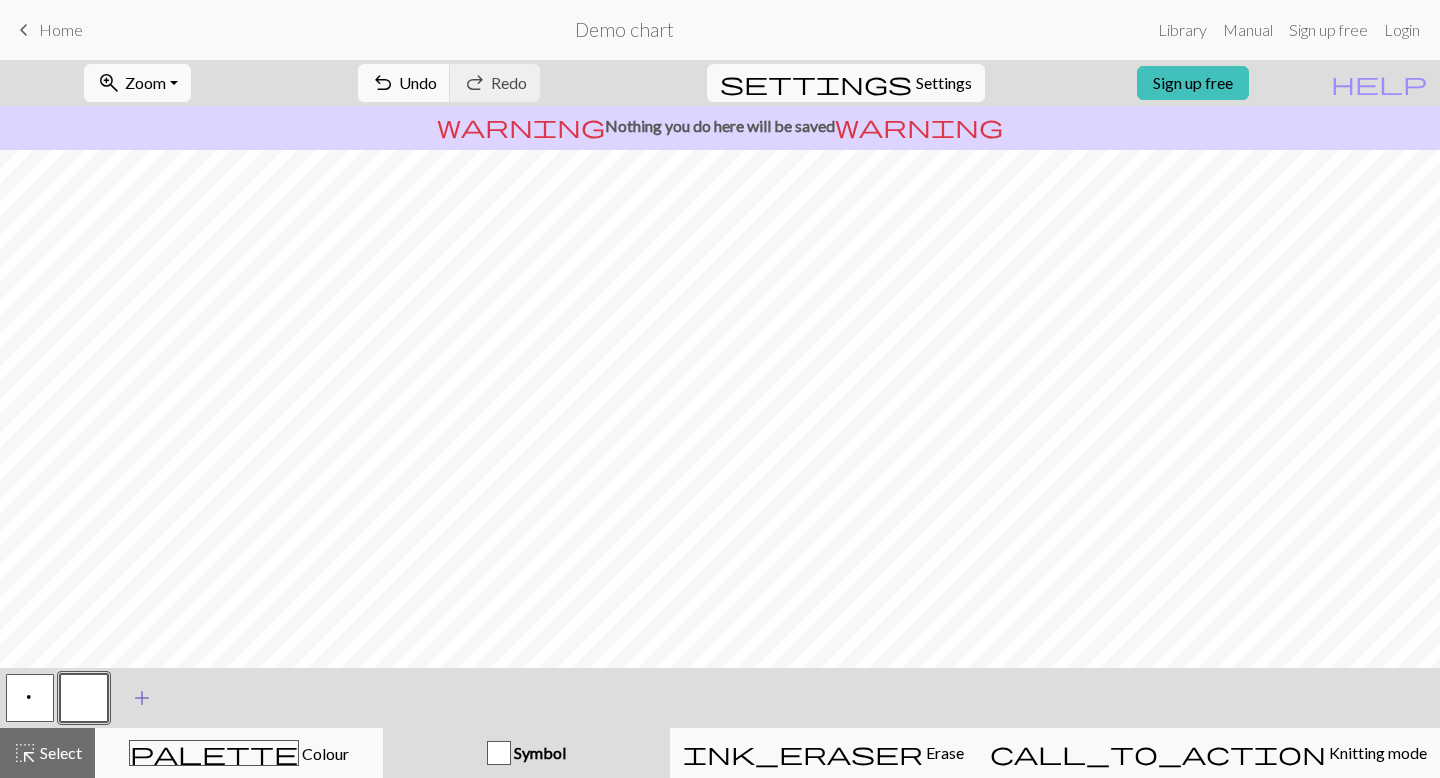 click on "add" at bounding box center [142, 698] 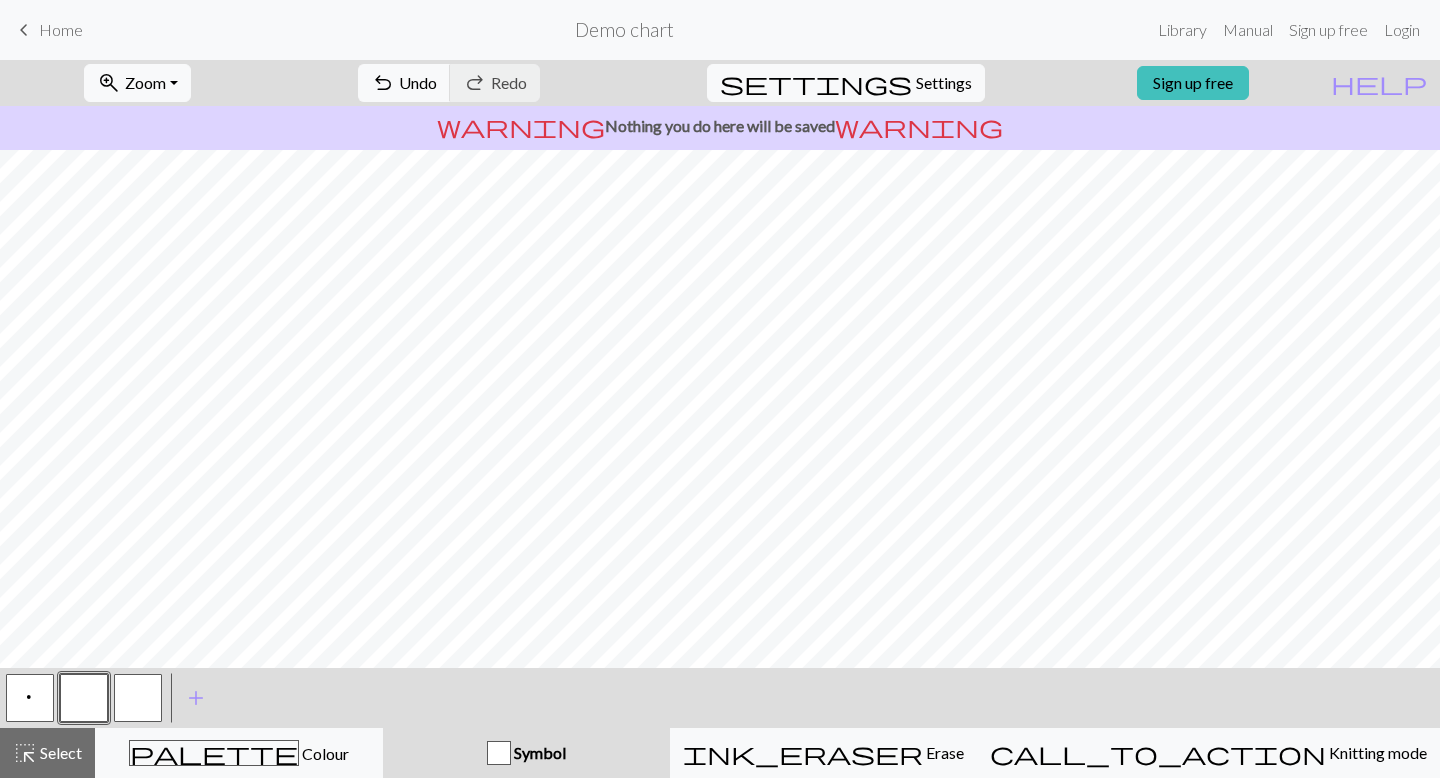 click at bounding box center [138, 698] 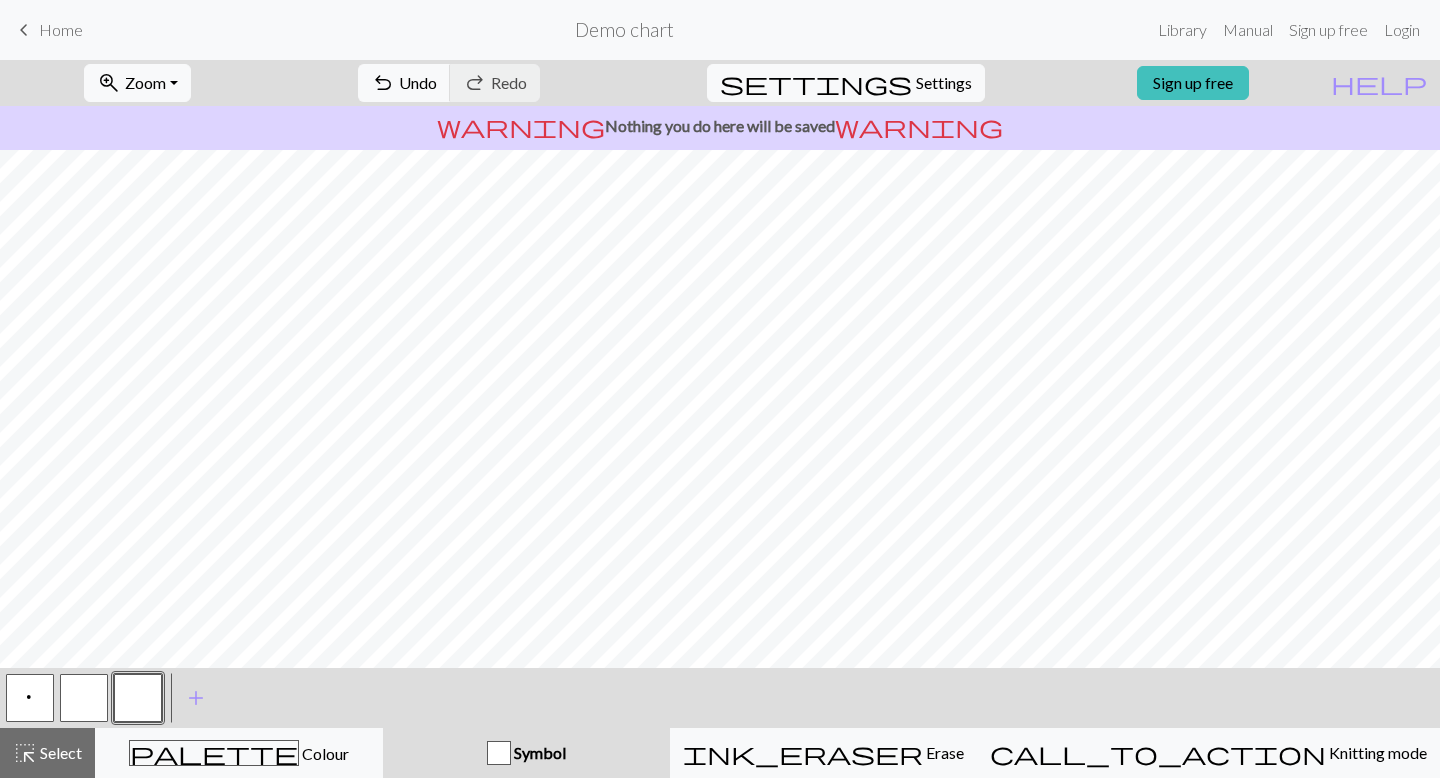 click at bounding box center [138, 698] 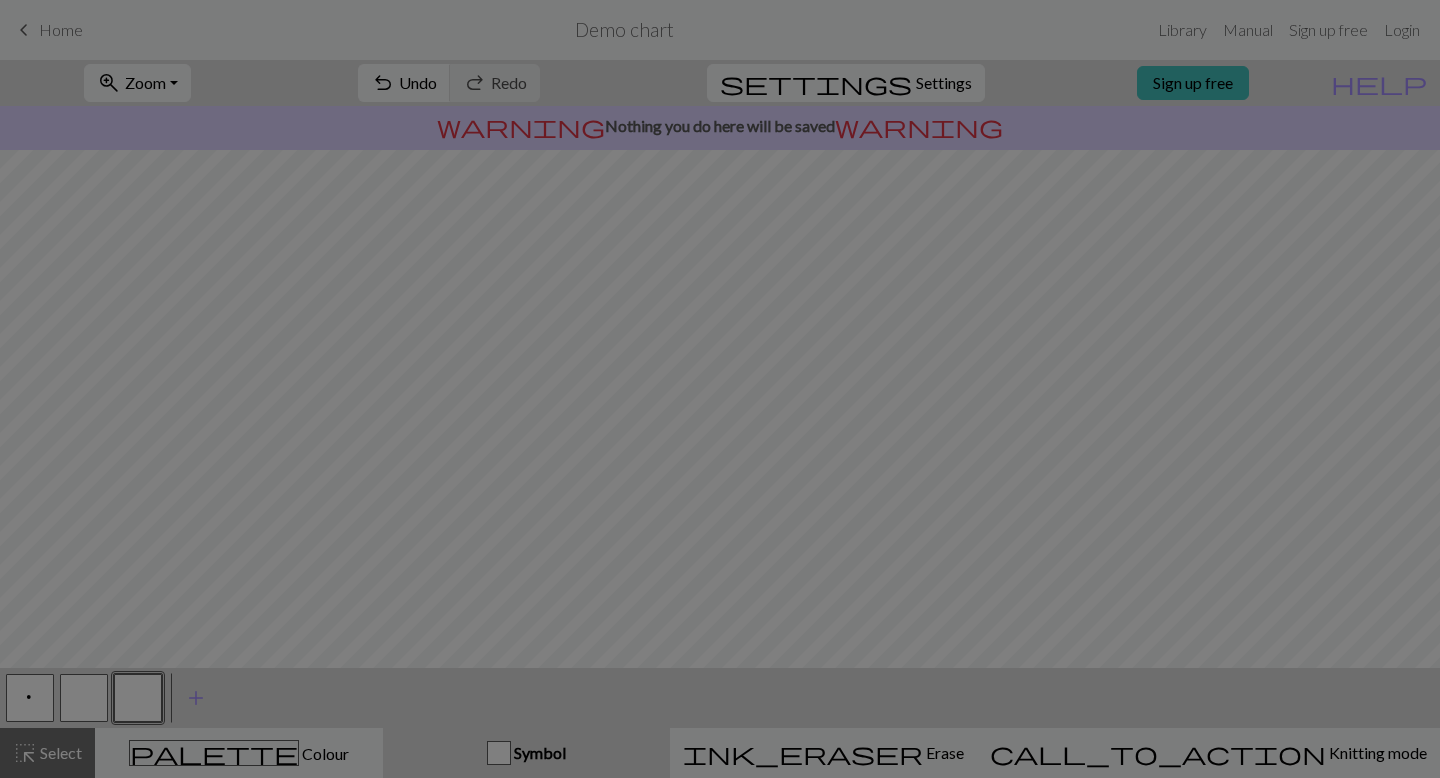 click on "Edit symbol Name d f g h j k p s t F H J O P T / | 0 1 2 3 4 5 6 7 8 9 e m n G I ' ~ . ` , " : ; + ( ) & * ^ % _ - a b c i l o r u v w x y z A B C D E K L M N R S U V W X Y < > Reorder arrow_back Move left arrow_forward Move right workspace_premium Become a Pro user   to  reorder symbols Delete Done Cancel" at bounding box center [720, 389] 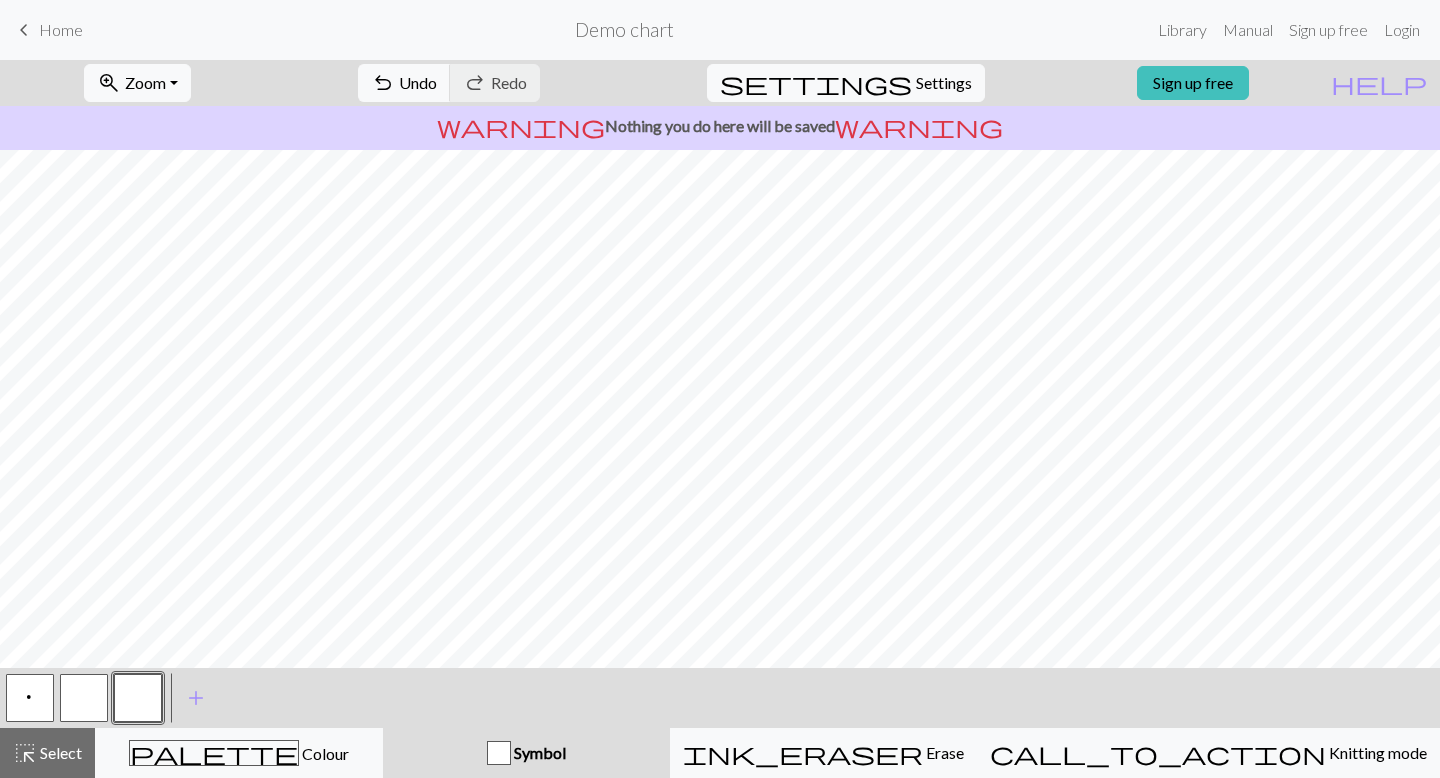click at bounding box center [138, 698] 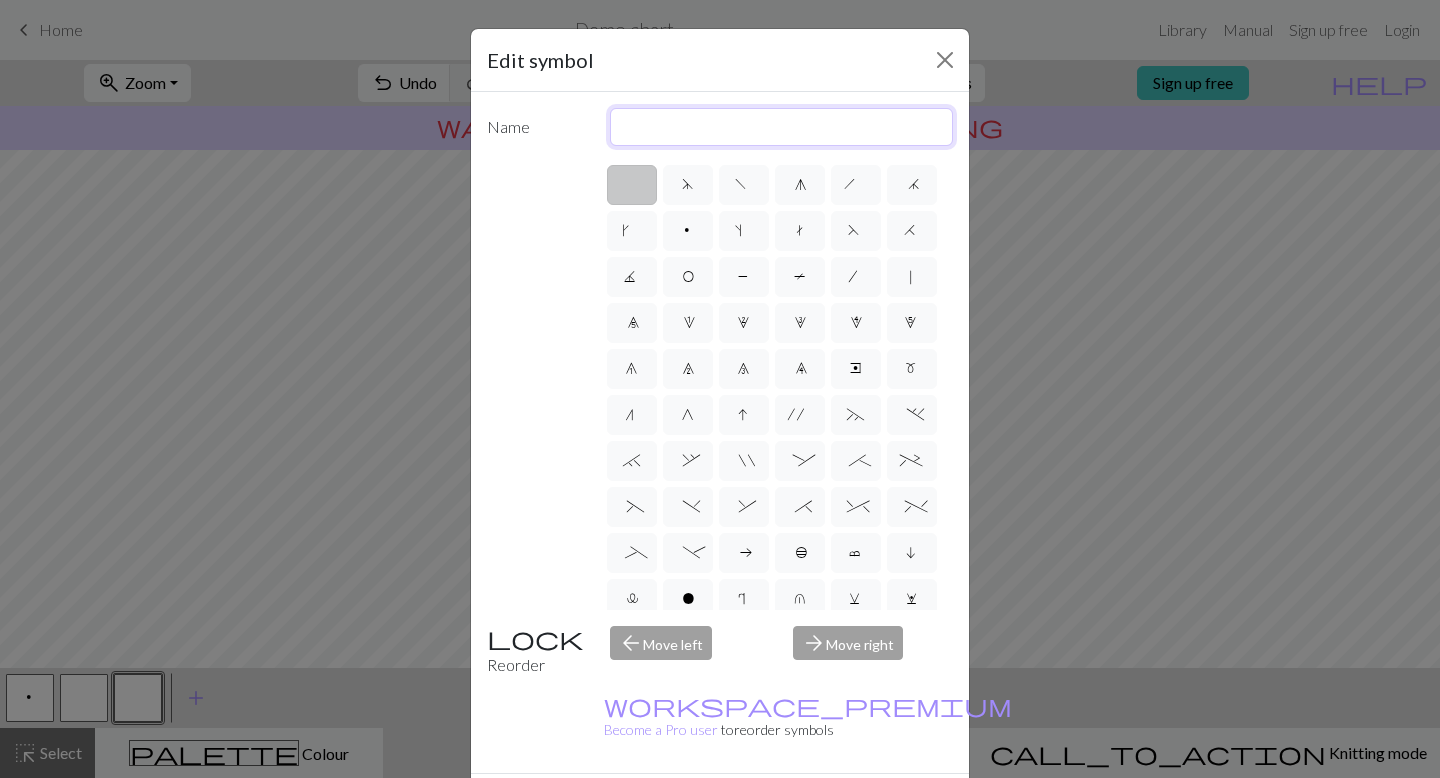 click at bounding box center [782, 127] 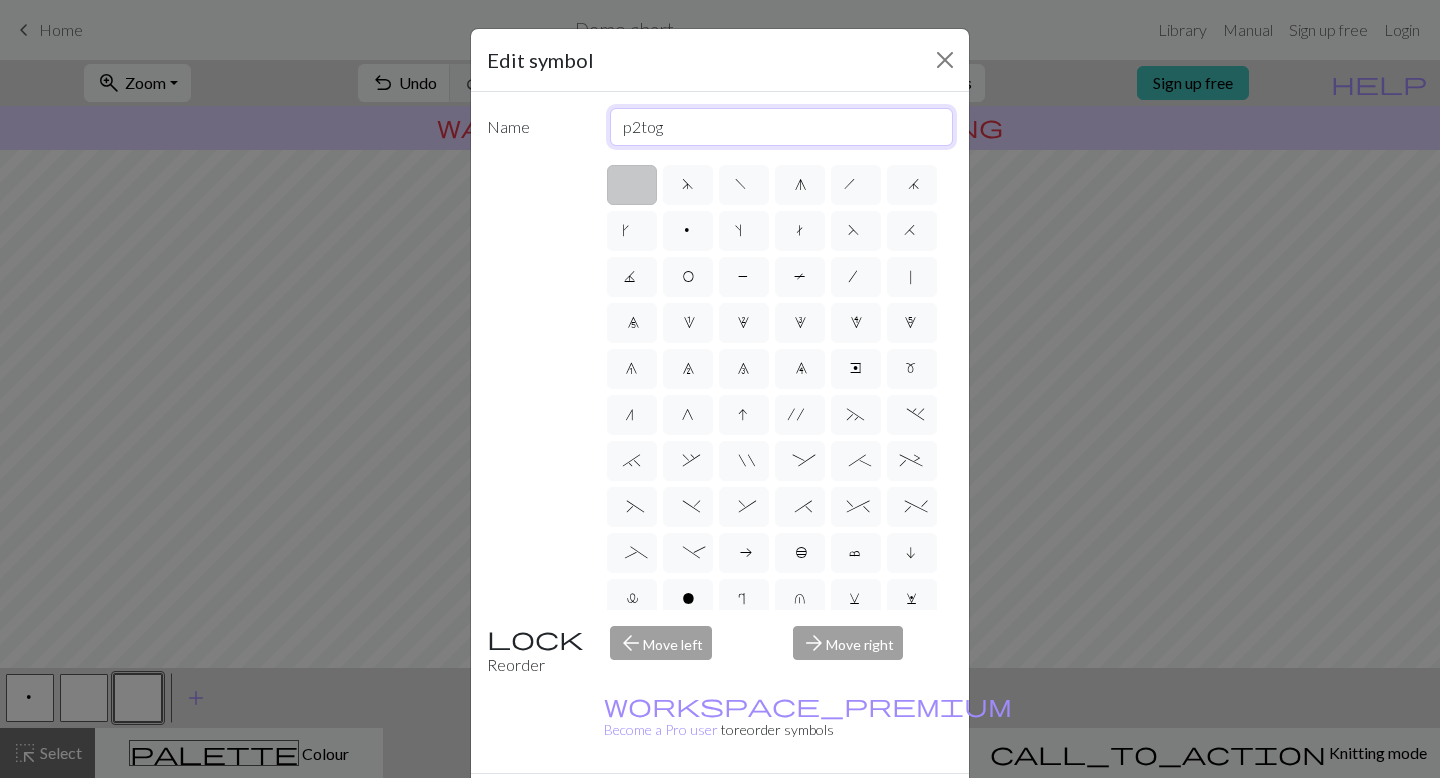 type on "p2tog" 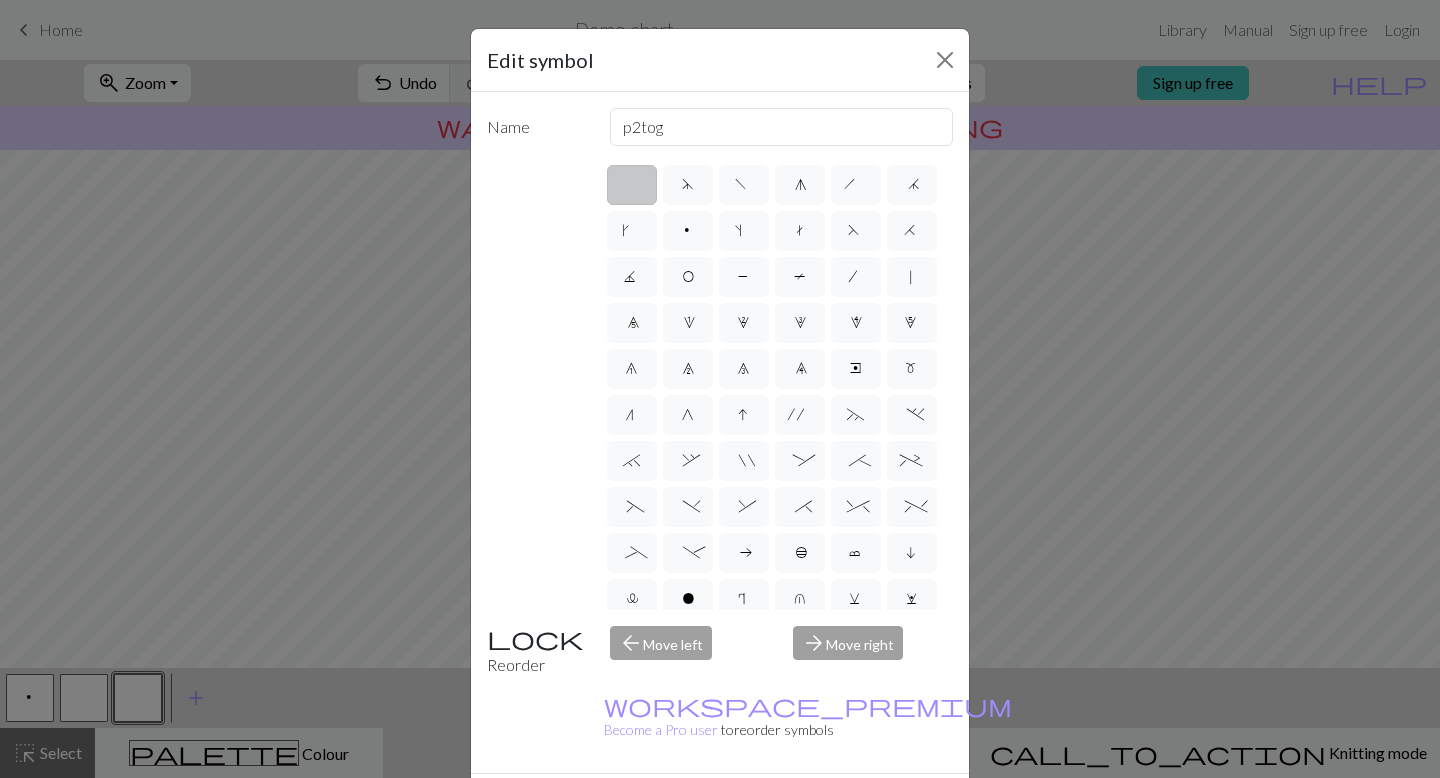 click on "d f g h j k p s t F H J O P T / | 0 1 2 3 4 5 6 7 8 9 e m n G I ' ~ . ` , " : ; + ( ) & * ^ % _ - a b c i l o r u v w x y z A B C D E K L M N R S U V W X Y < >" at bounding box center (720, 386) 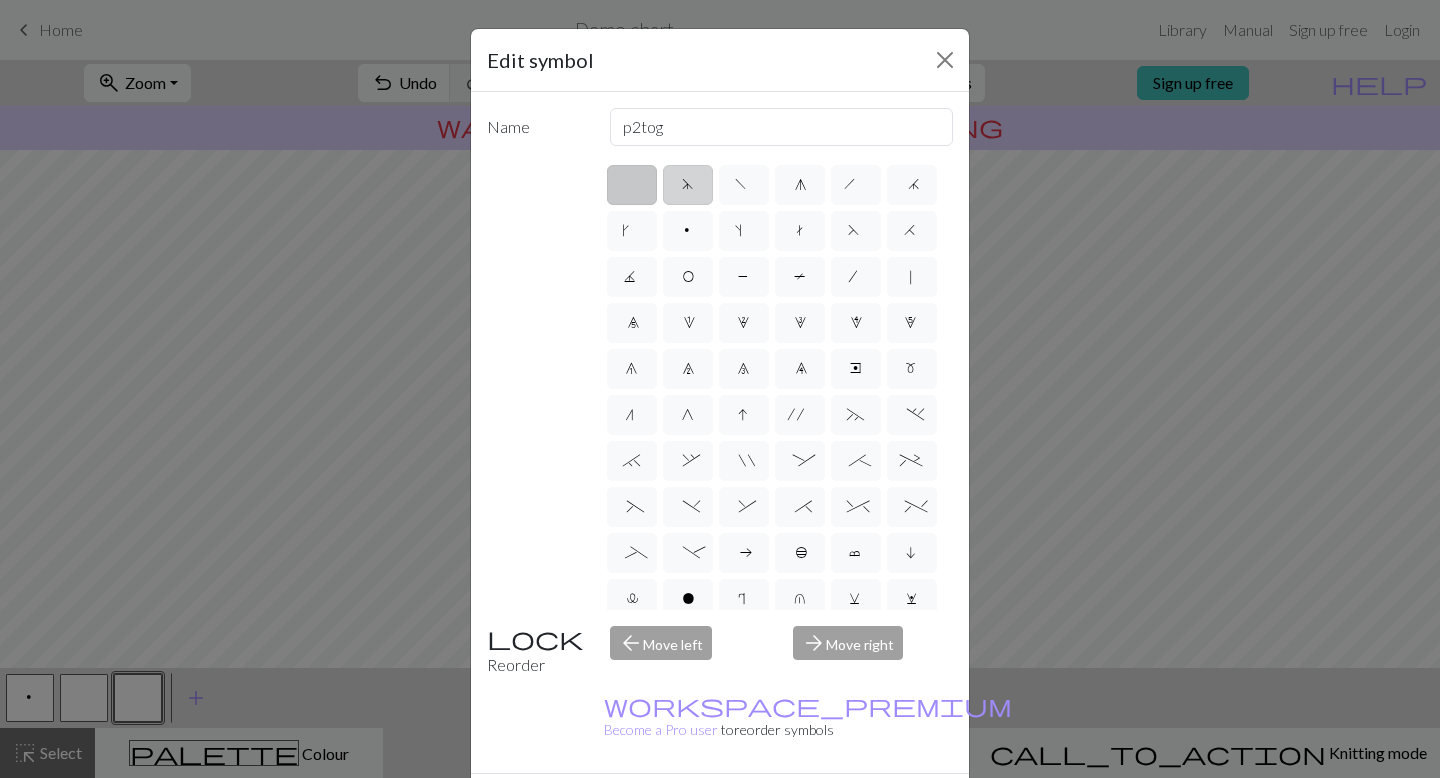 click on "d" at bounding box center (688, 185) 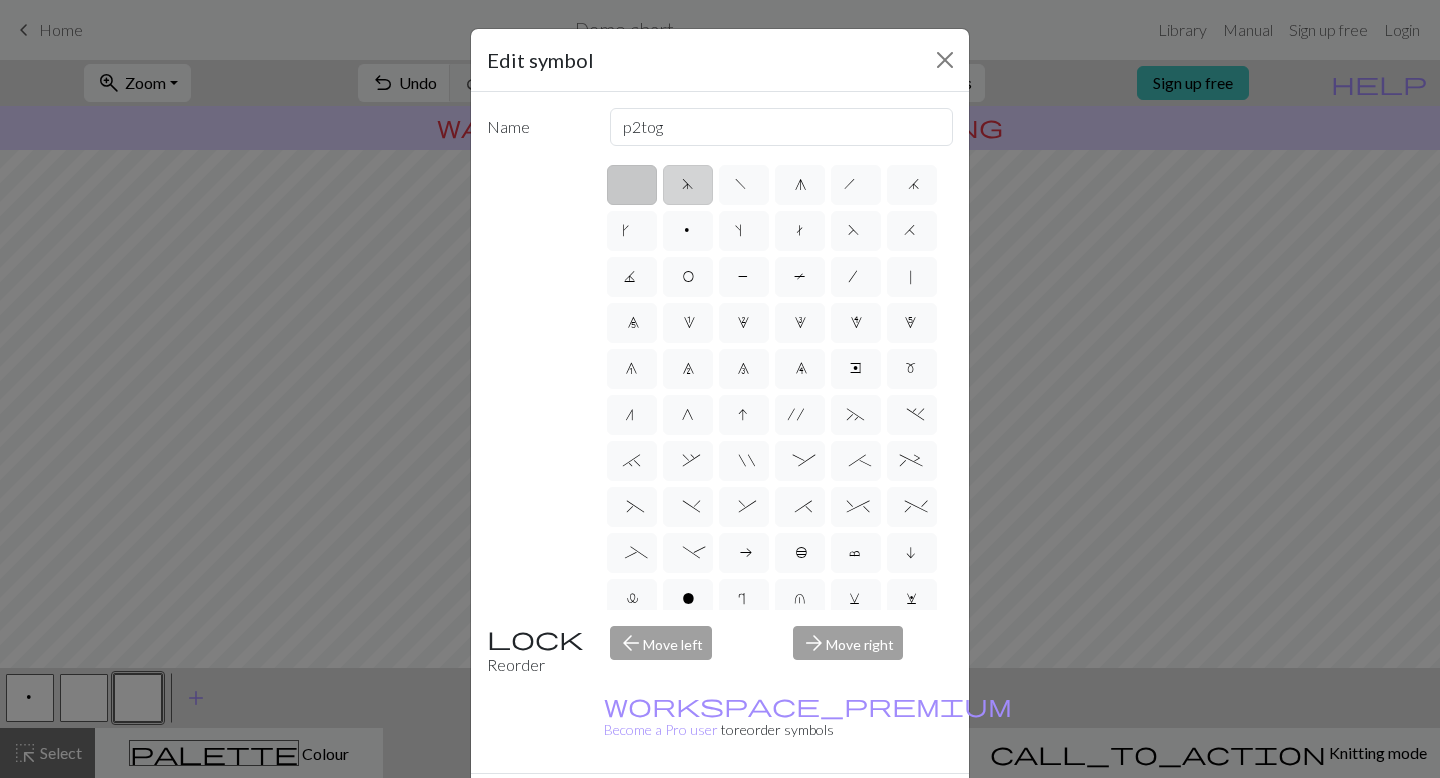 radio on "true" 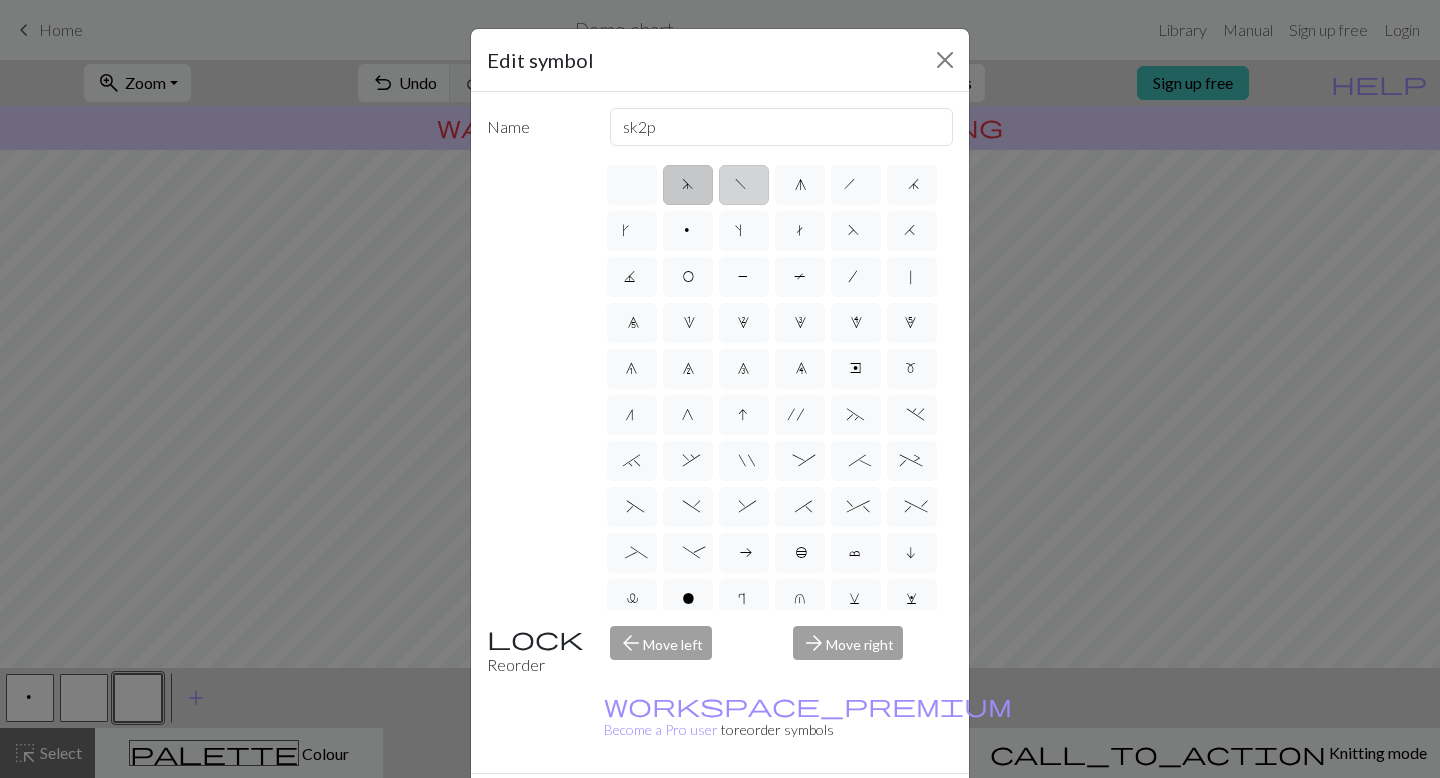 click on "f" at bounding box center [744, 185] 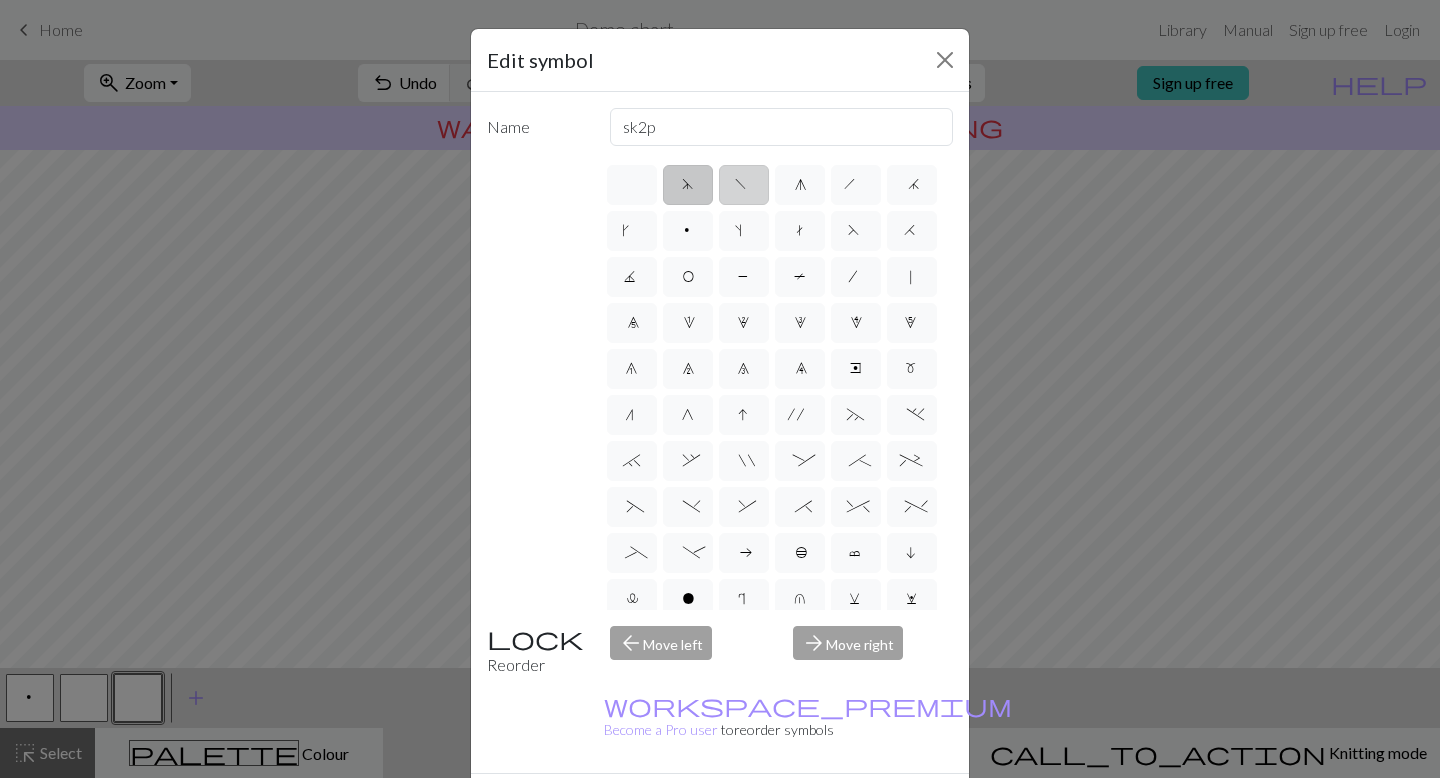 click on "f" at bounding box center (741, 178) 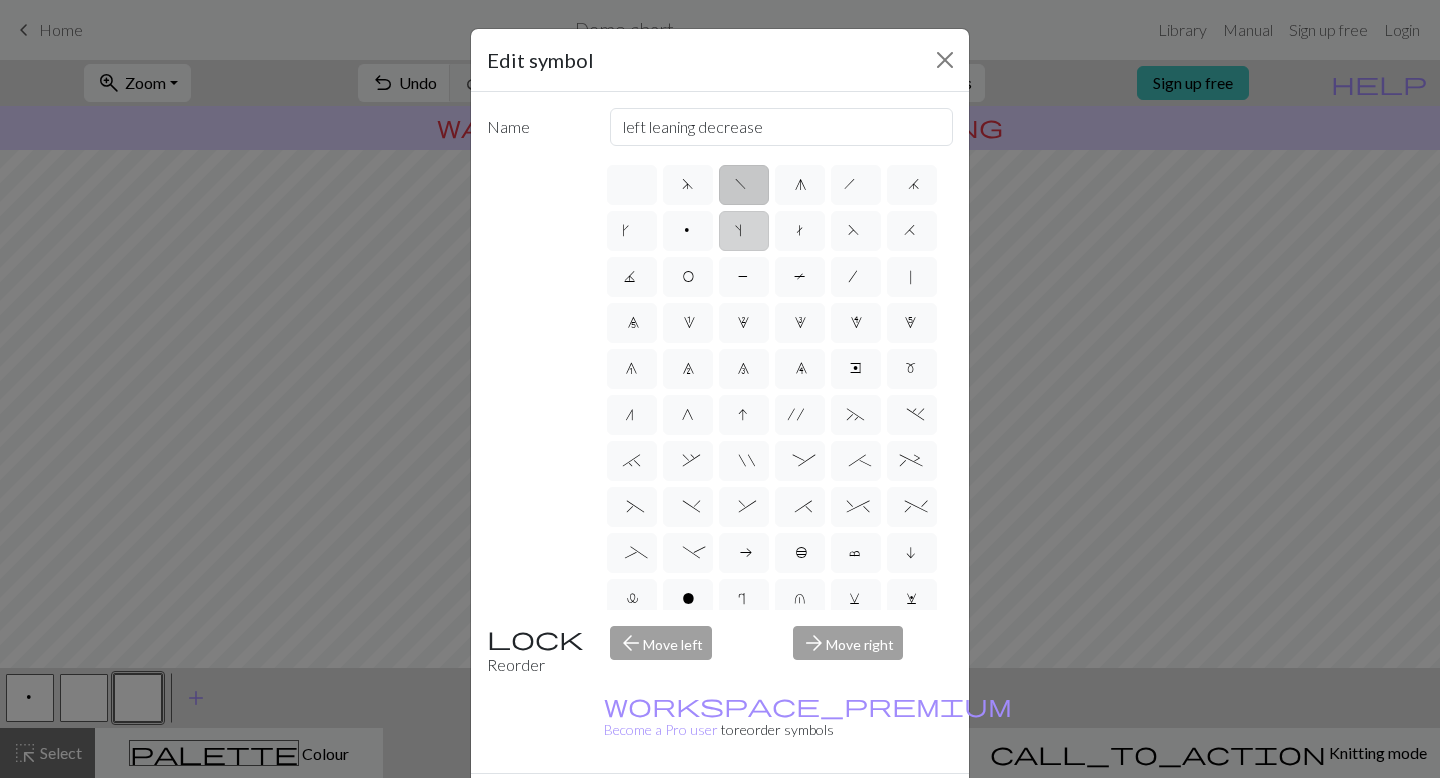 click on "s" at bounding box center [744, 231] 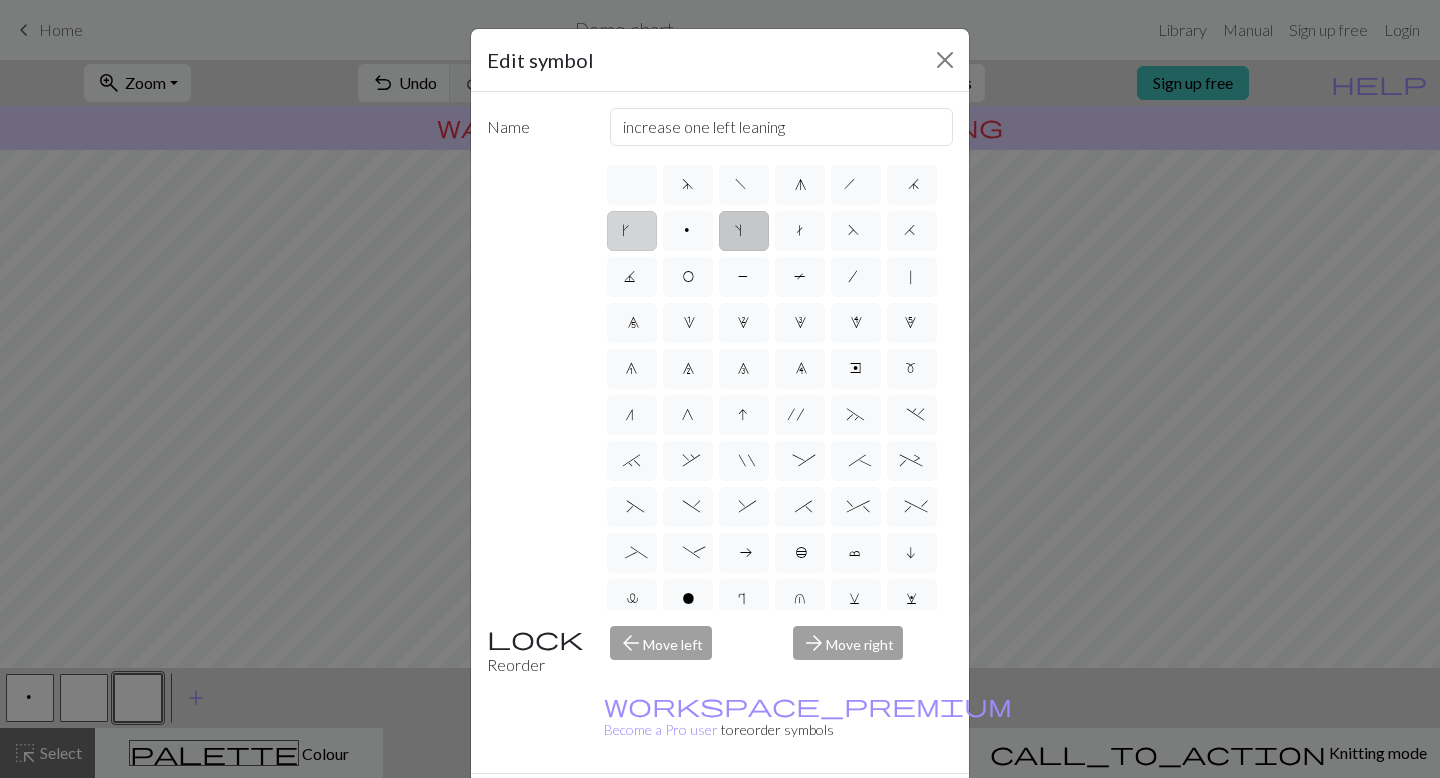 click on "k" at bounding box center [632, 231] 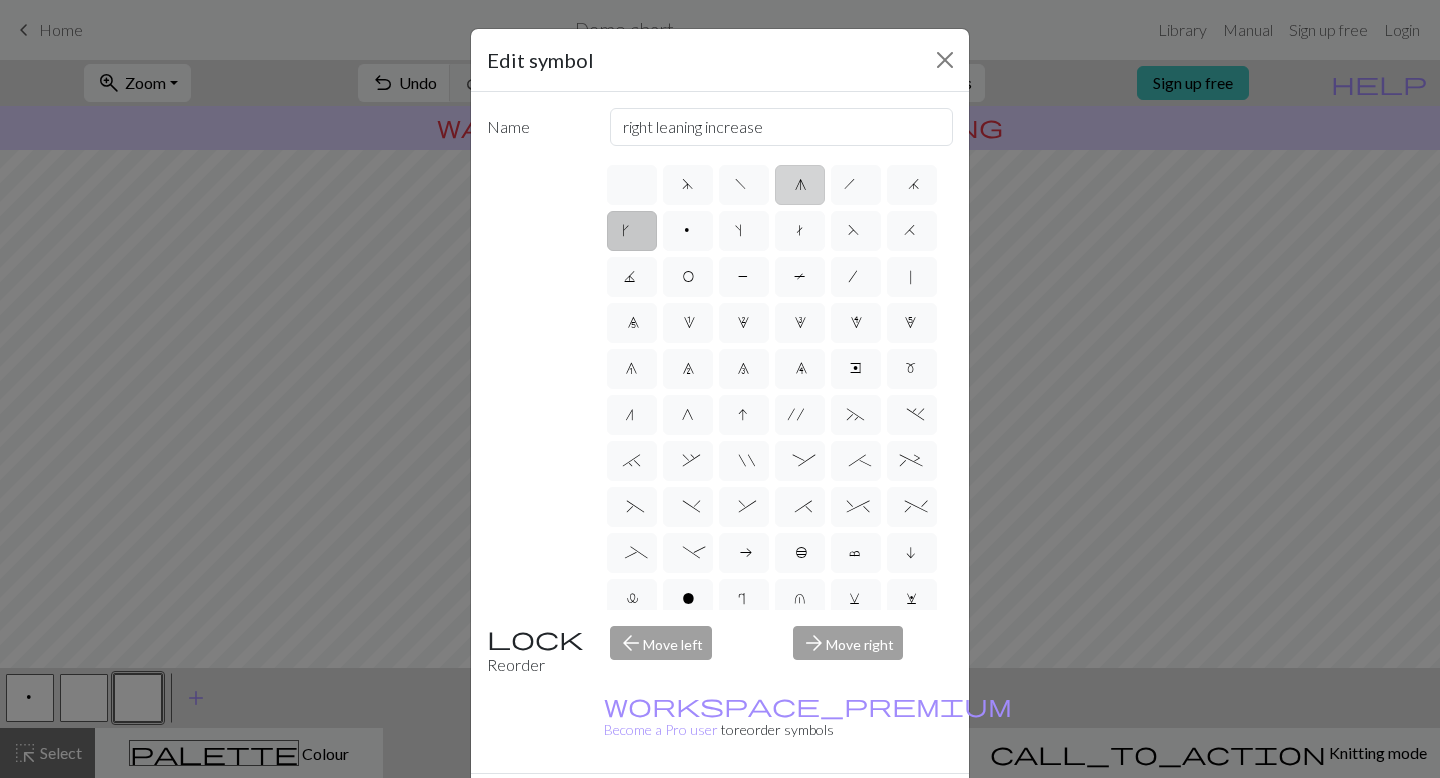 click on "g" at bounding box center [799, 187] 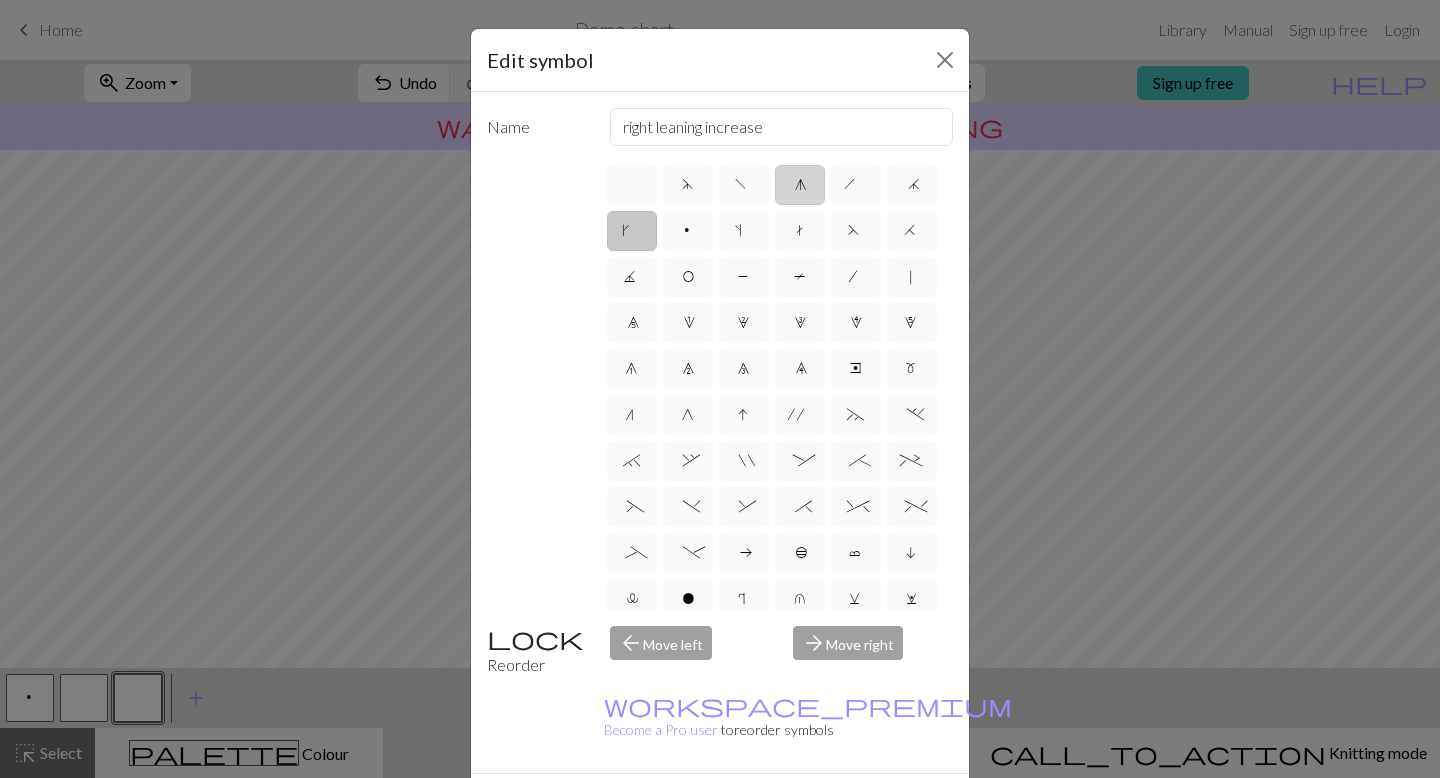 click on "g" at bounding box center (801, 178) 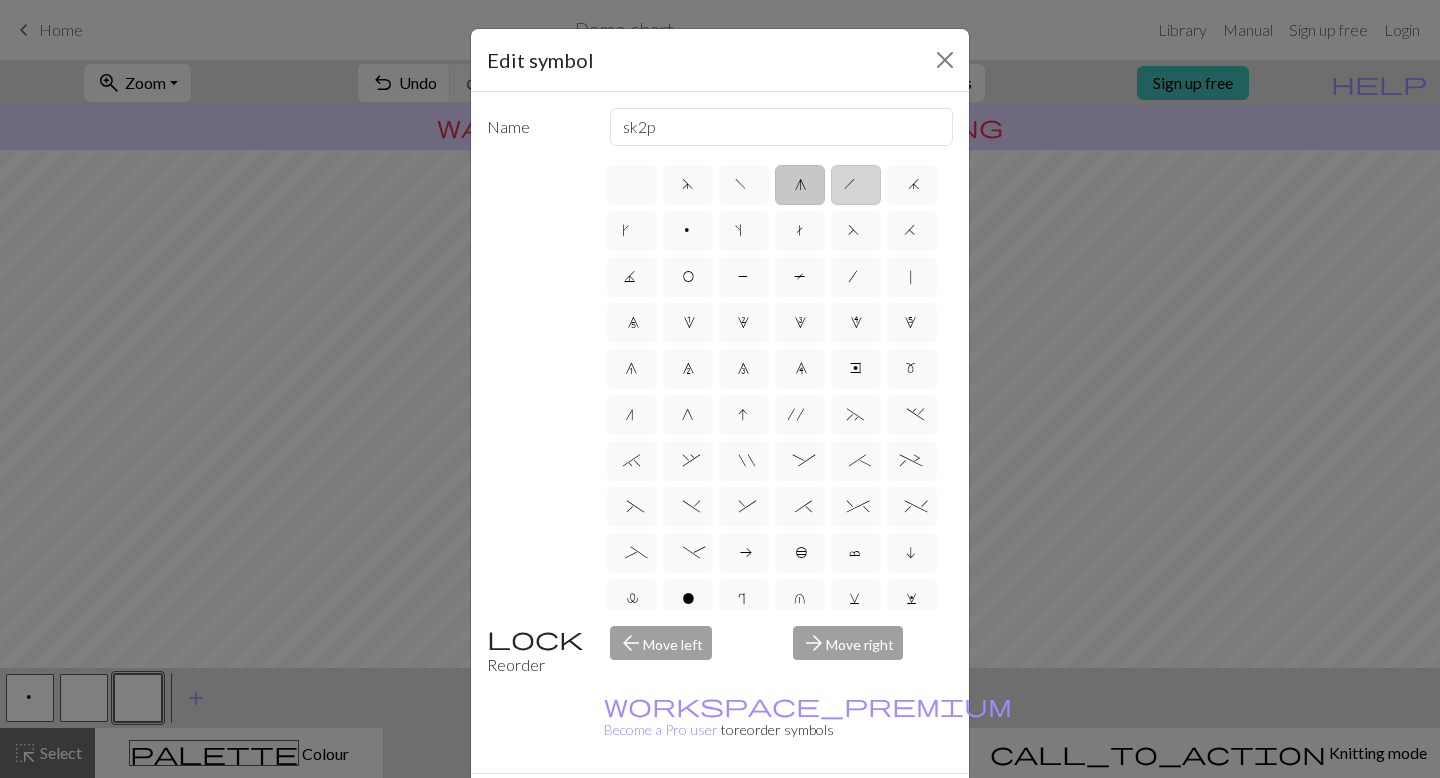 click on "h" at bounding box center (856, 185) 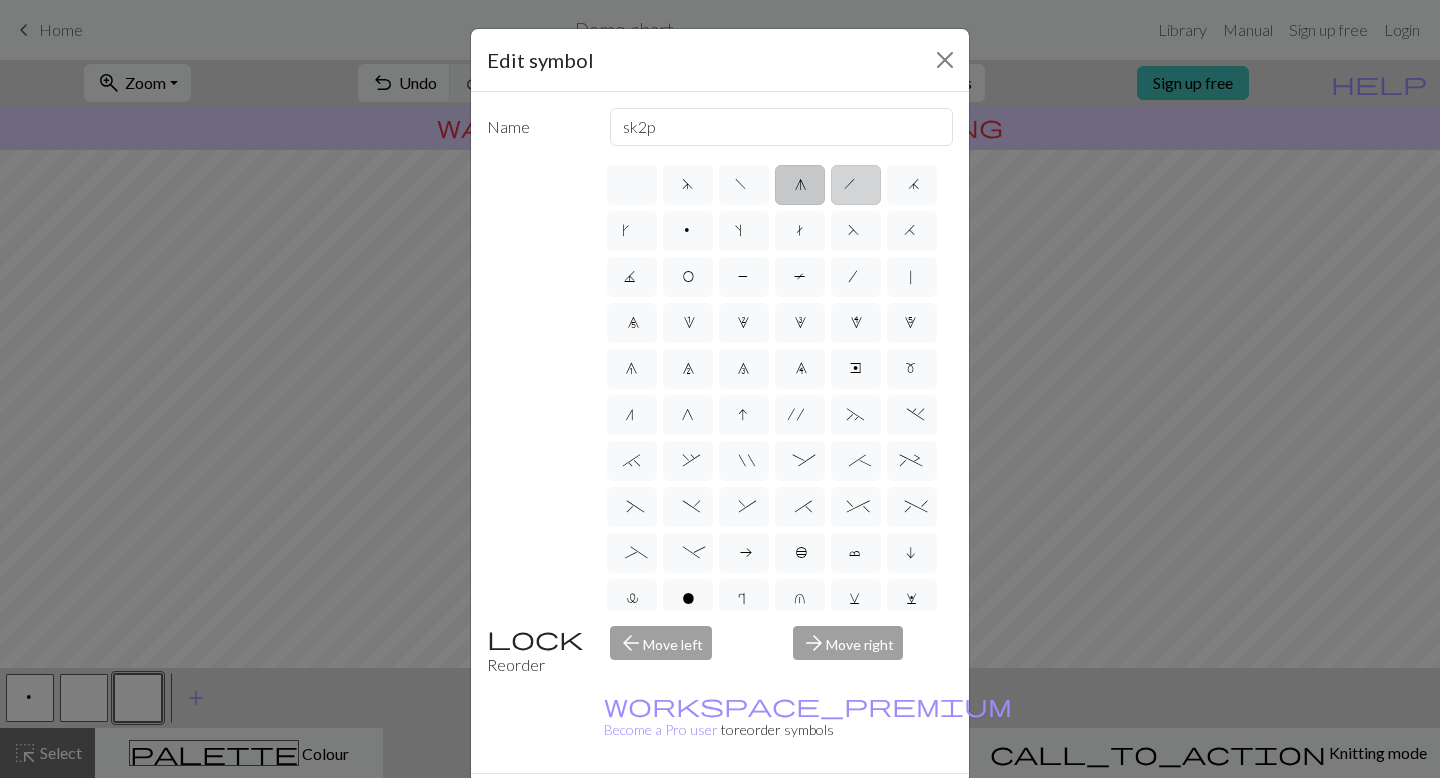 click on "h" at bounding box center [850, 178] 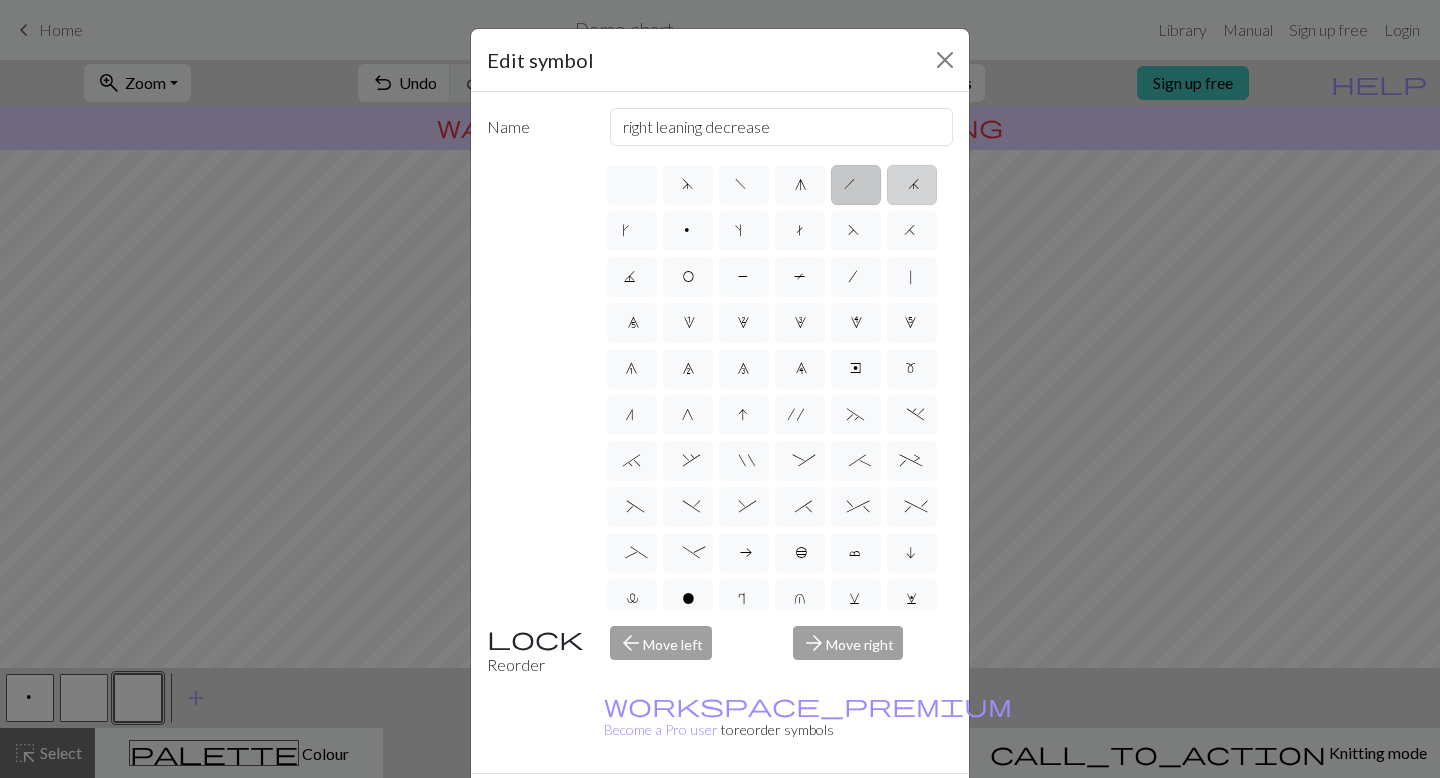 click on "j" at bounding box center (912, 187) 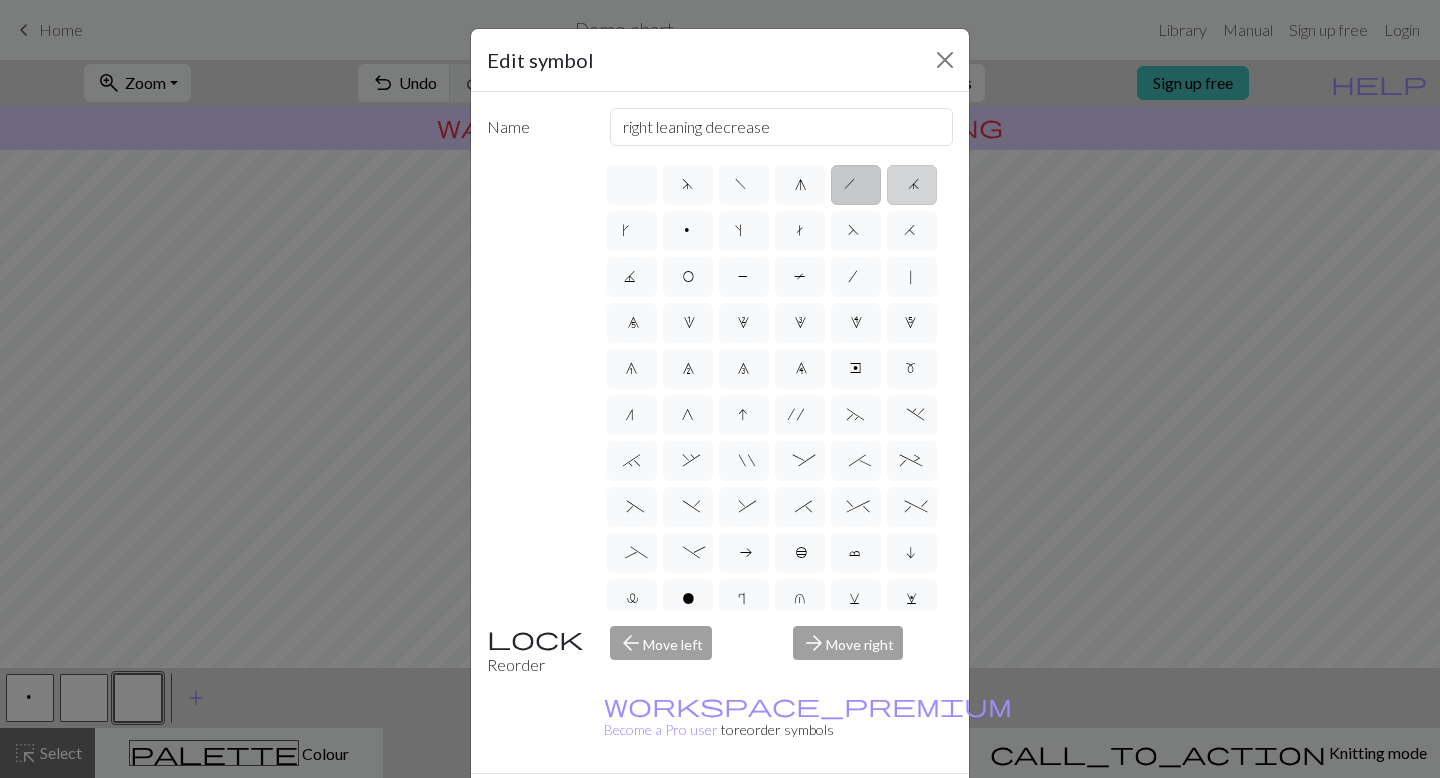 click on "j" at bounding box center [914, 178] 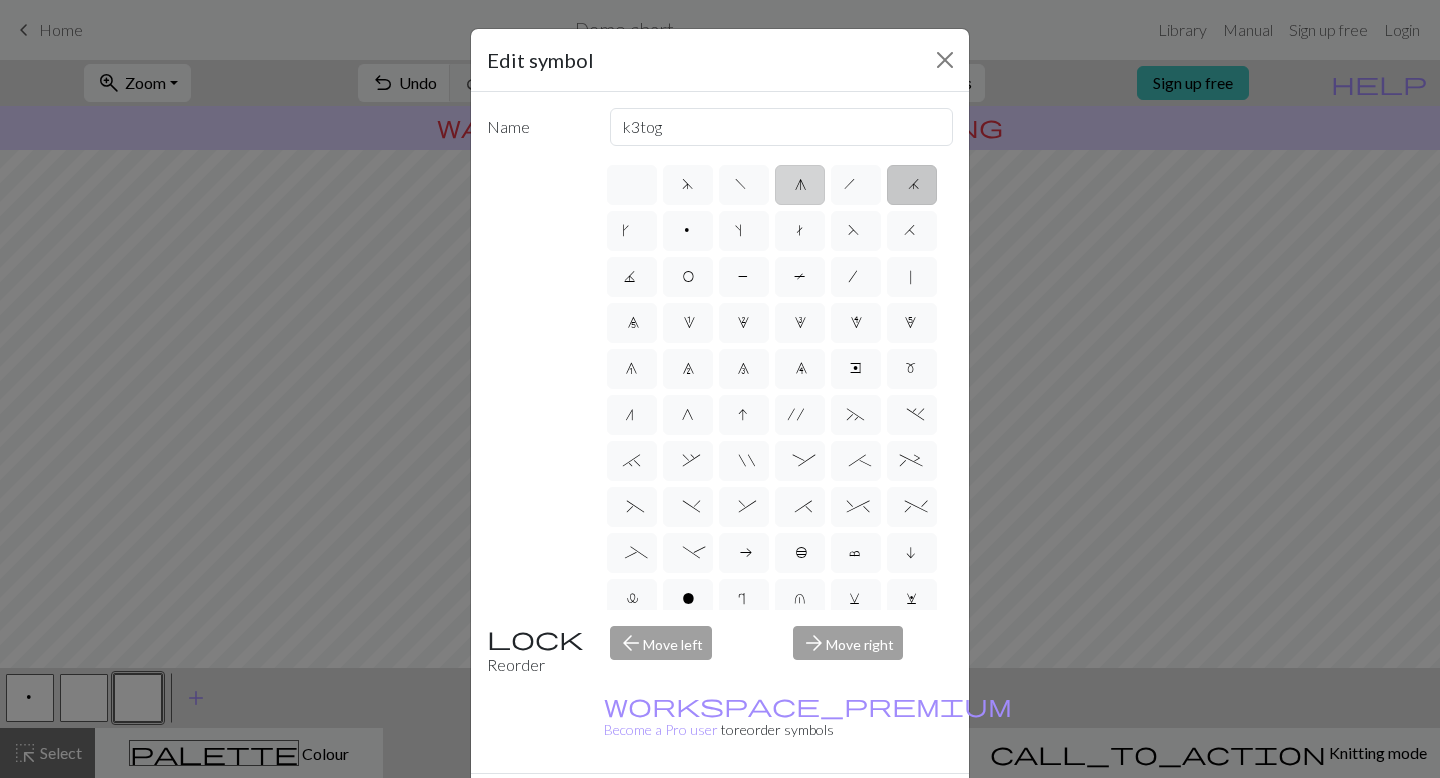 click on "g" at bounding box center [799, 187] 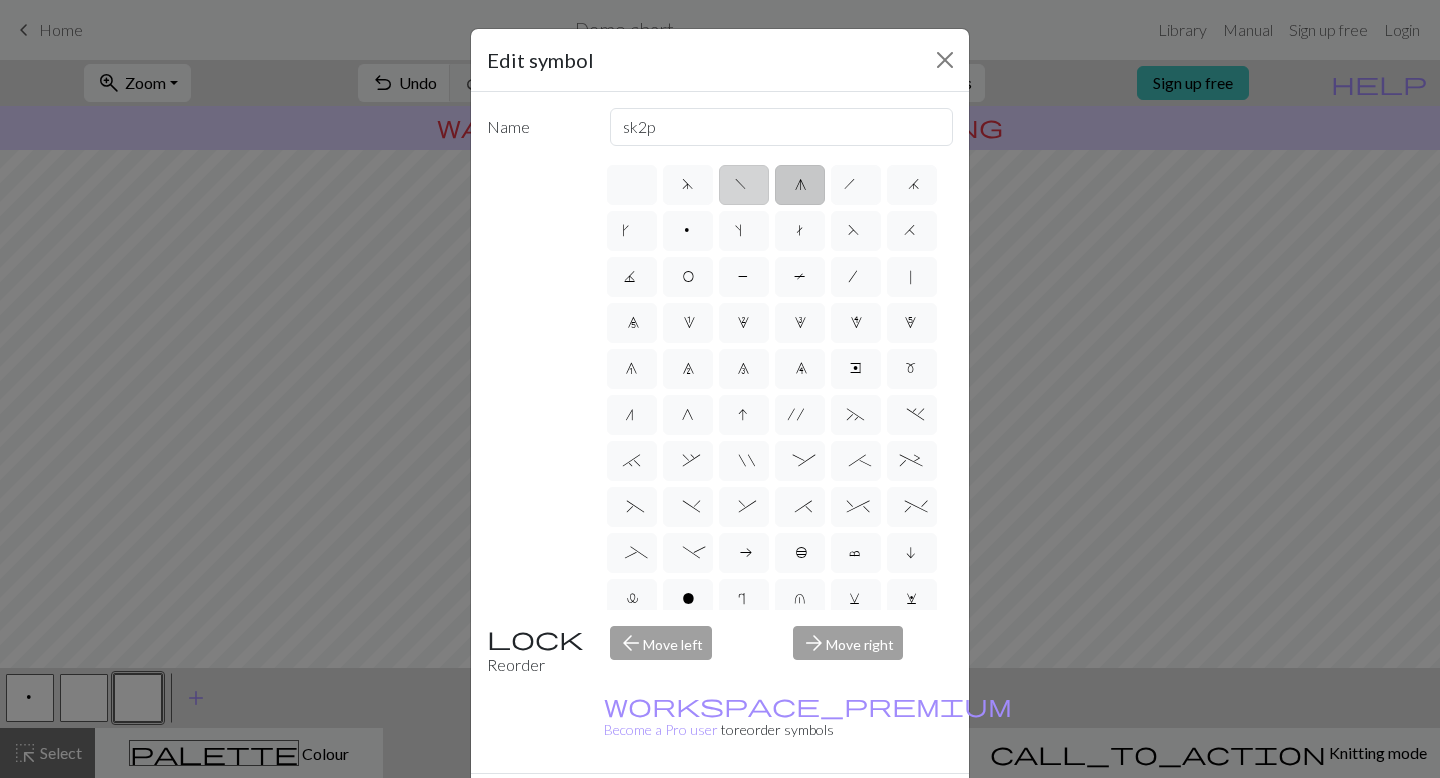 click on "f" at bounding box center [744, 185] 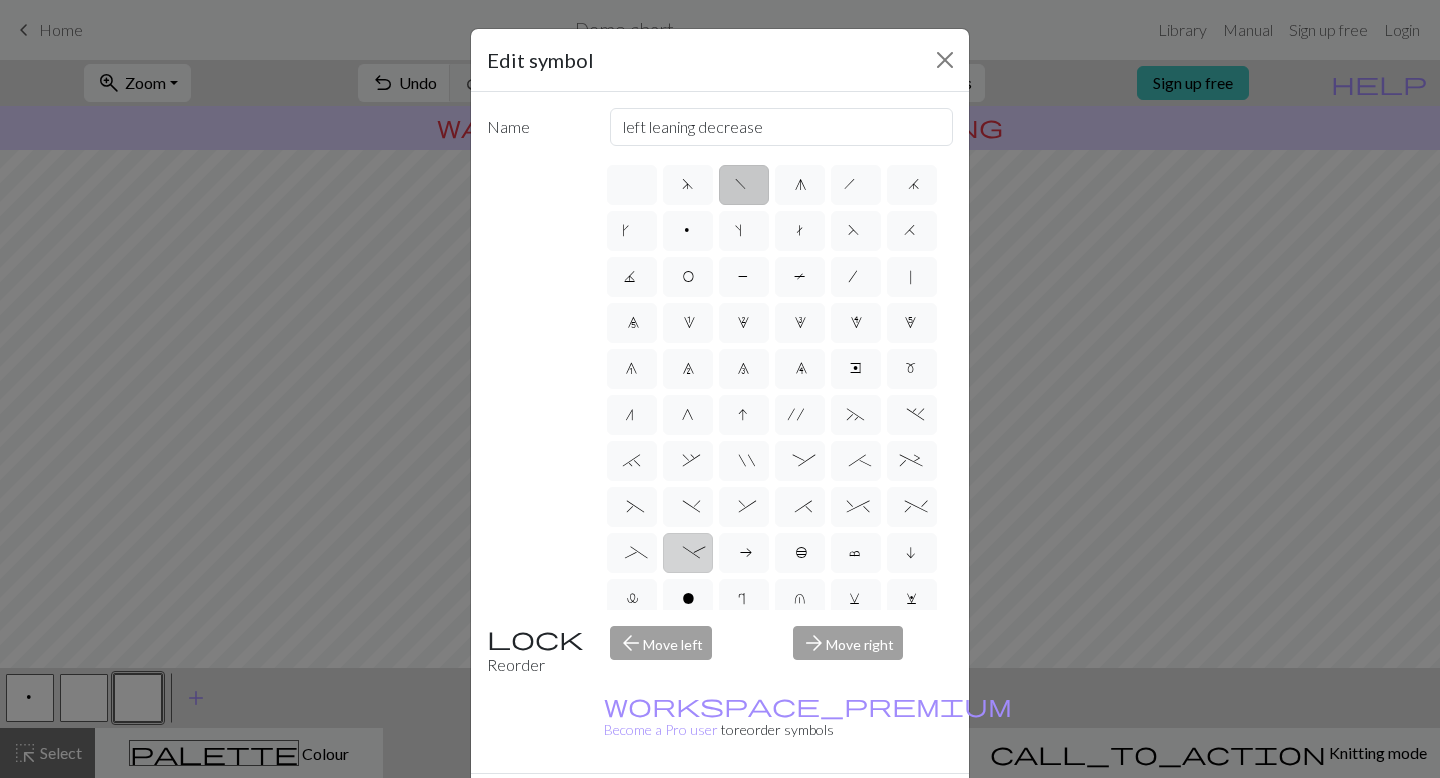 click on "-" at bounding box center [687, 555] 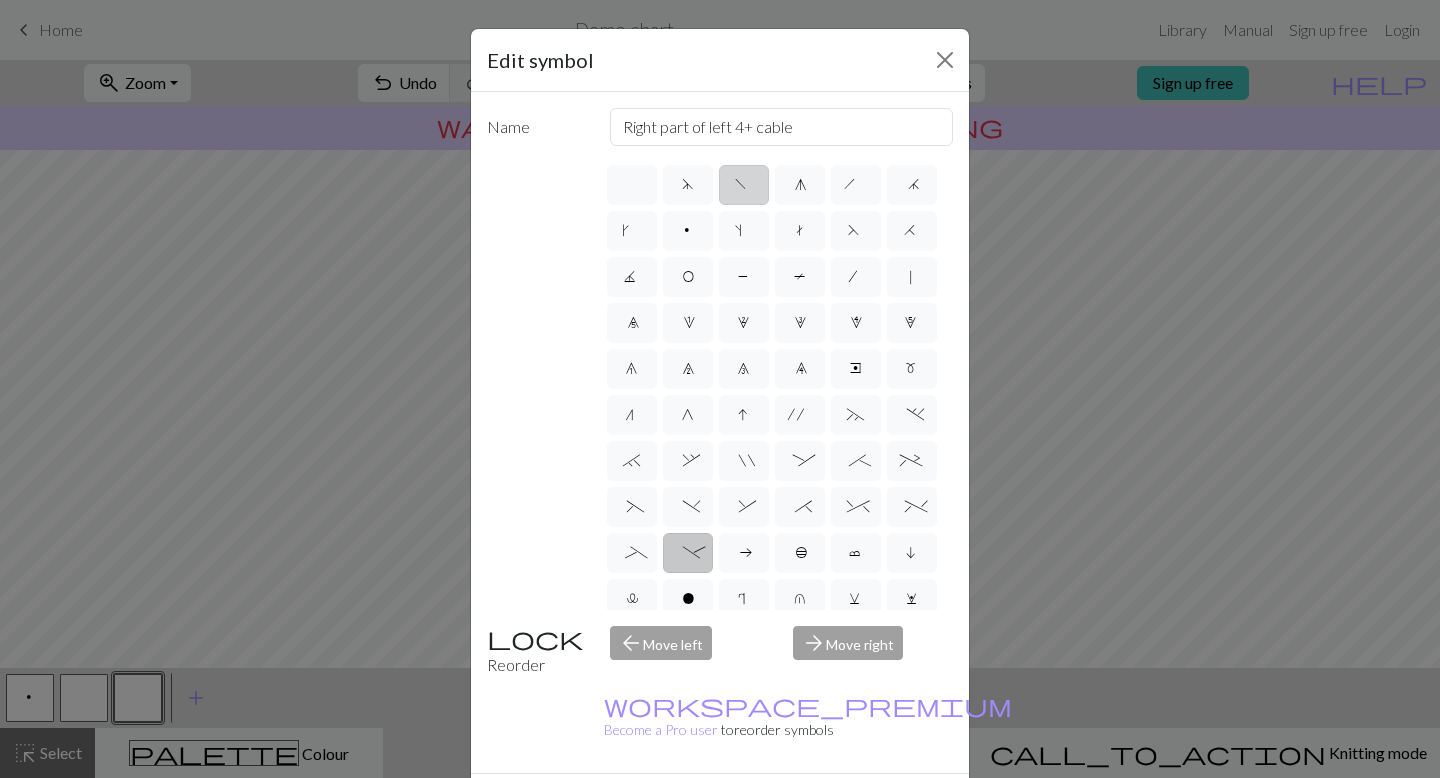 click on "f" at bounding box center (743, 187) 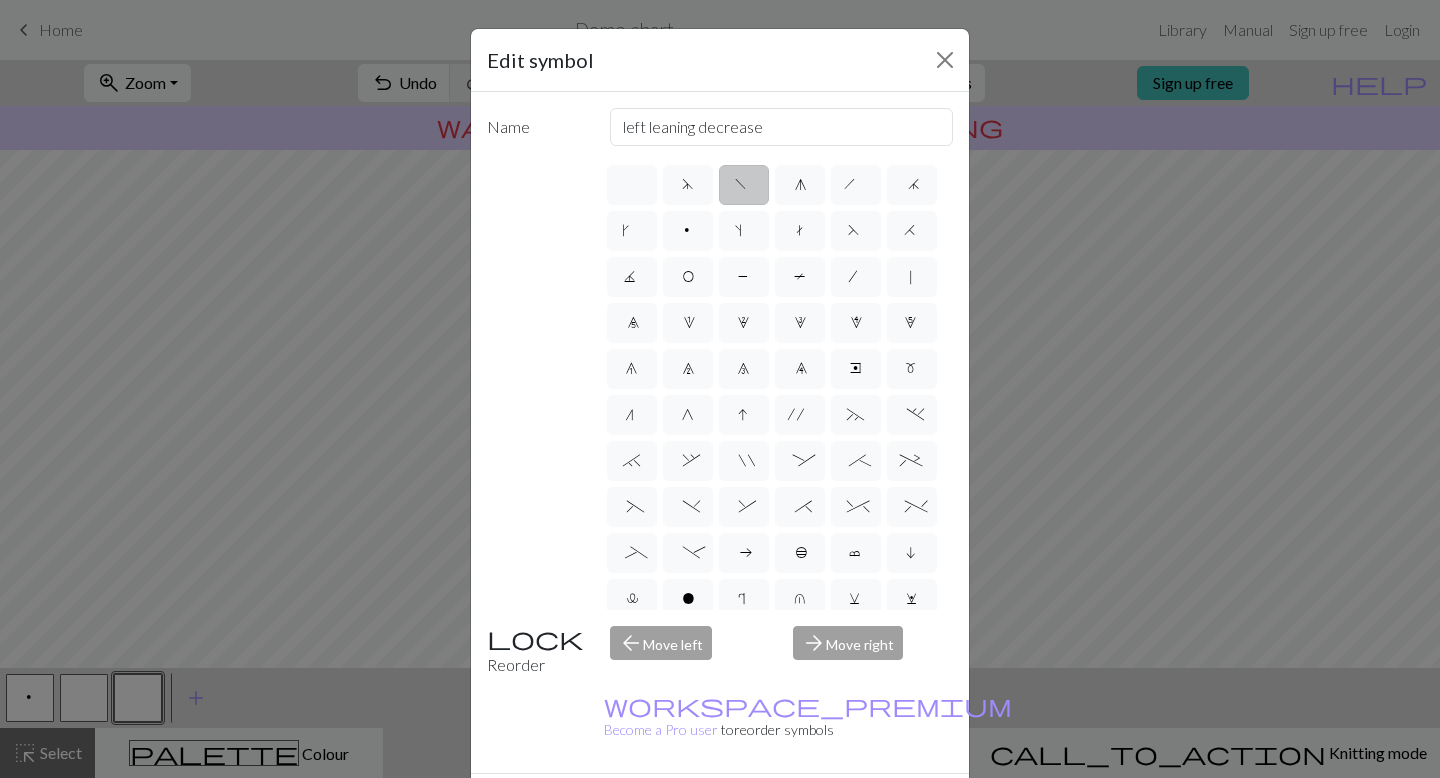 click on "Done" at bounding box center [840, 809] 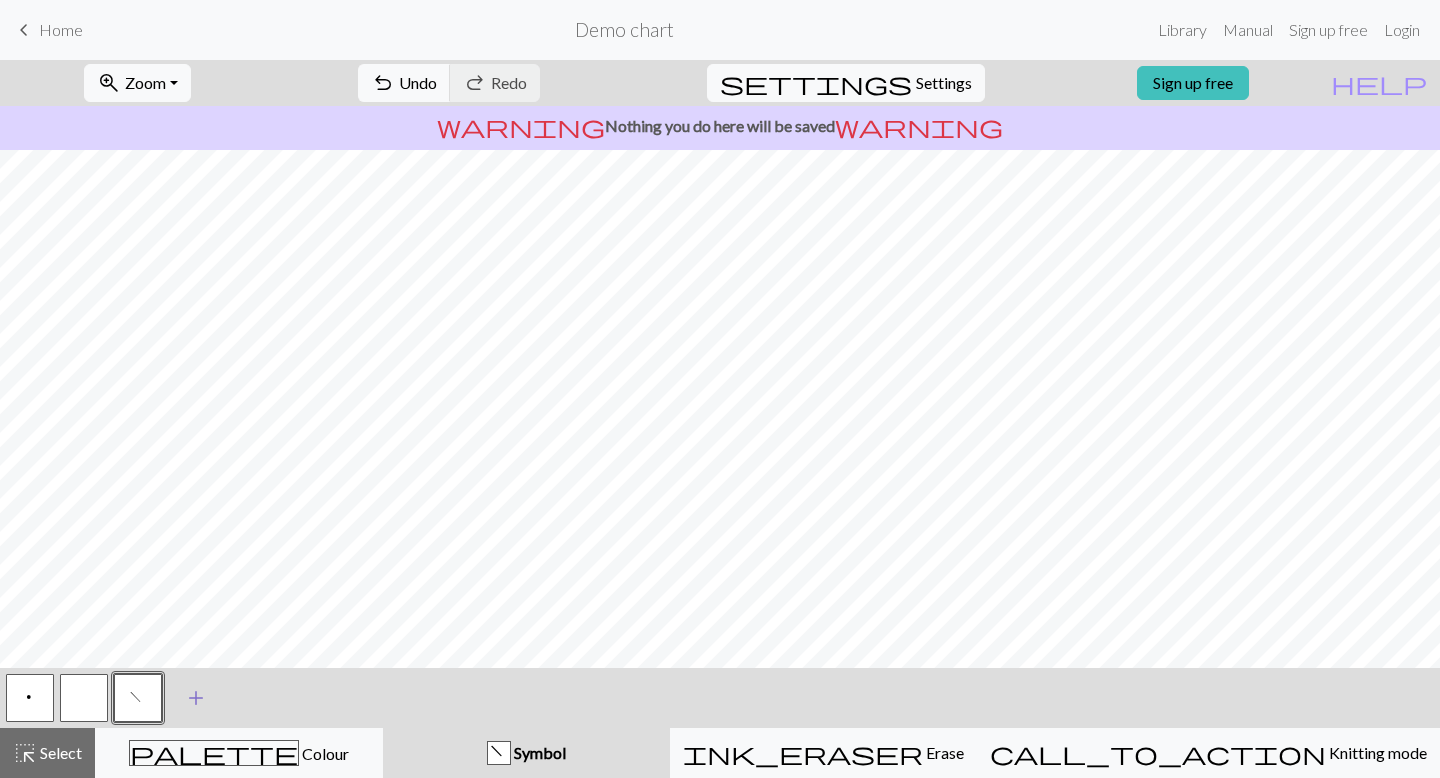 click on "add" at bounding box center (196, 698) 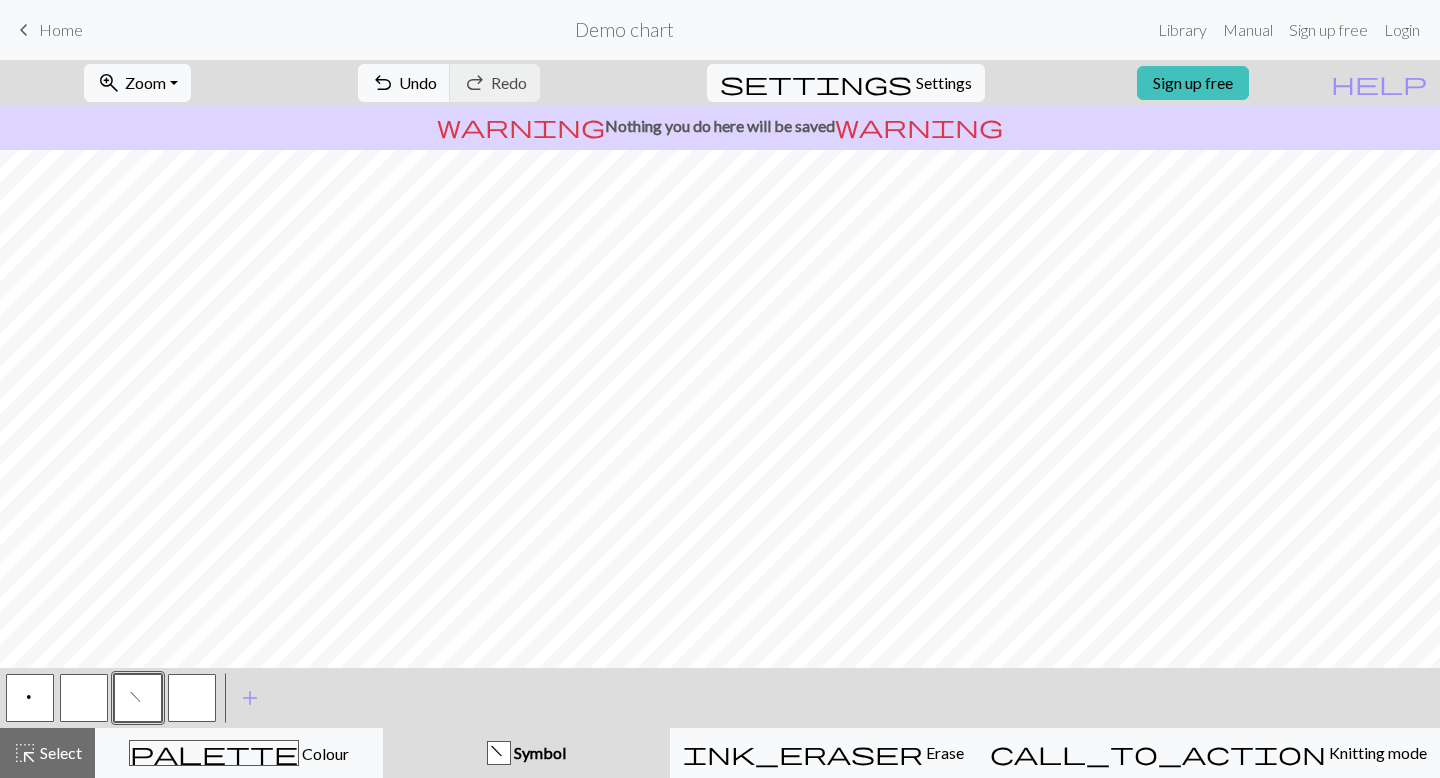 click at bounding box center [192, 698] 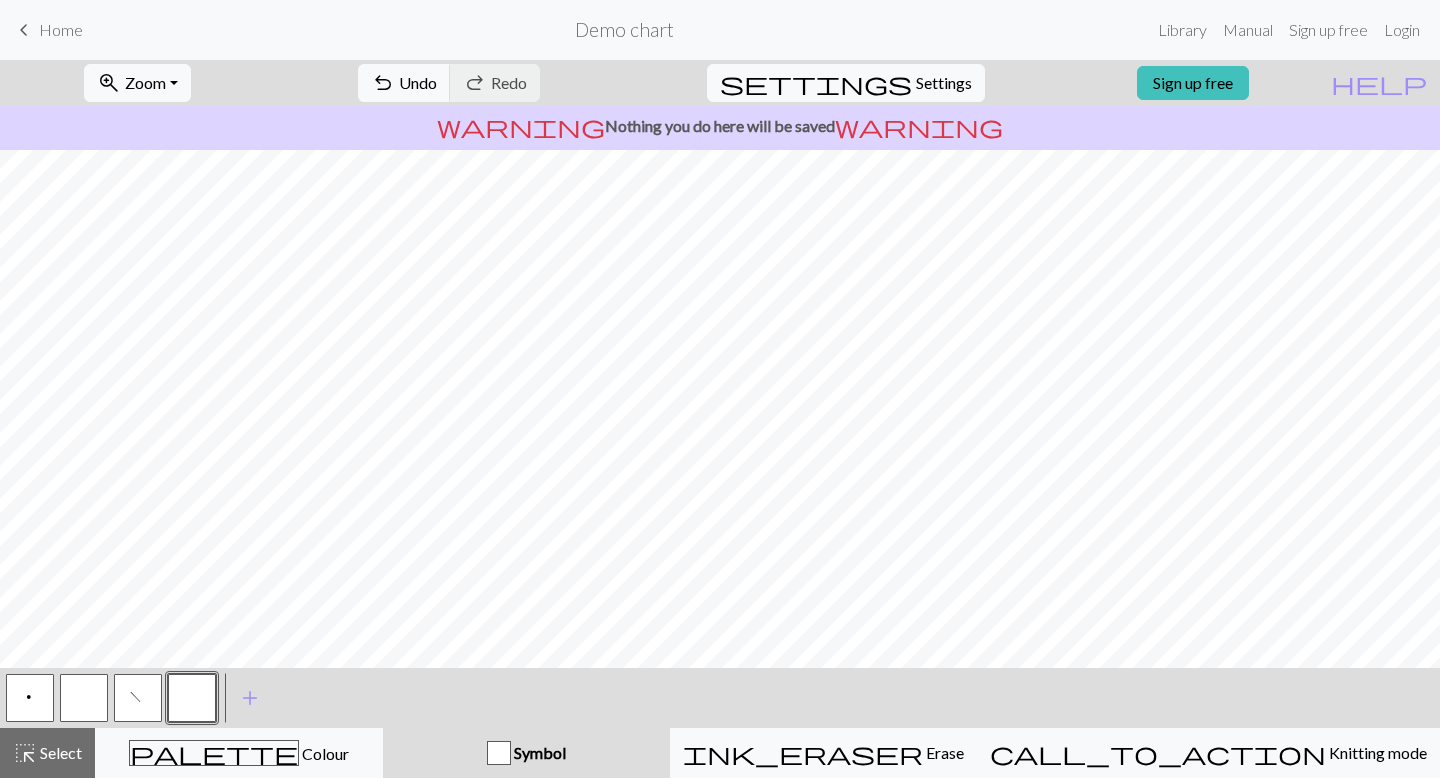 click at bounding box center [192, 698] 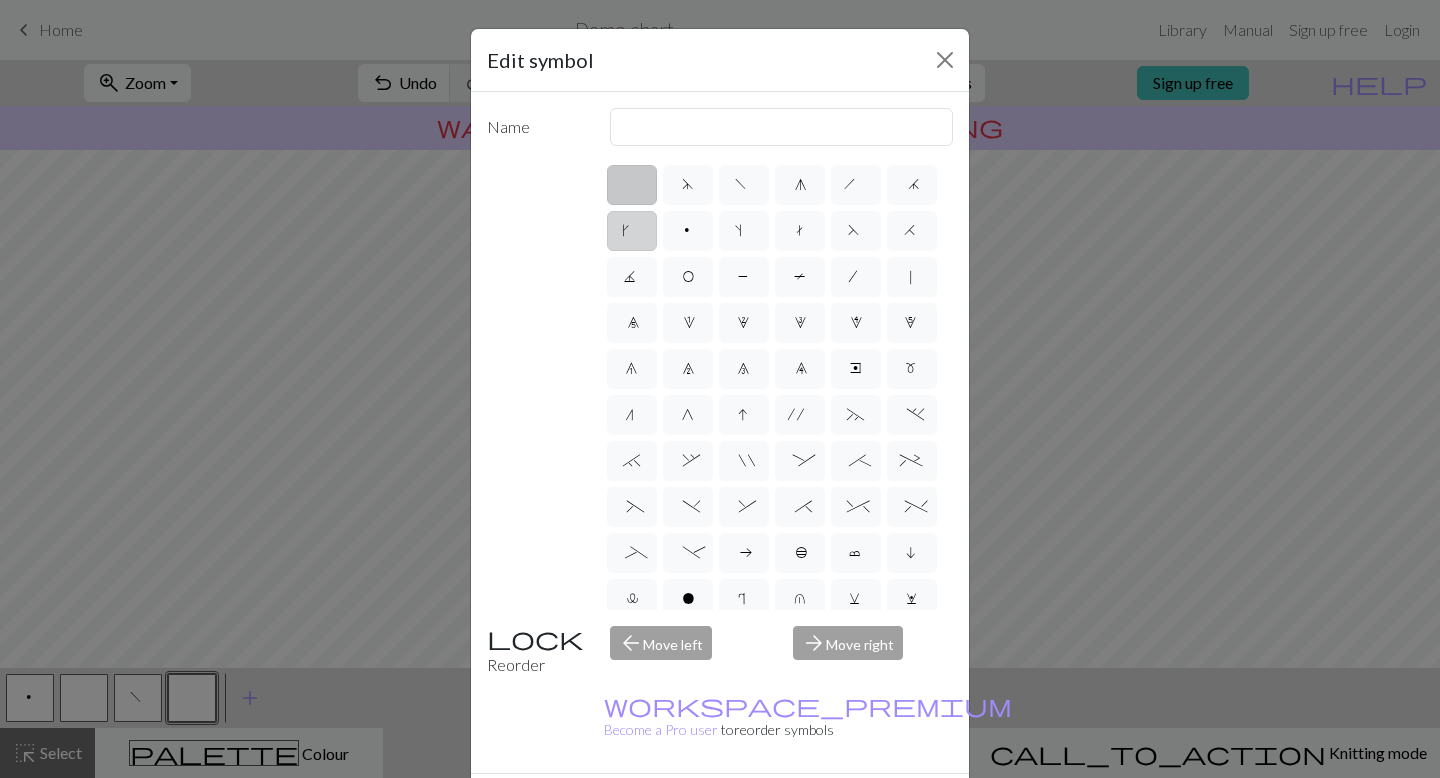 click on "k" at bounding box center [632, 231] 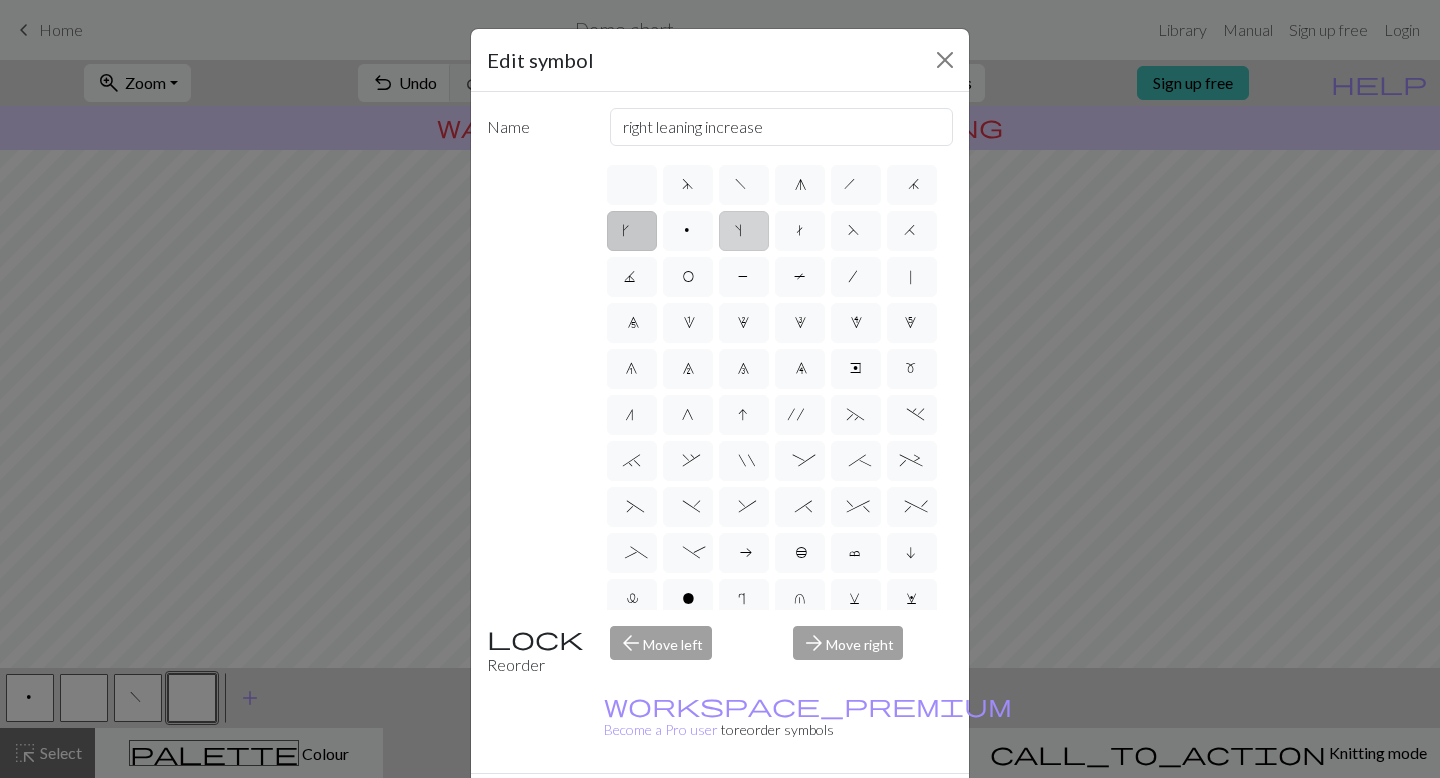 click on "s" at bounding box center (744, 231) 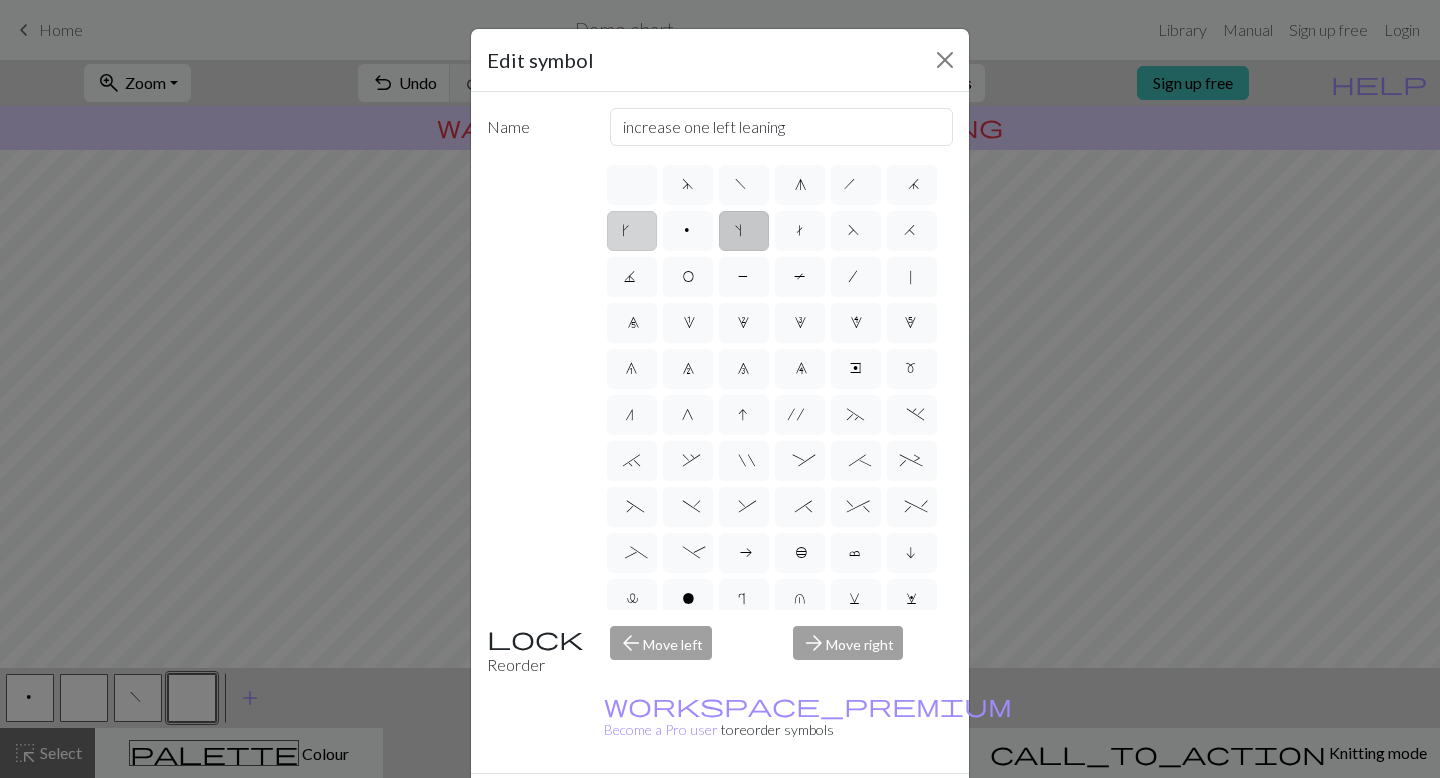 click on "k" at bounding box center (632, 233) 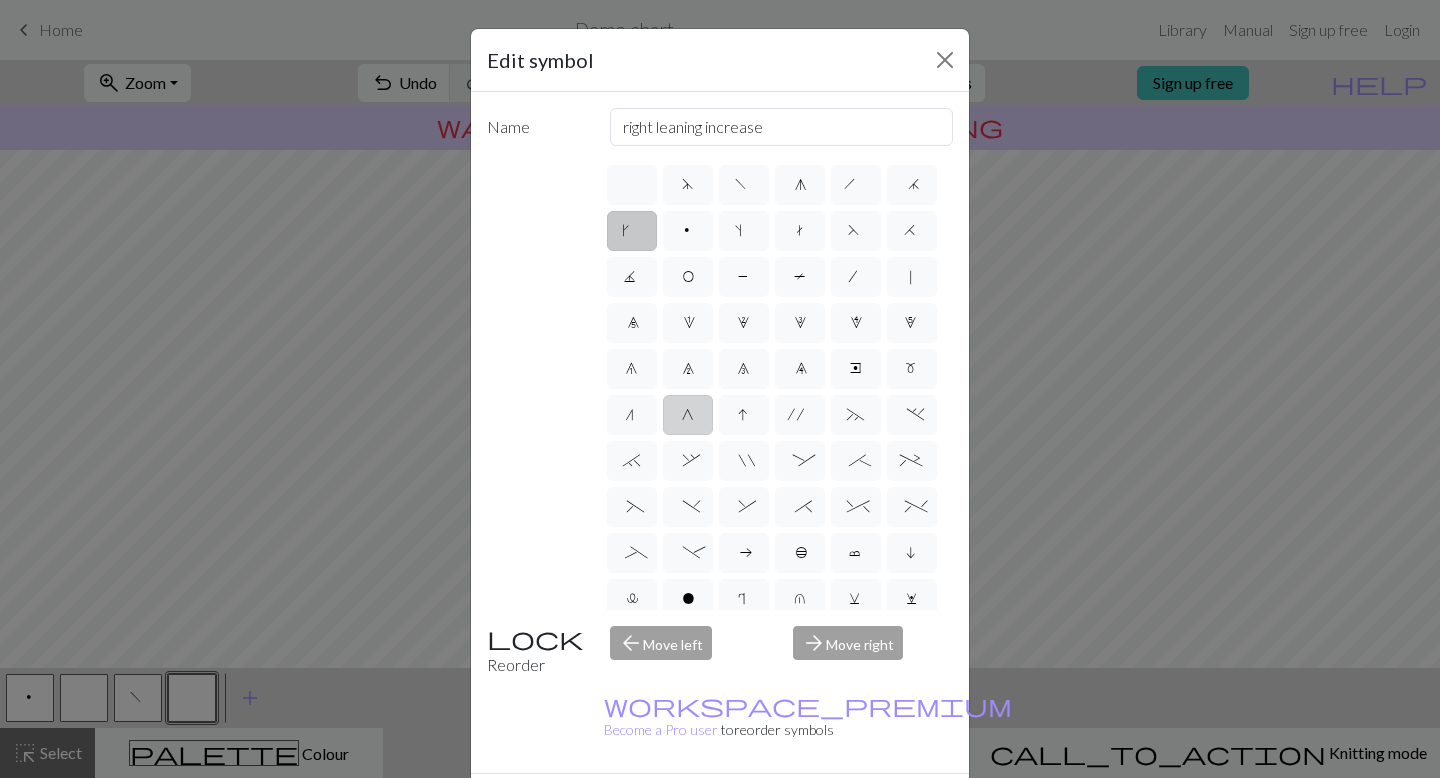 click on "G" at bounding box center (688, 417) 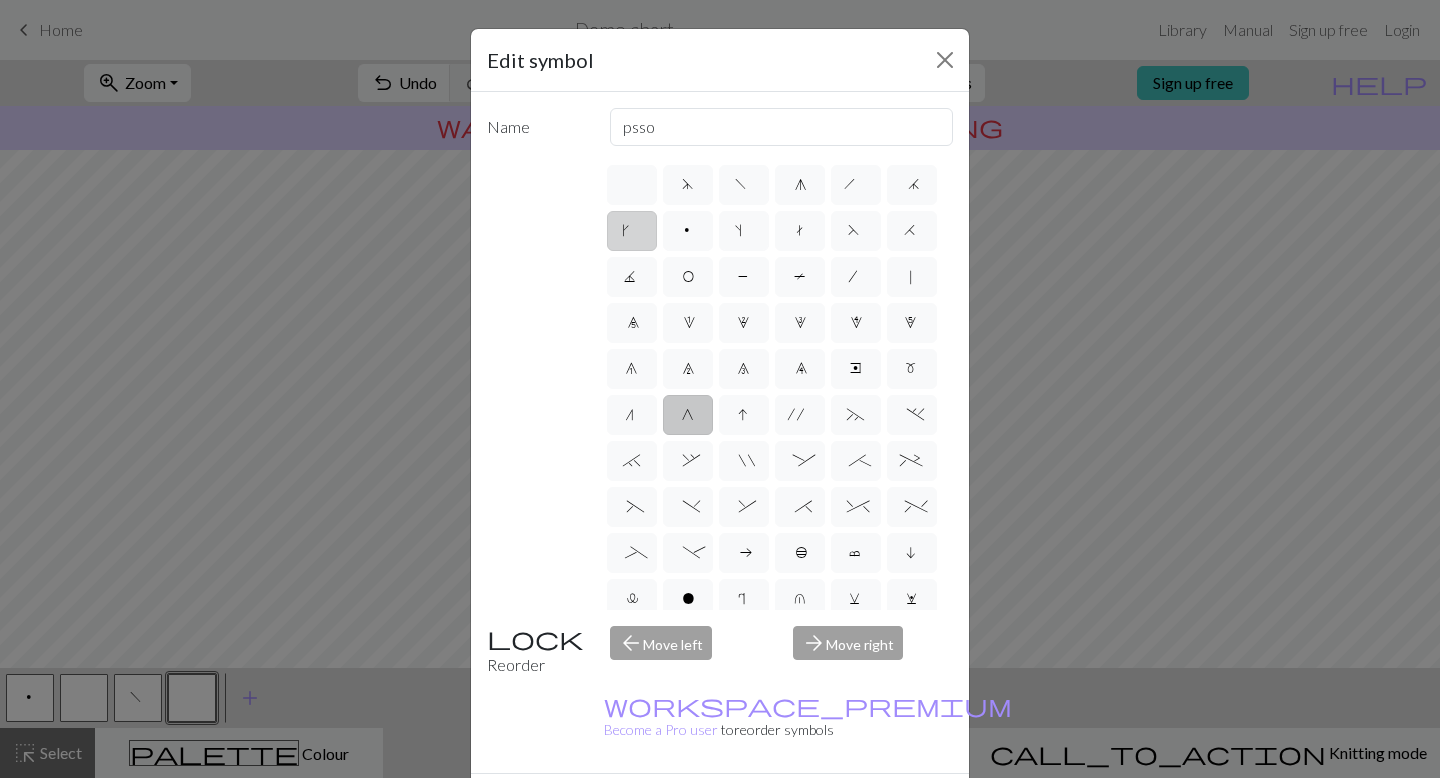 click on "k" at bounding box center (632, 231) 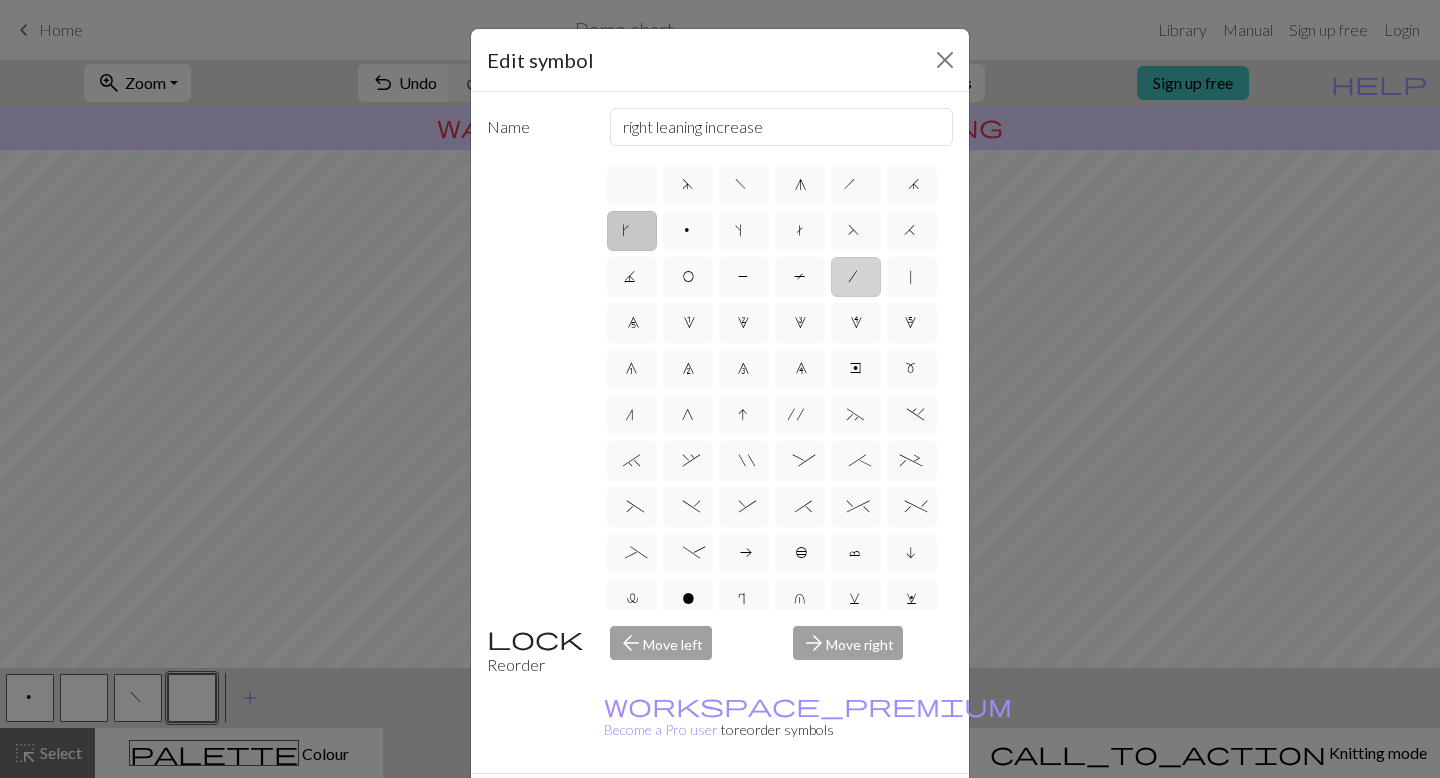 click on "/" at bounding box center [856, 279] 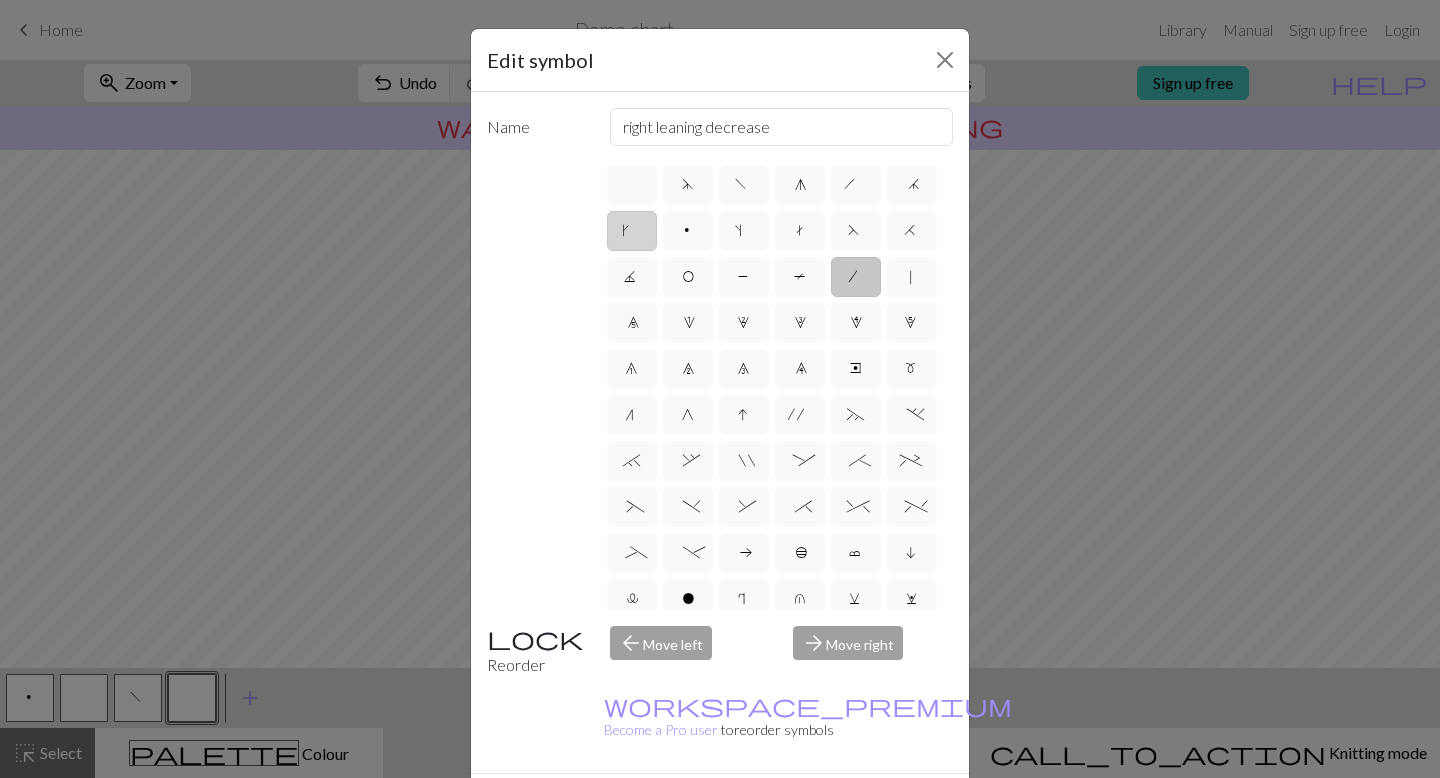 click on "k" at bounding box center (632, 231) 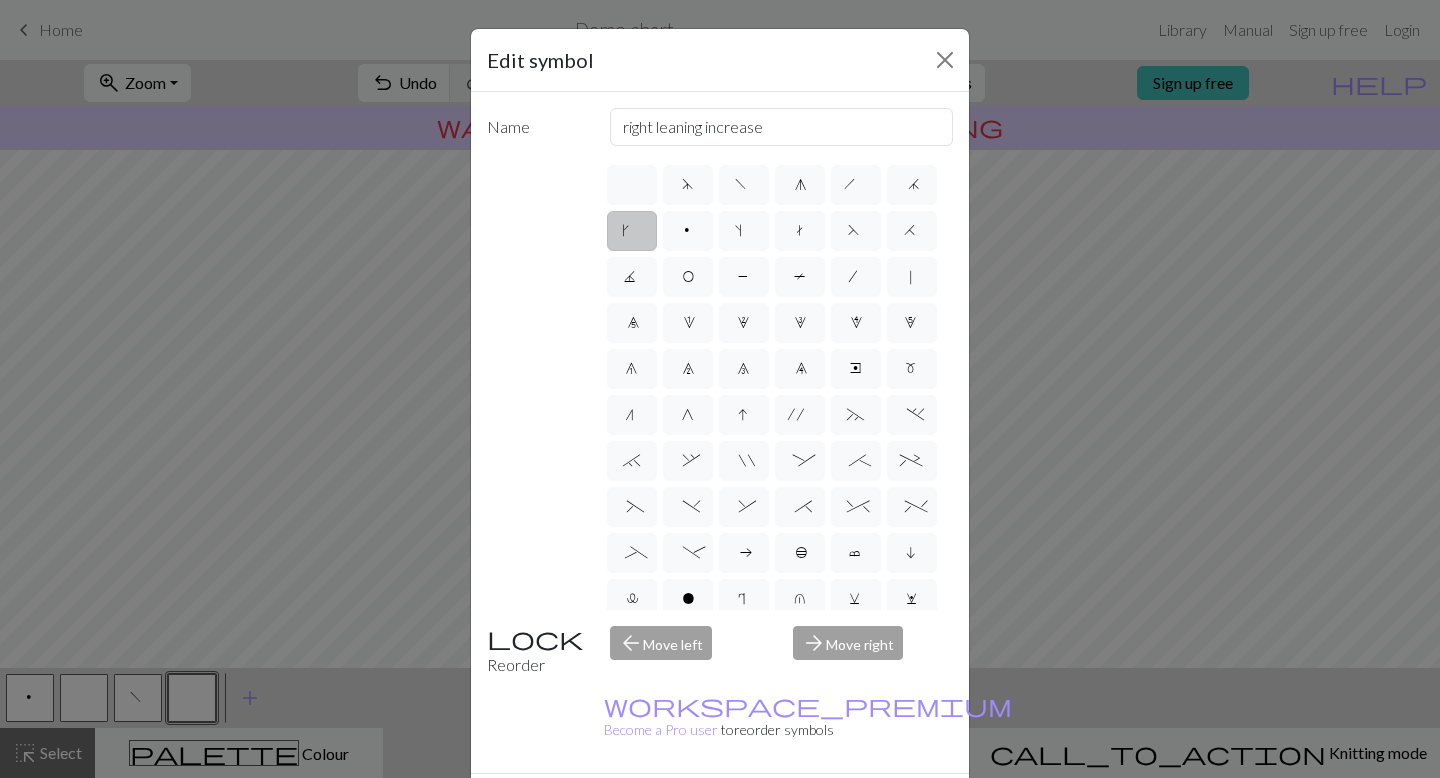 click on "Done" at bounding box center [840, 809] 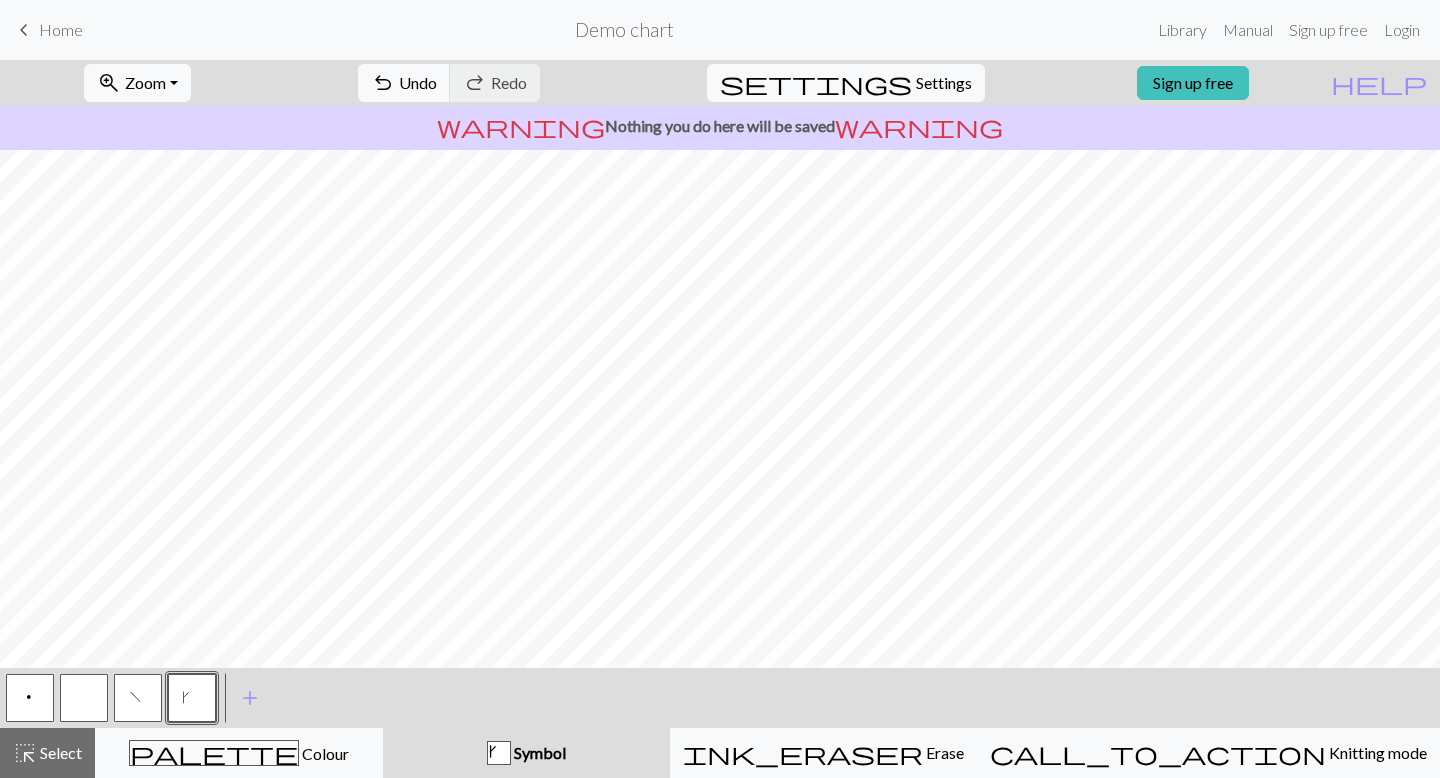 click on "p" at bounding box center (30, 698) 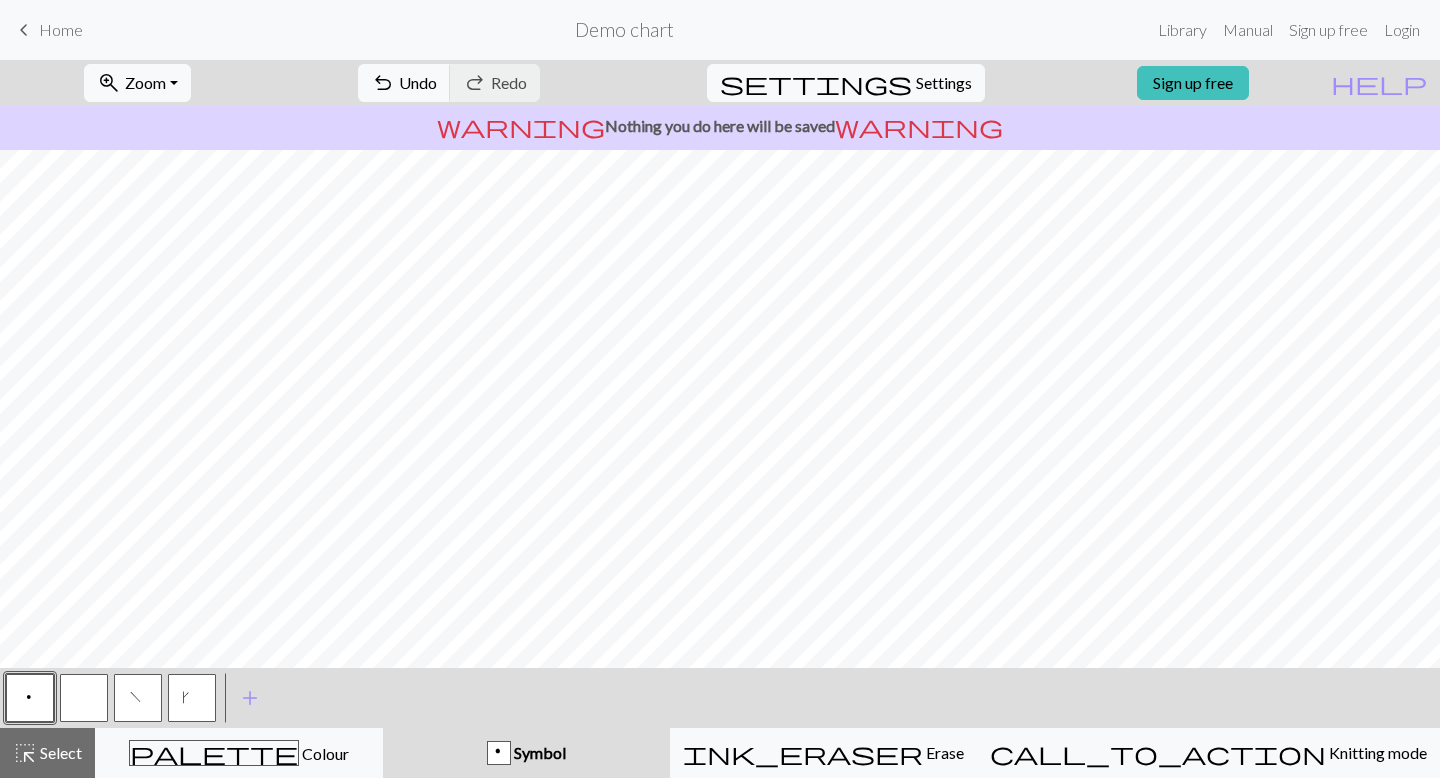 click on "p" at bounding box center [30, 698] 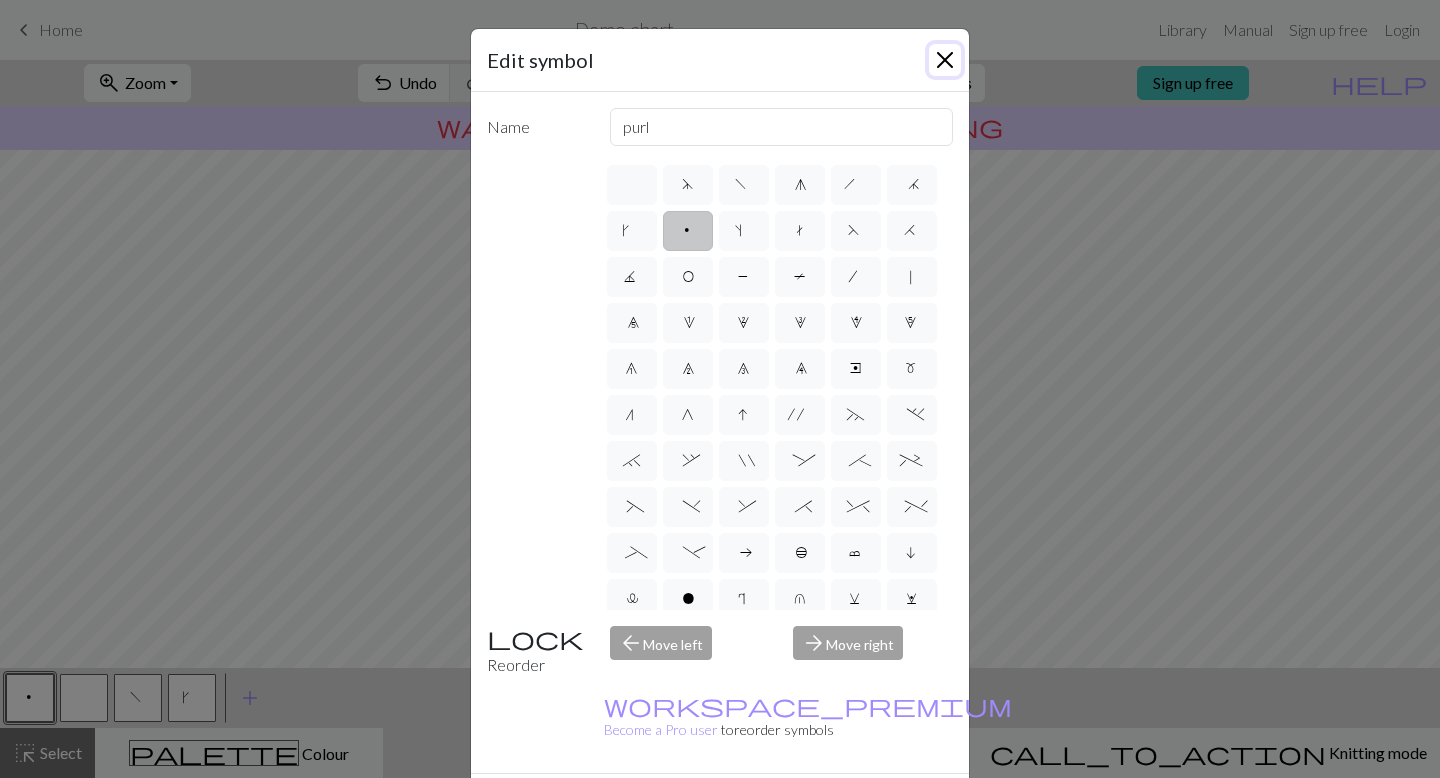 click at bounding box center [945, 60] 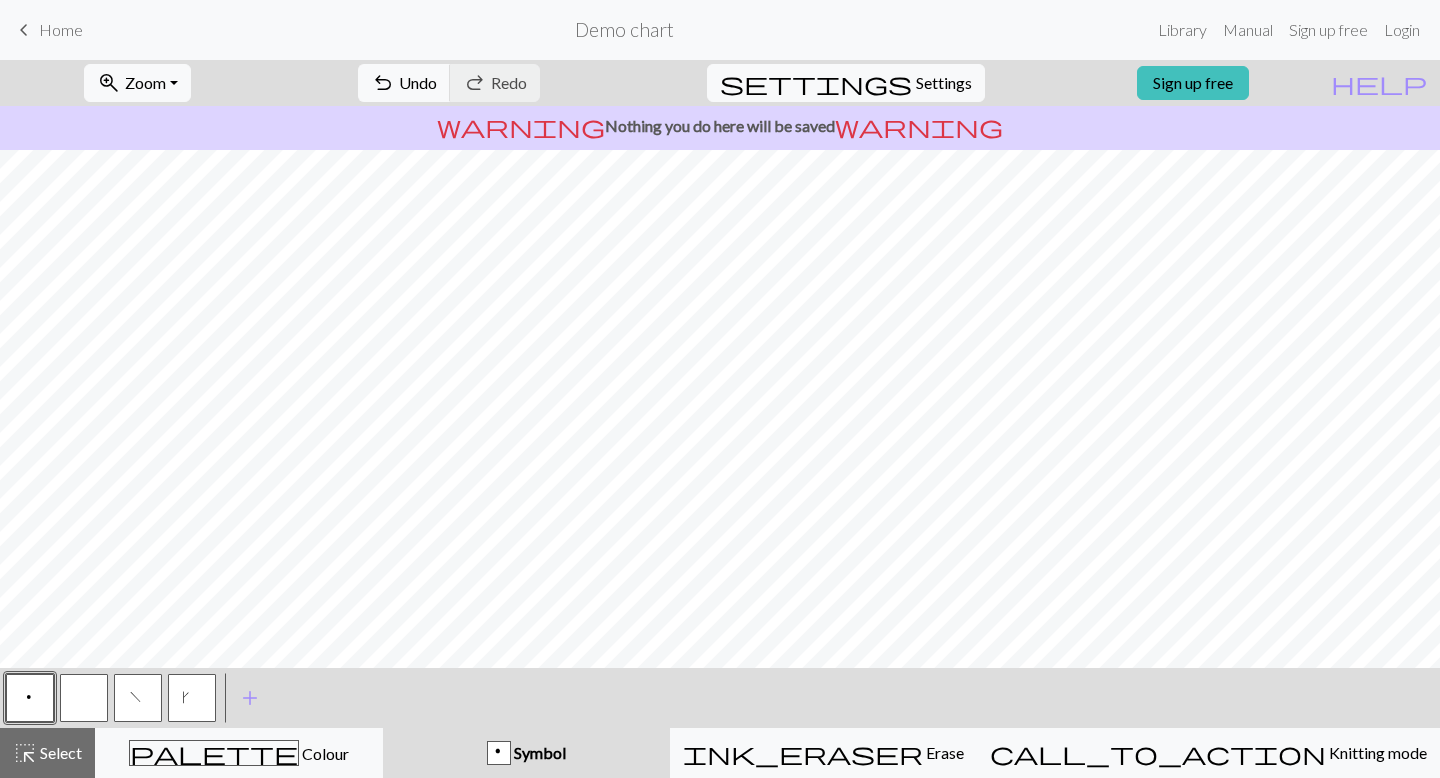 click on "p" at bounding box center [30, 700] 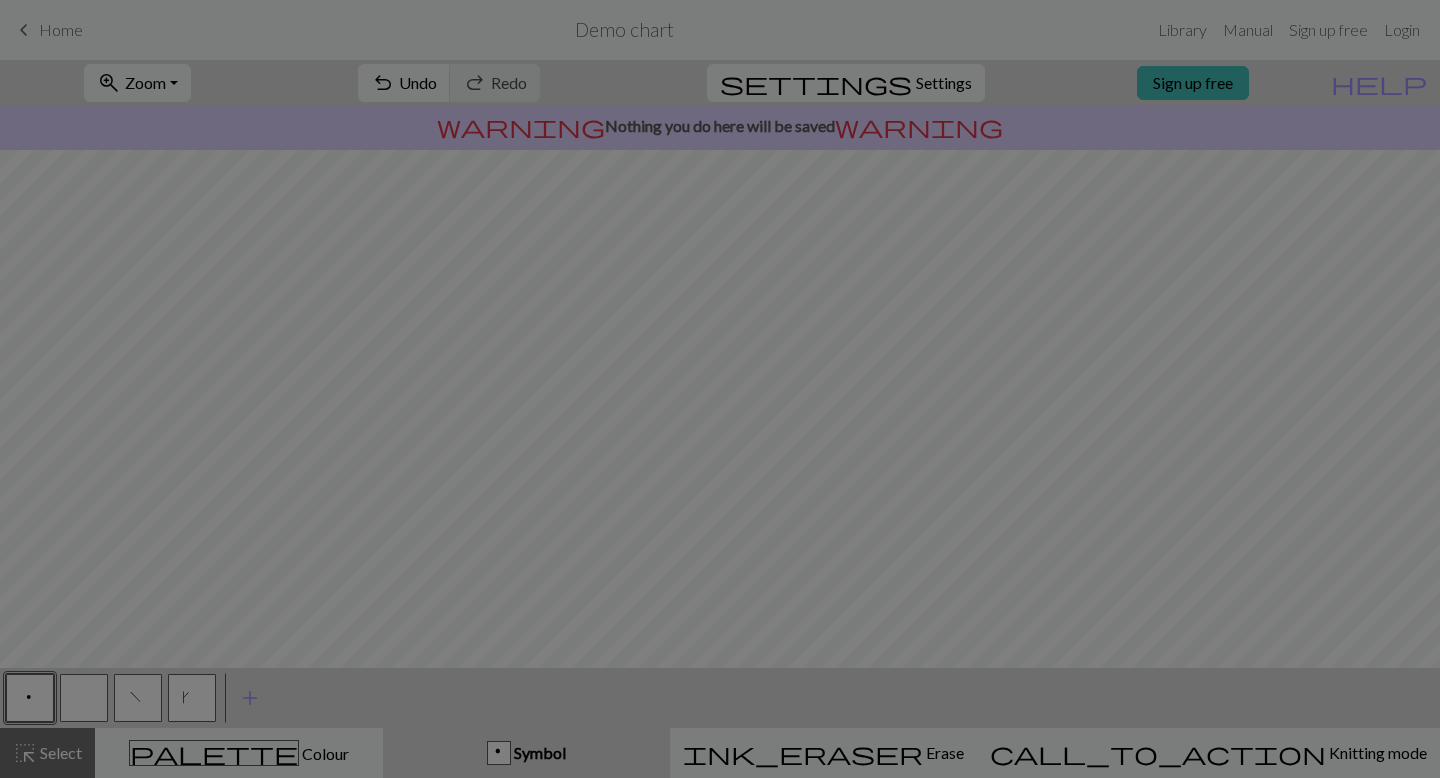 click on "Edit symbol Name purl d f g h j k p s t F H J O P T / | 0 1 2 3 4 5 6 7 8 9 e m n G I ' ~ . ` , " : ; + ( ) & * ^ % _ - a b c i l o r u v w x y z A B C D E K L M N R S U V W X Y < > Reorder arrow_back Move left arrow_forward Move right workspace_premium Become a Pro user   to  reorder symbols Delete Done Cancel" at bounding box center (720, 389) 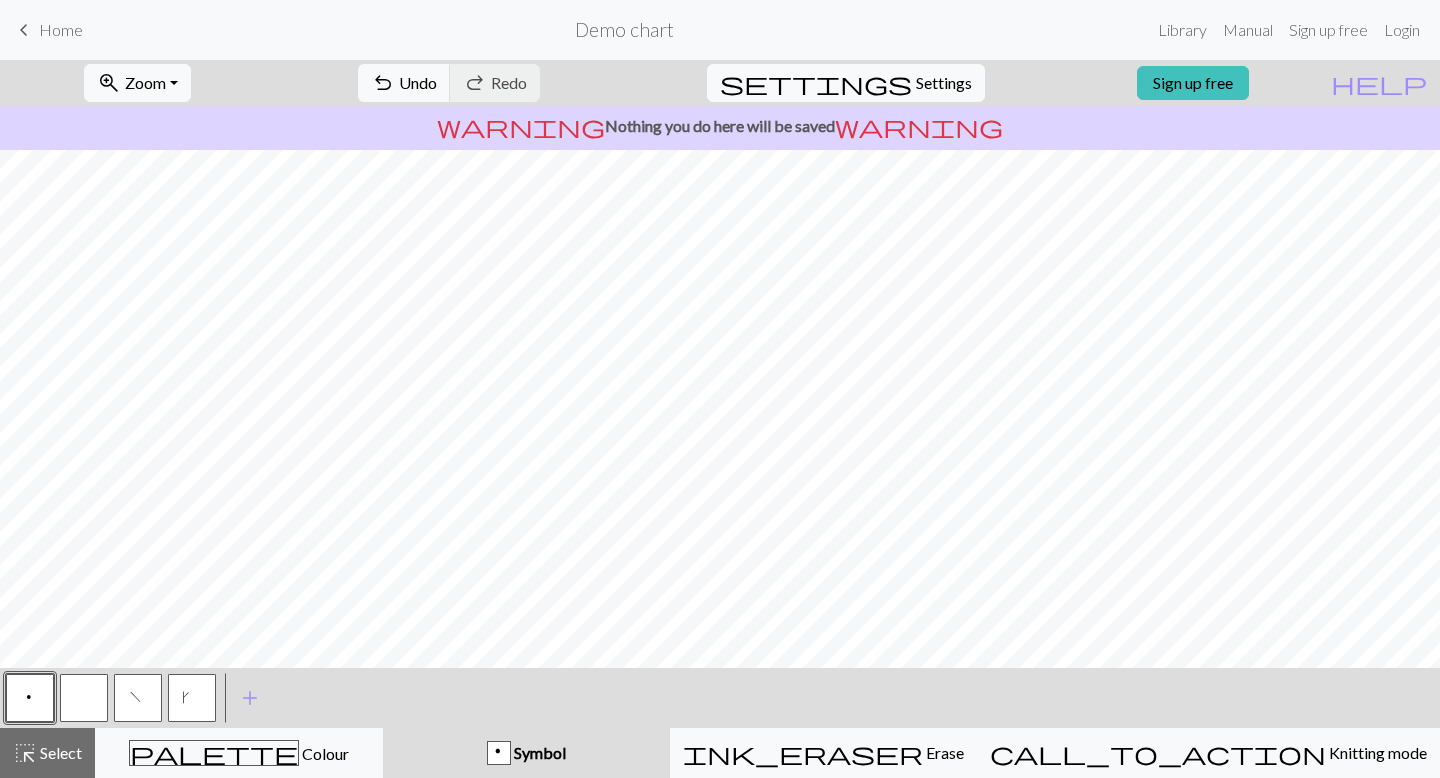click on "p" at bounding box center [30, 700] 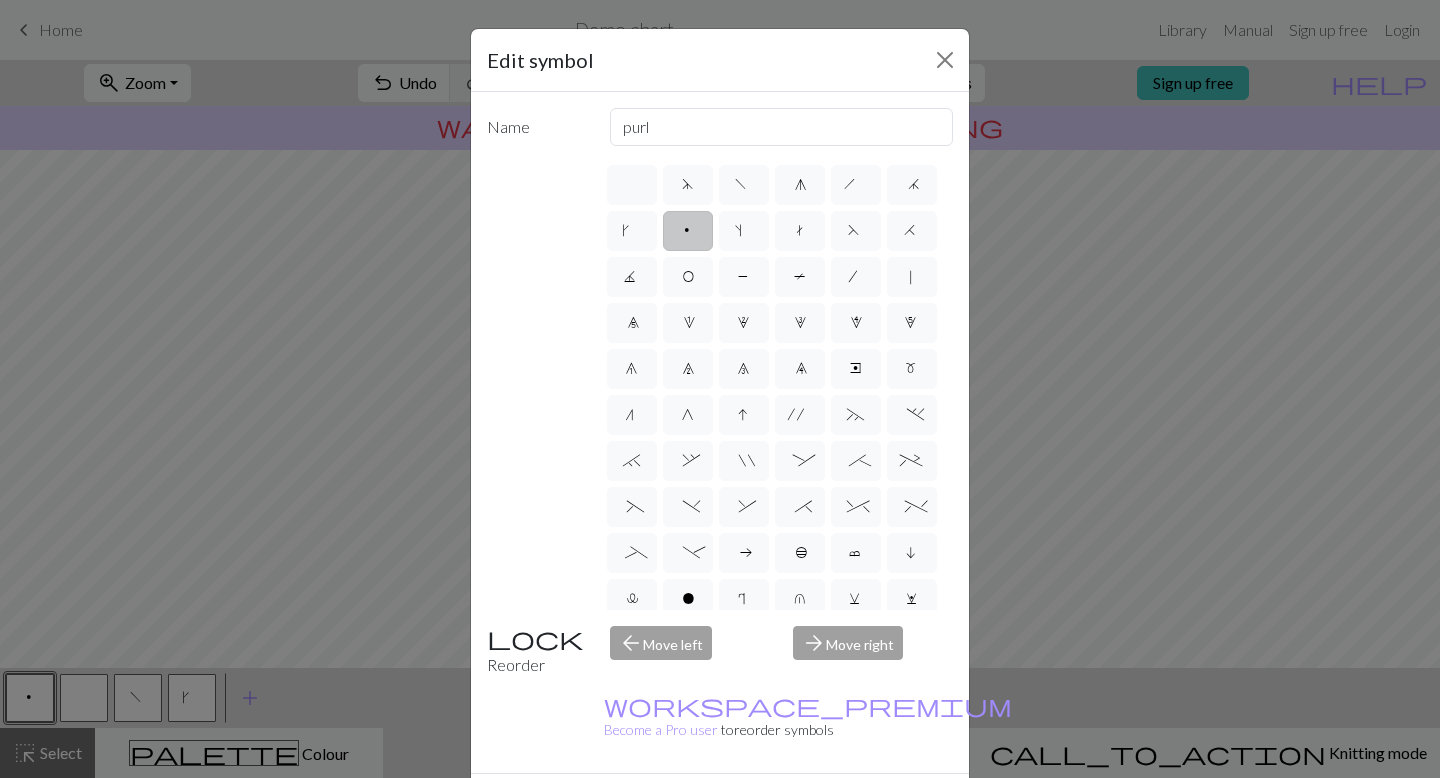 click on "Done" at bounding box center (840, 809) 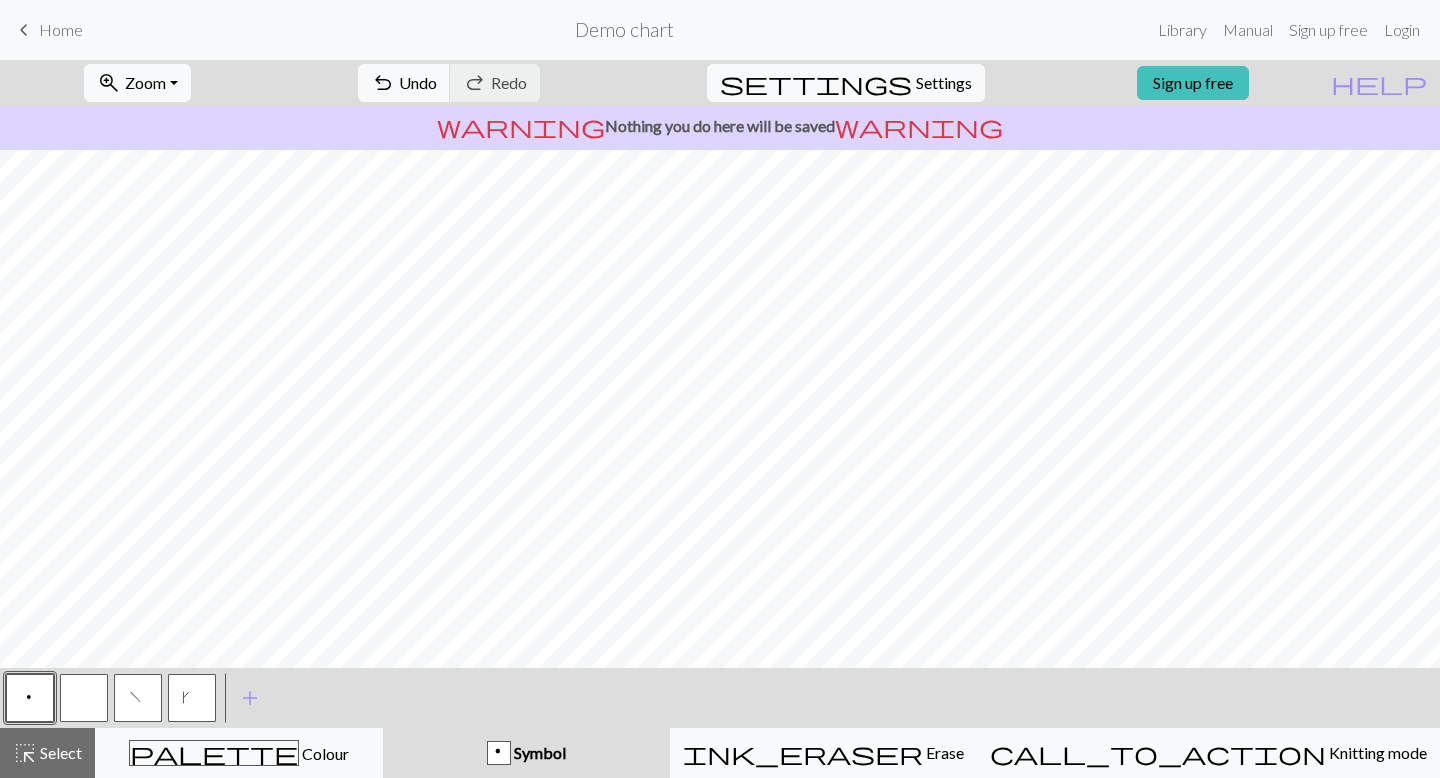 click at bounding box center [84, 698] 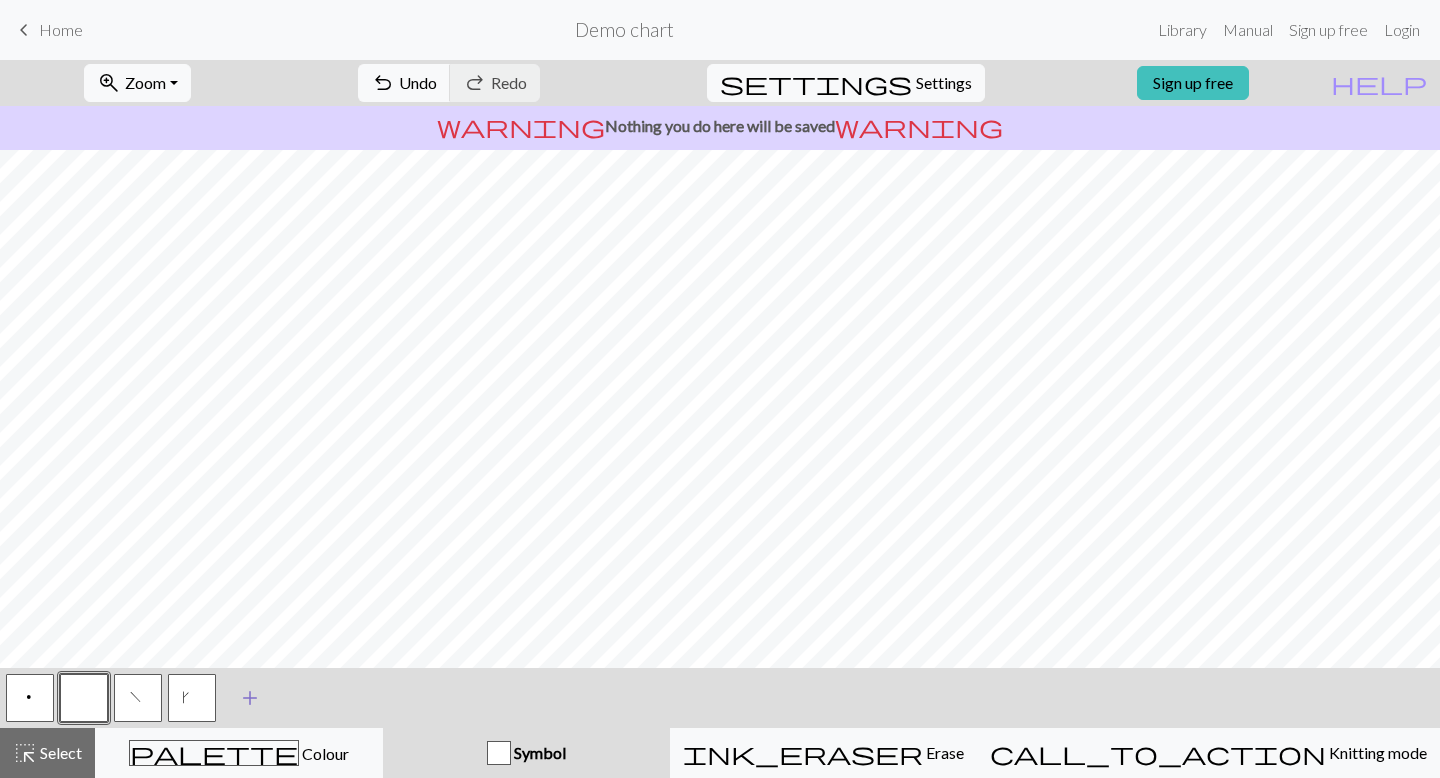 click on "add" at bounding box center (250, 698) 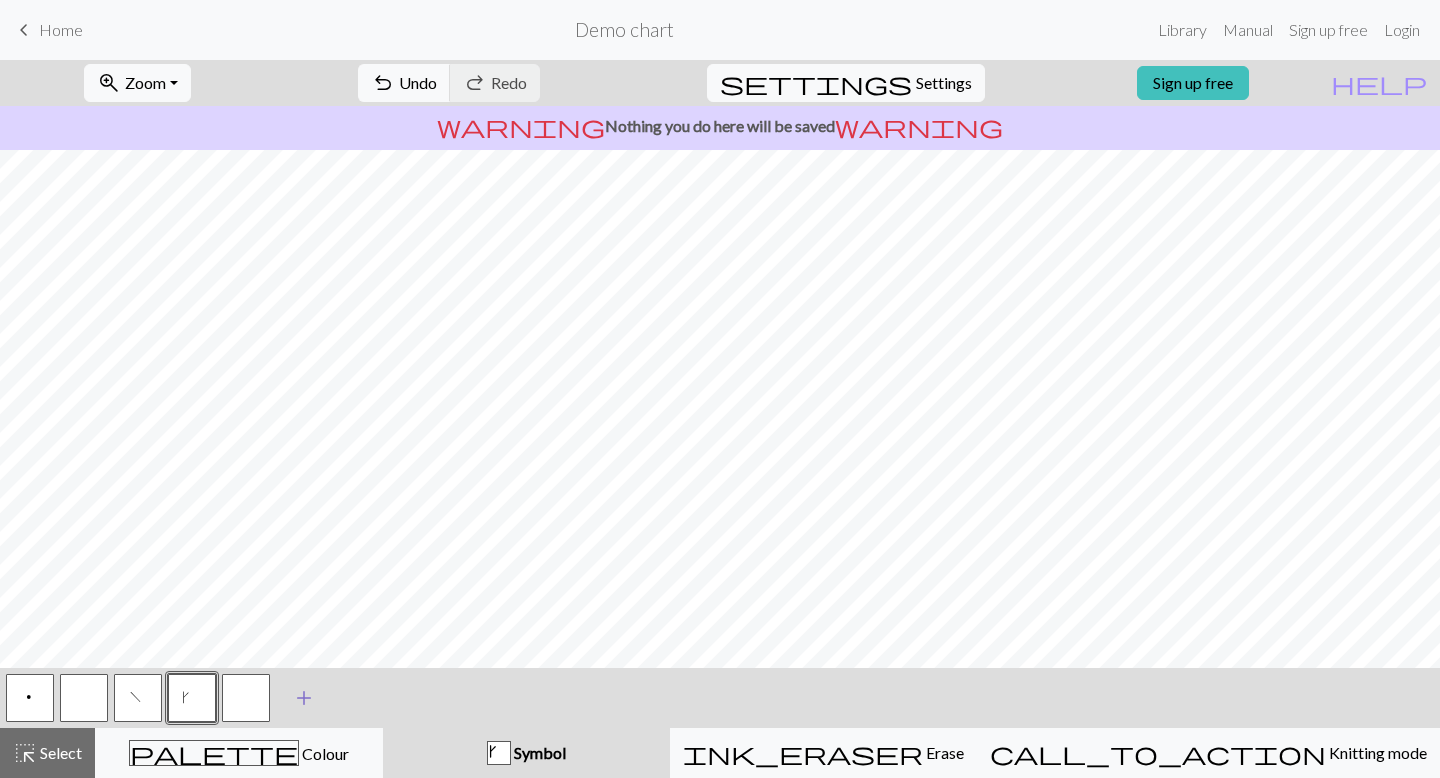 click at bounding box center (246, 698) 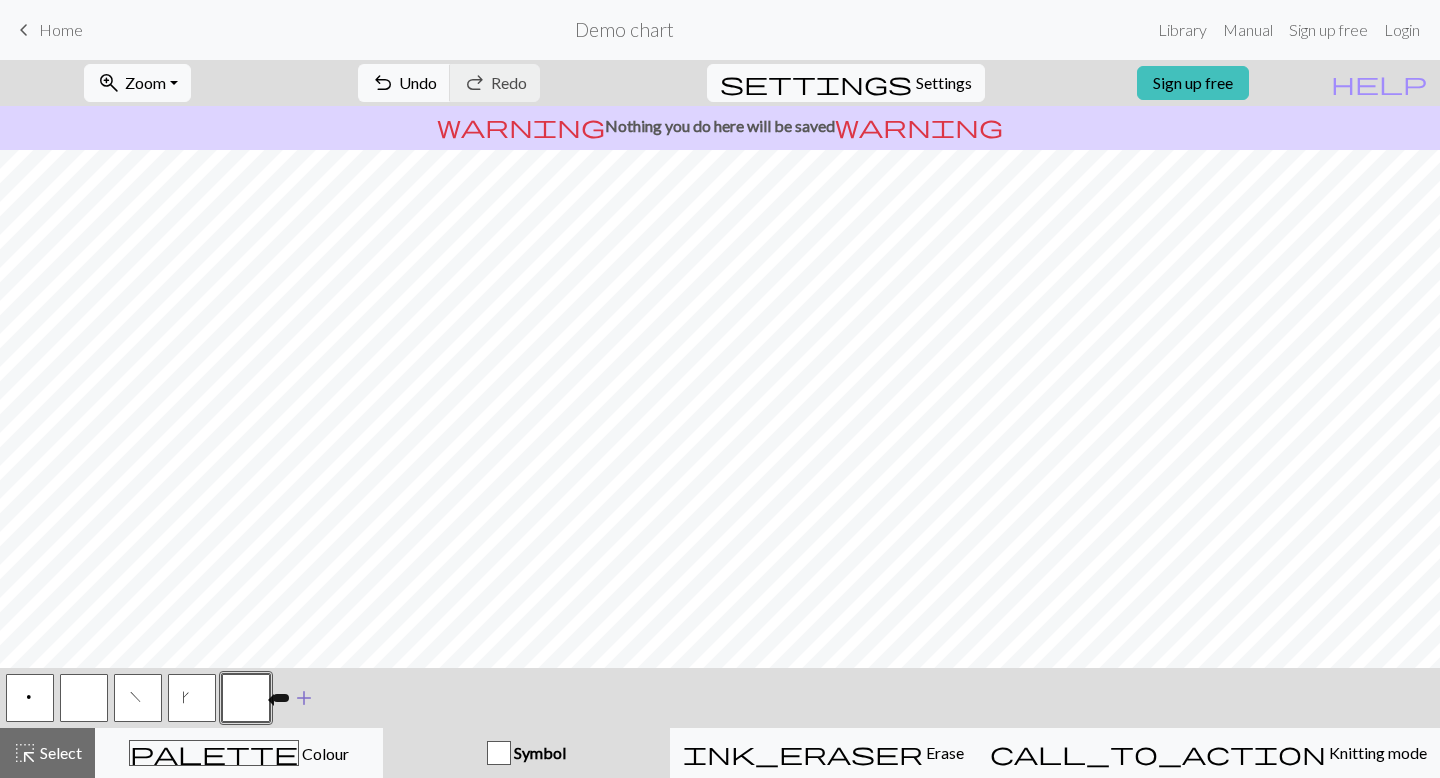 click at bounding box center (246, 698) 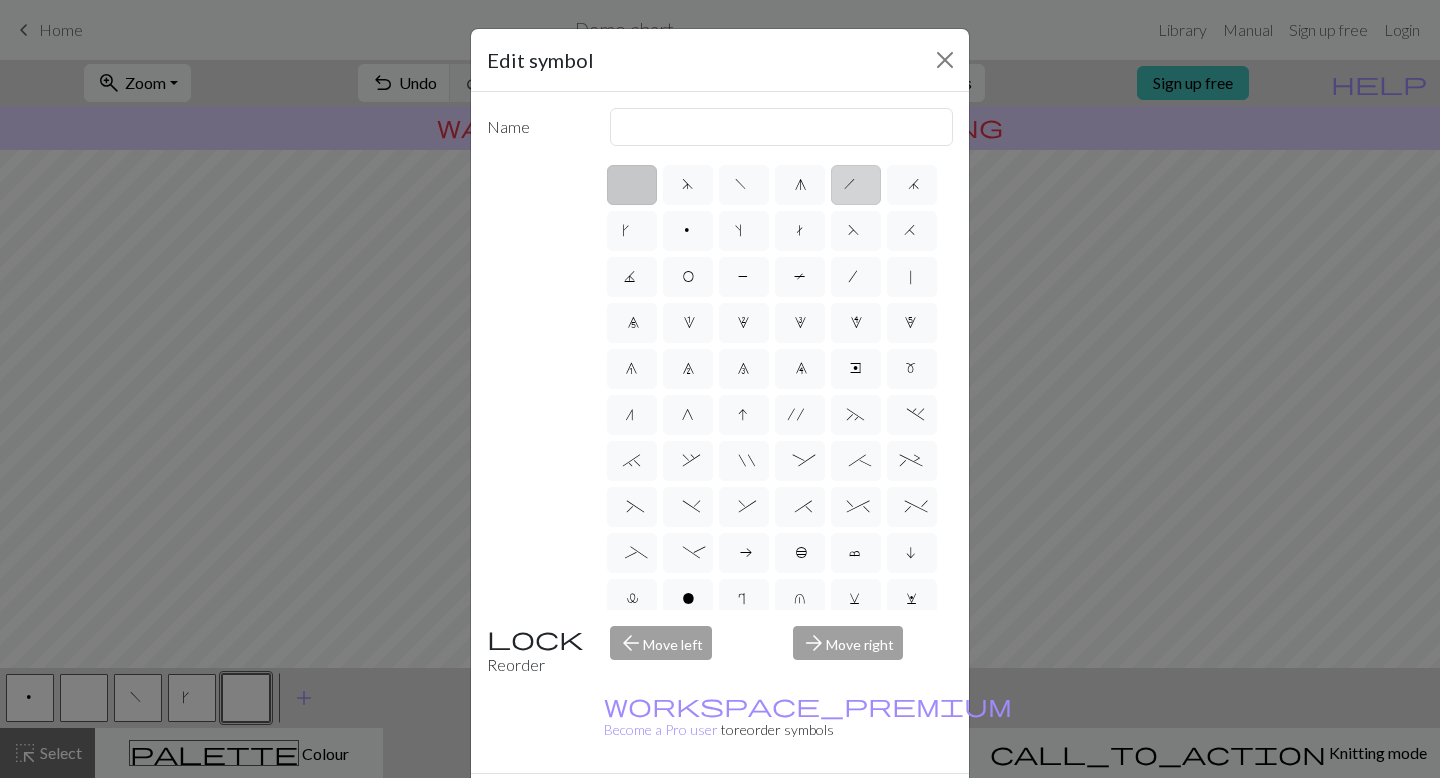 click on "h" at bounding box center [856, 187] 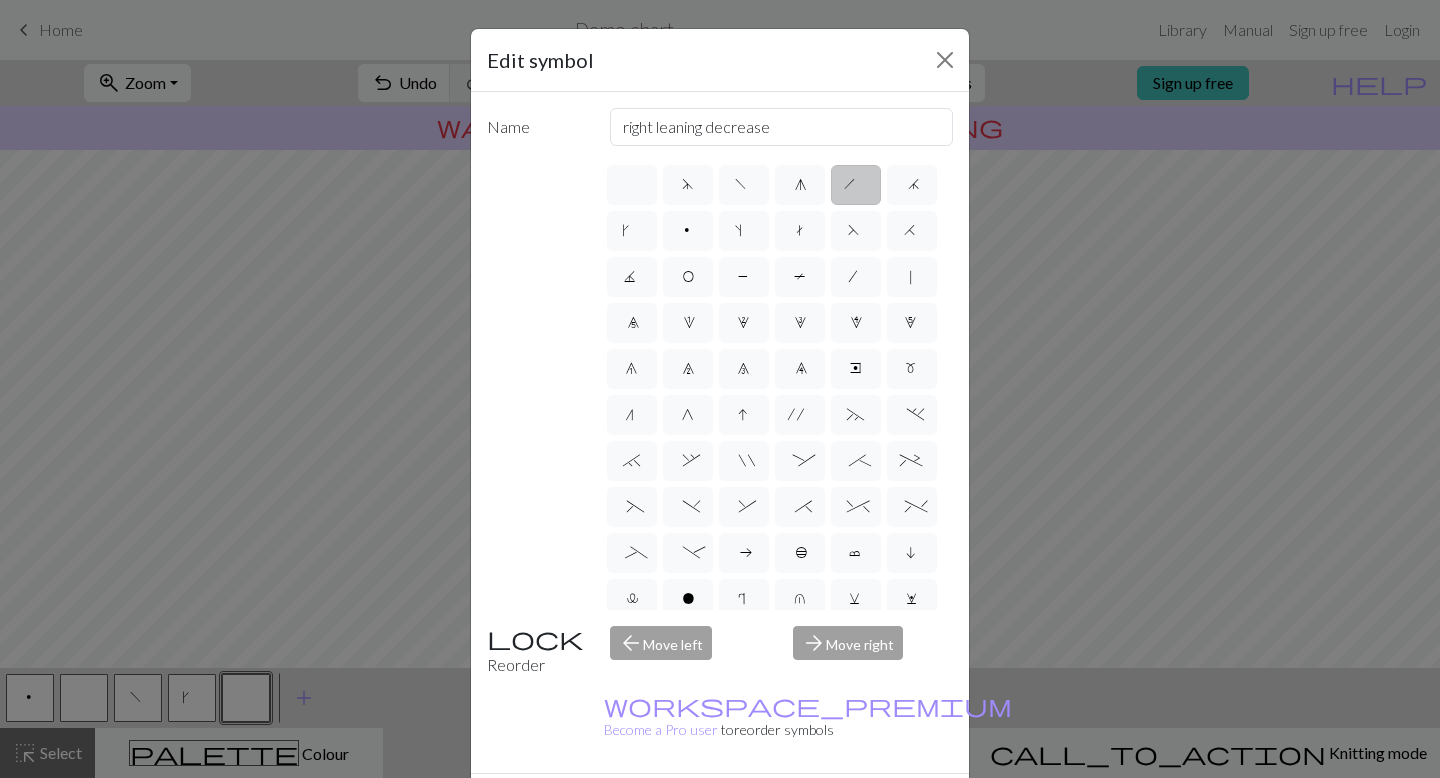 click on "Done" at bounding box center [840, 809] 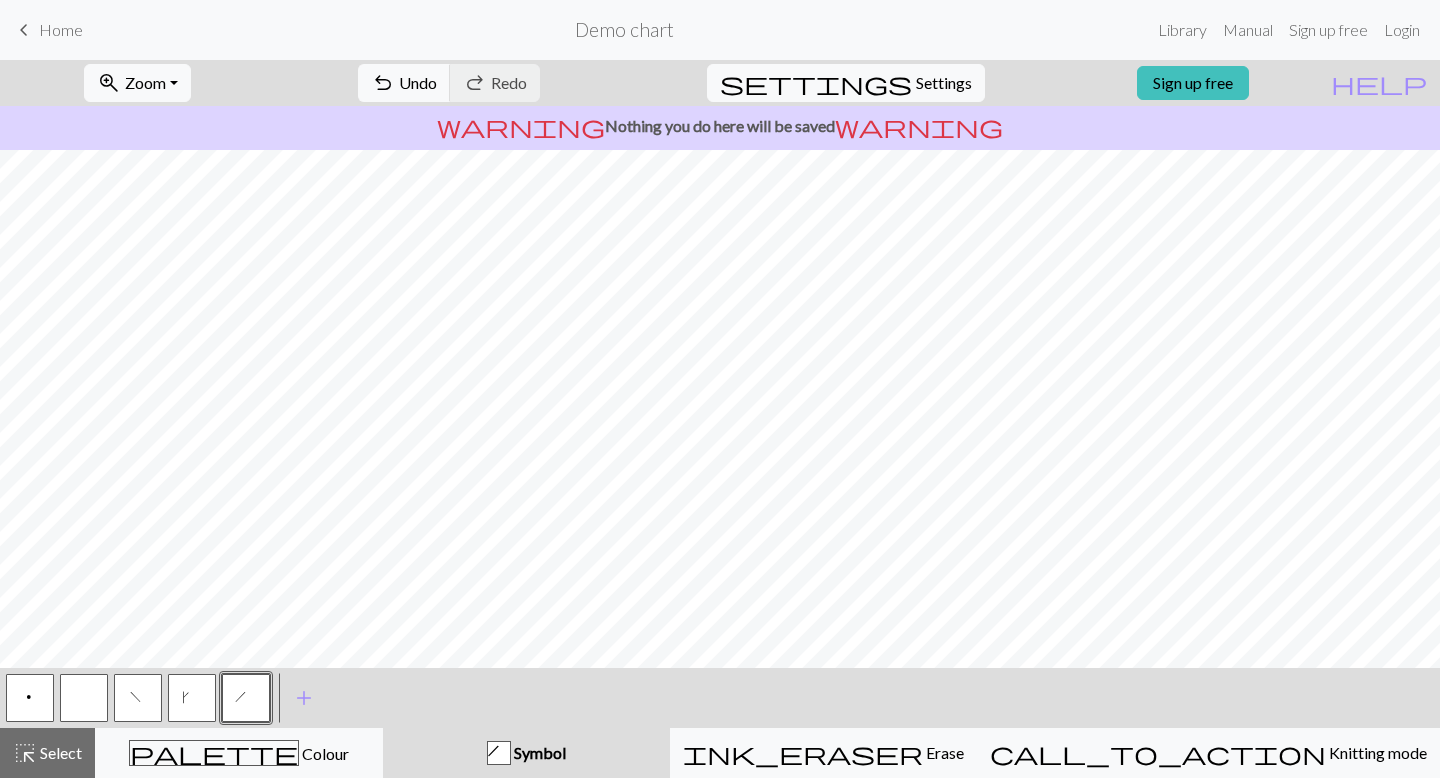 click on "p" at bounding box center (30, 700) 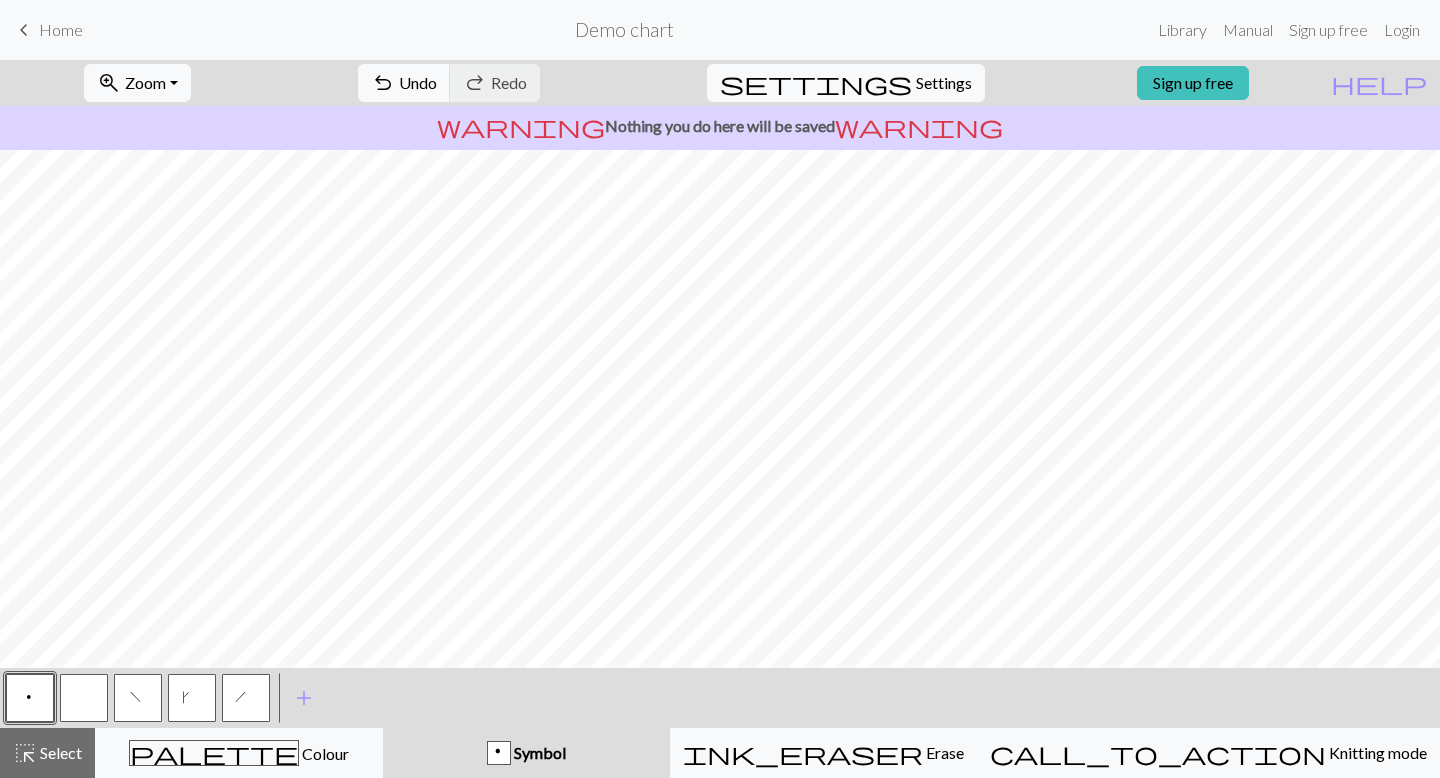 click on "f" at bounding box center (138, 700) 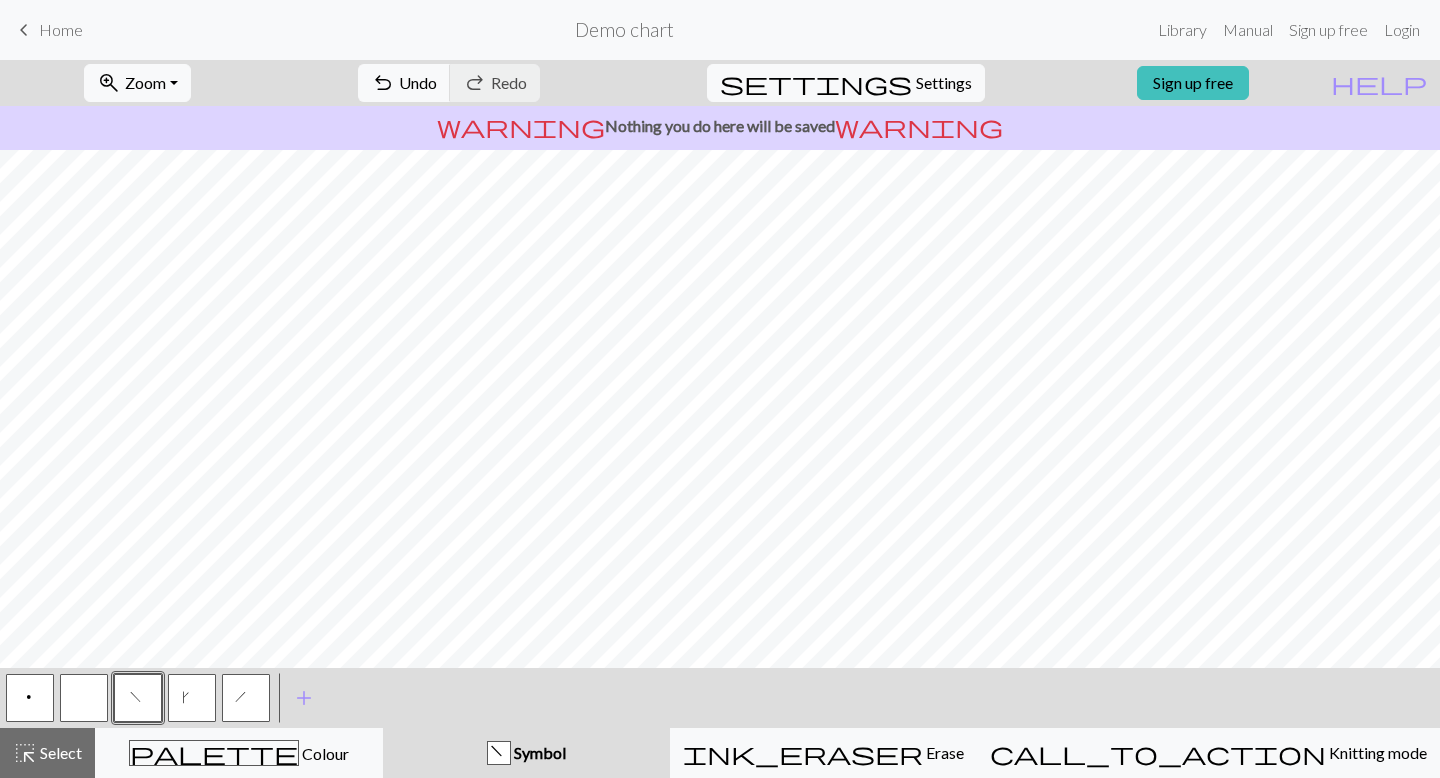 click on "p" at bounding box center (30, 698) 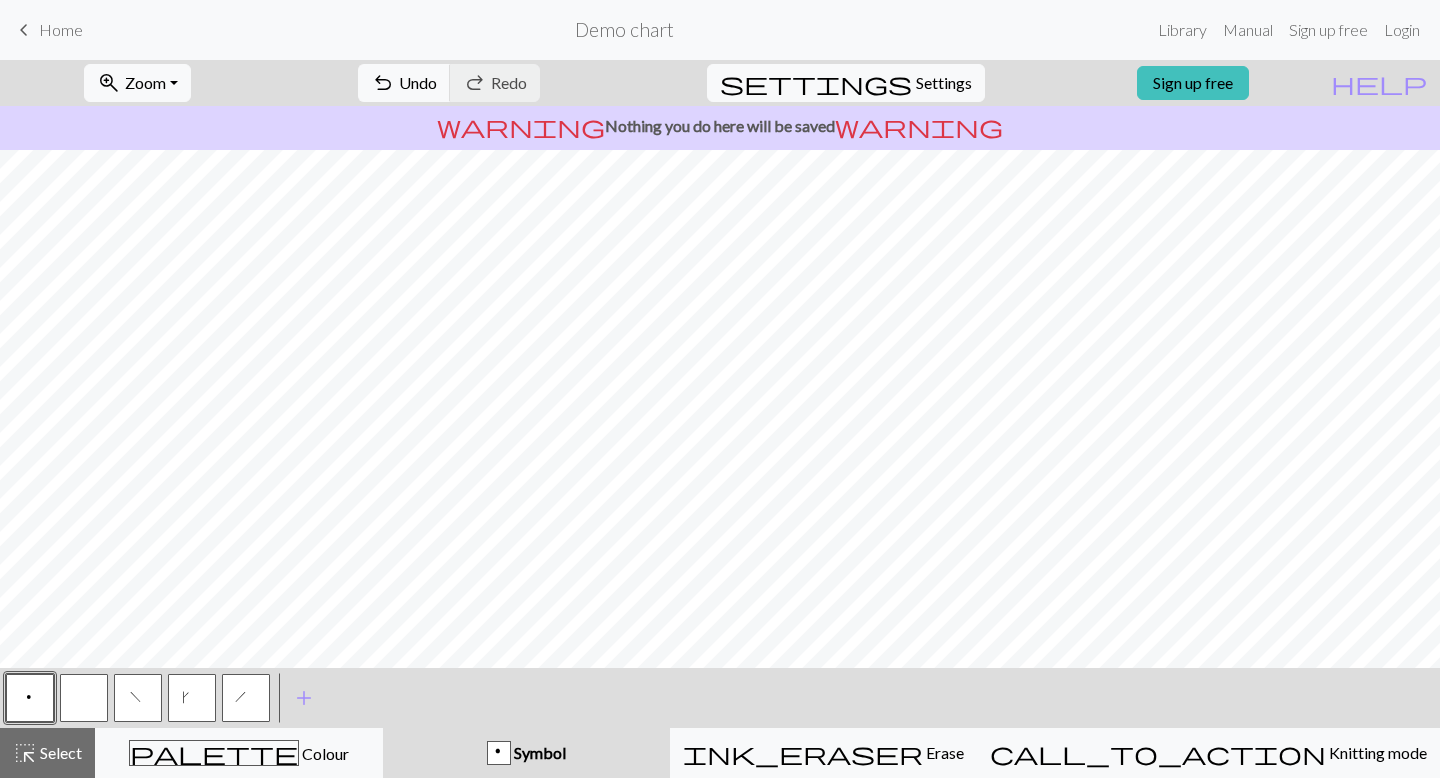 click on "k" at bounding box center [192, 700] 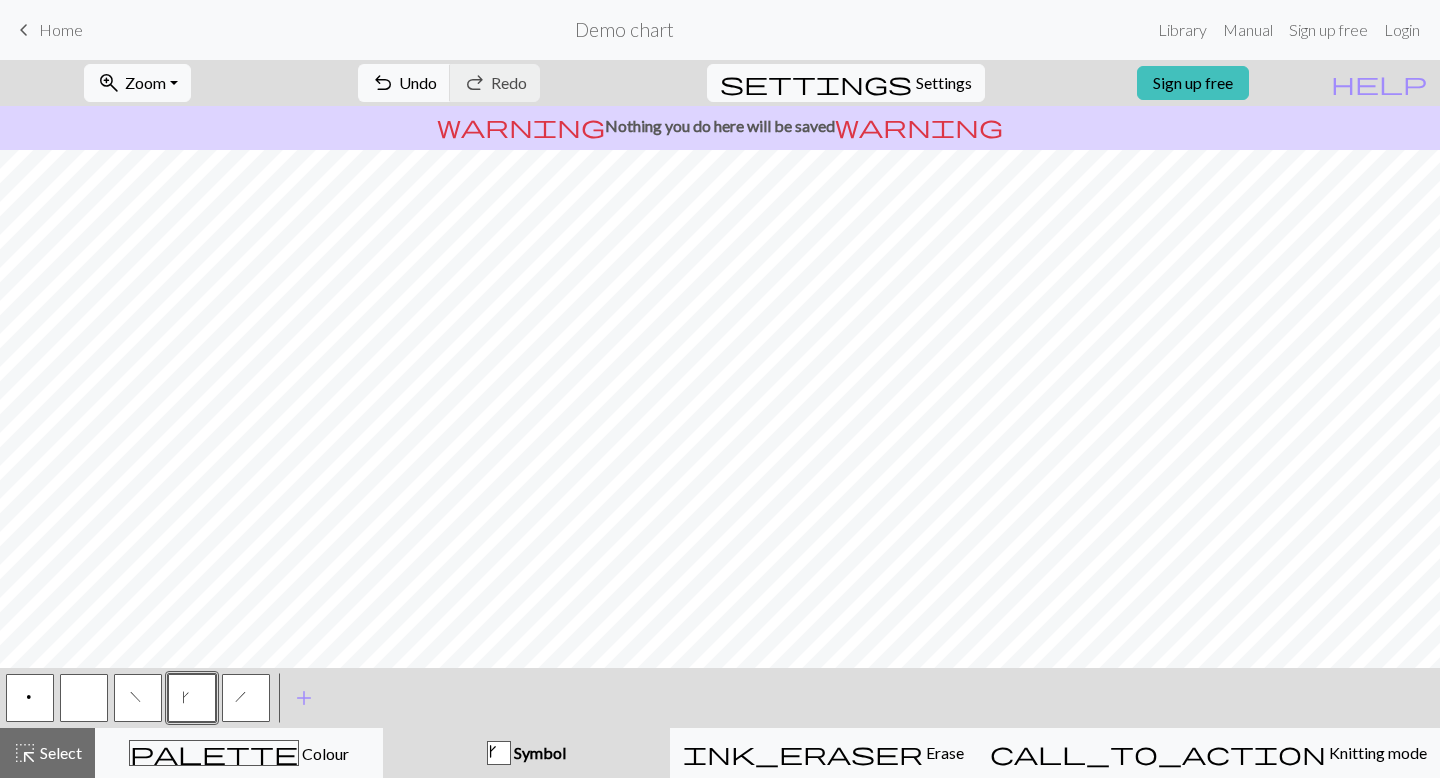 click on "p" at bounding box center (30, 698) 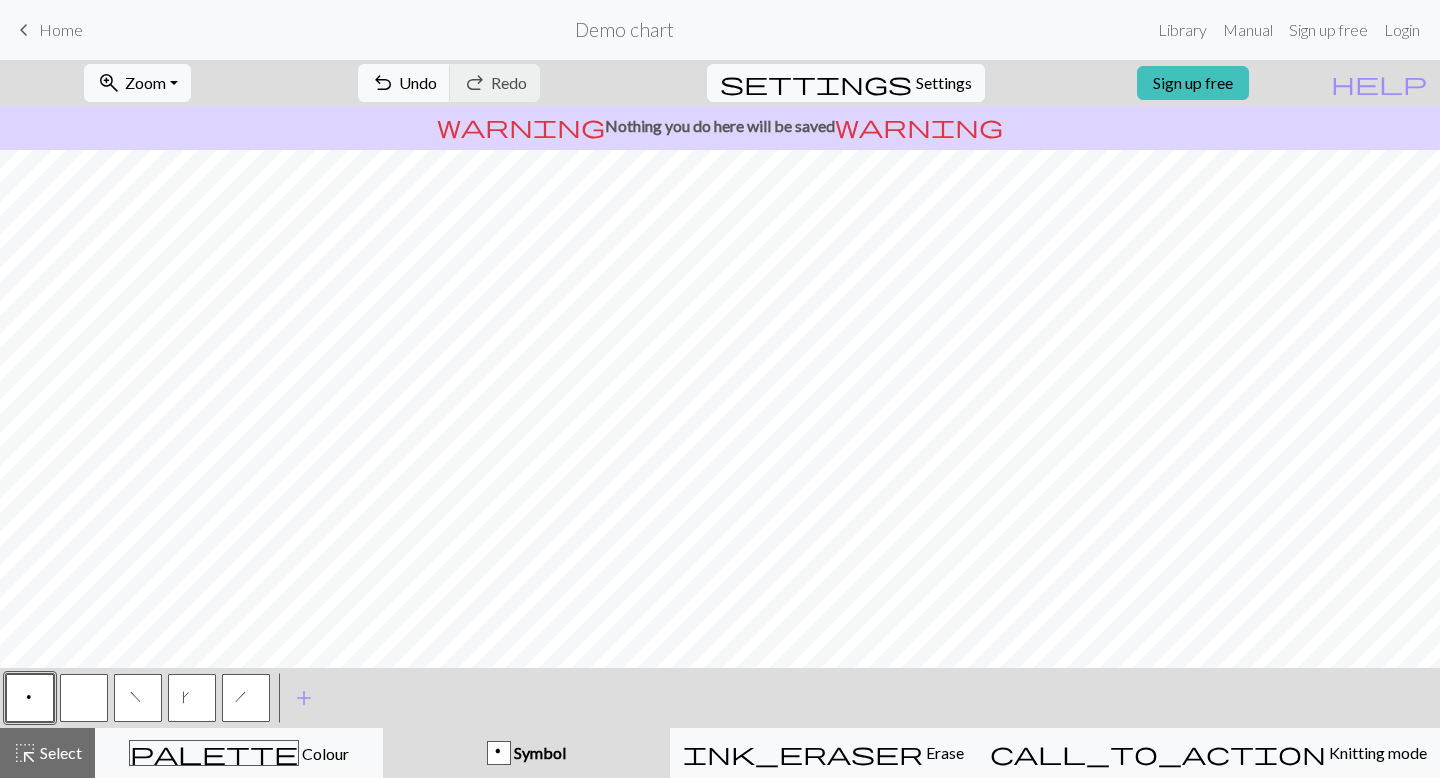 click on "k" at bounding box center (192, 700) 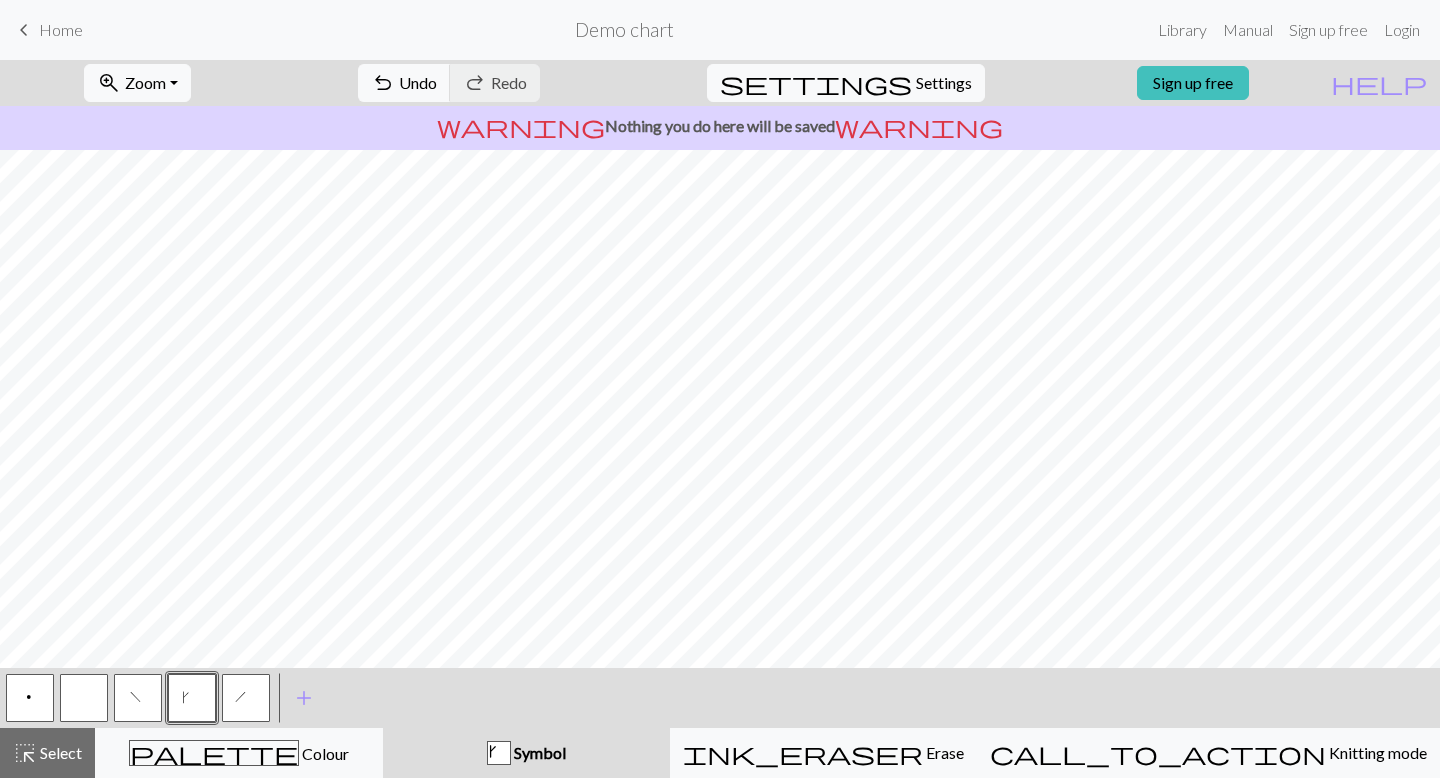 click on "h" at bounding box center [247, 700] 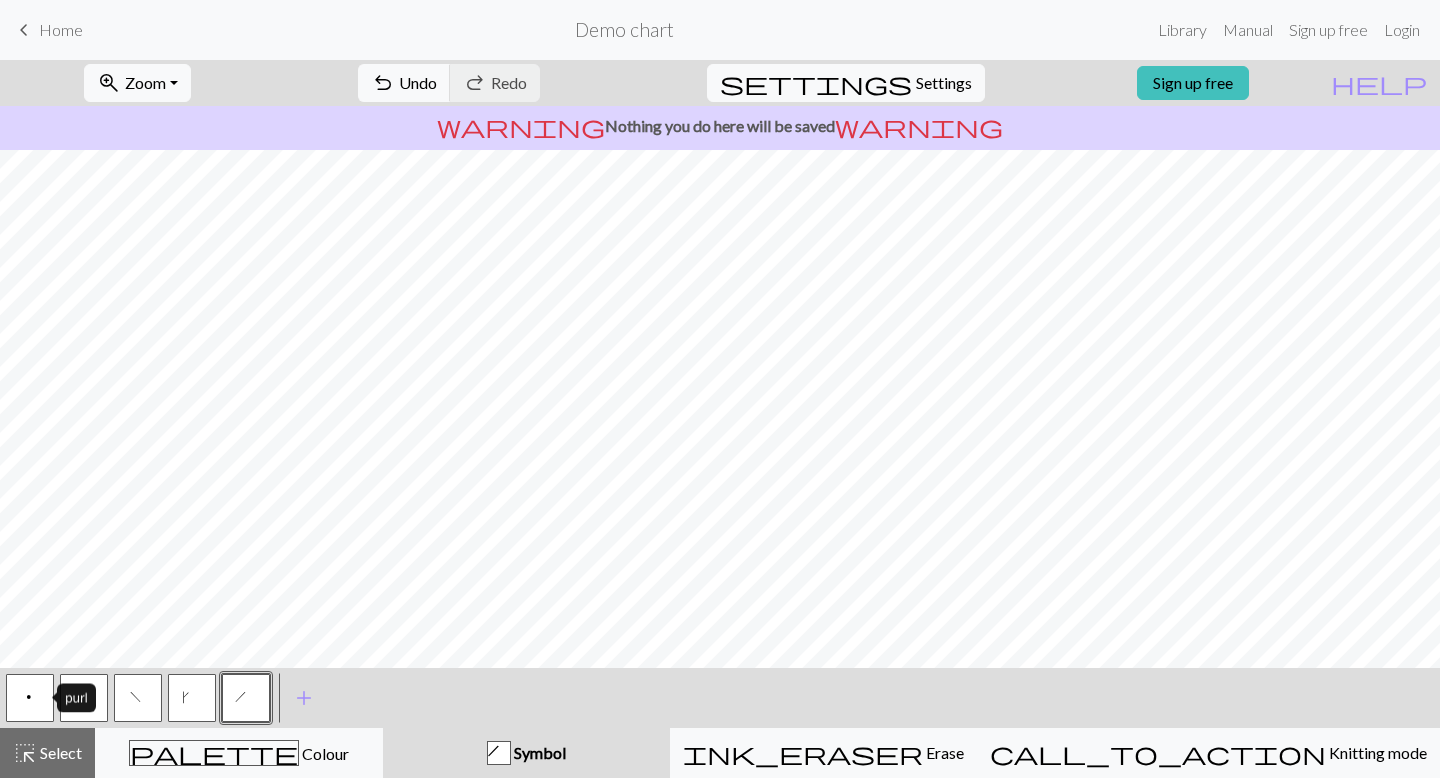 click on "p" at bounding box center [30, 698] 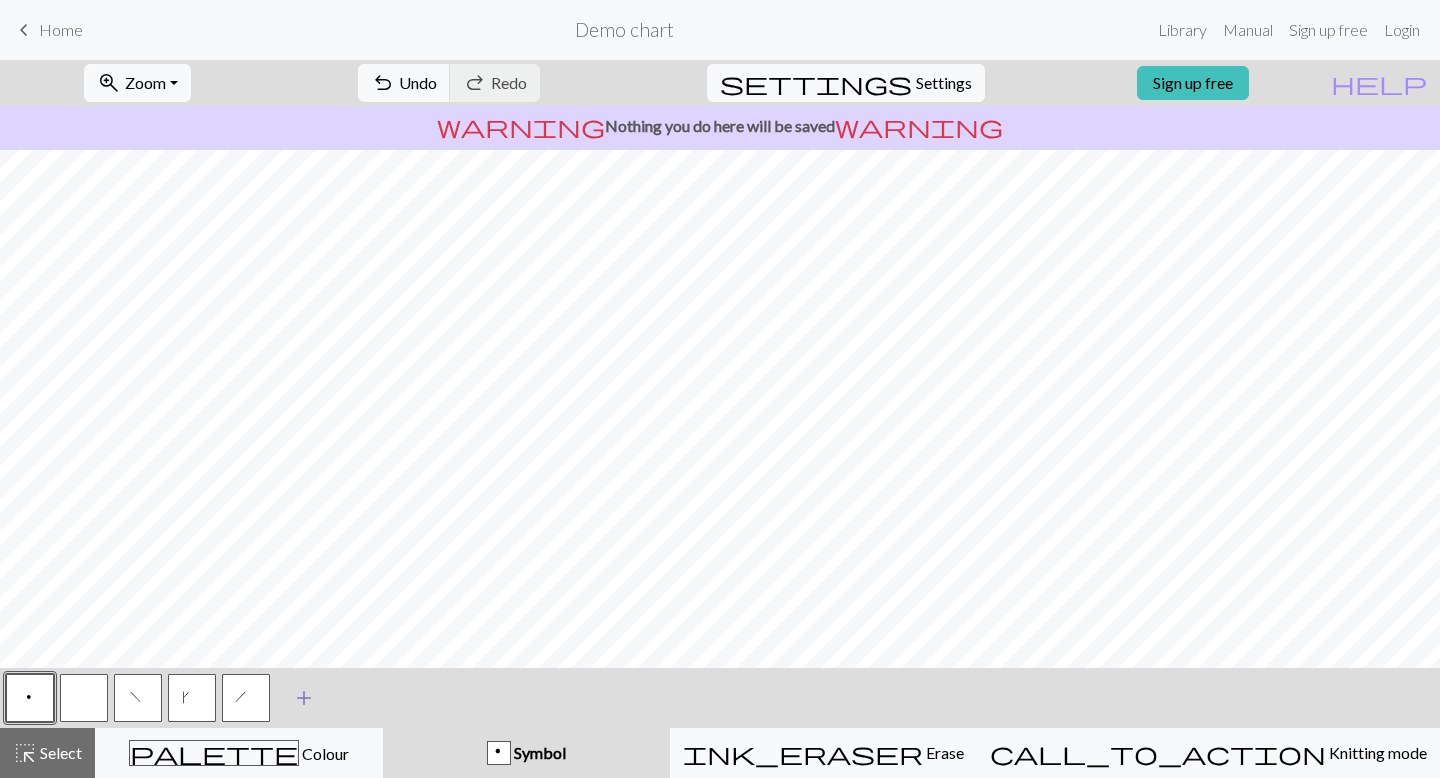 click on "add" at bounding box center [304, 698] 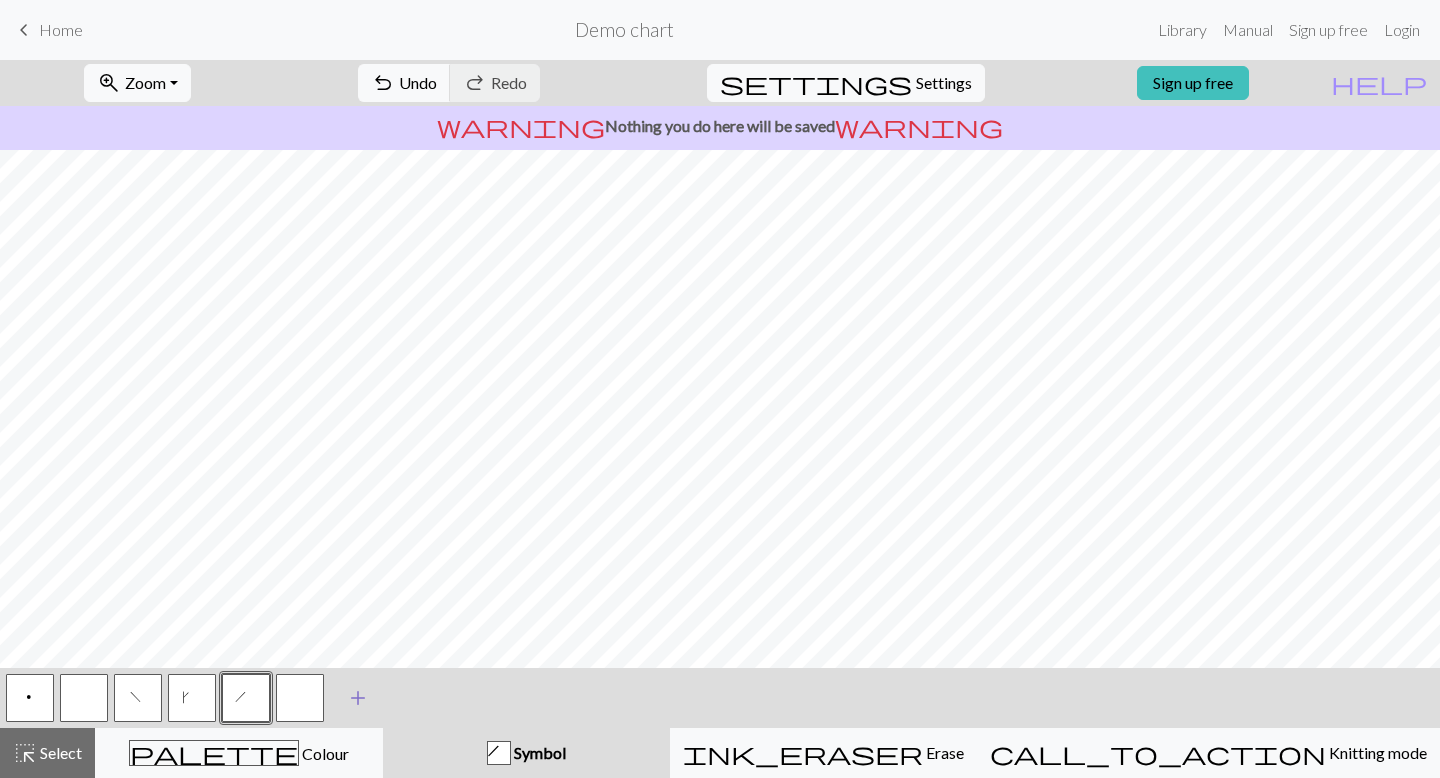 click at bounding box center (300, 698) 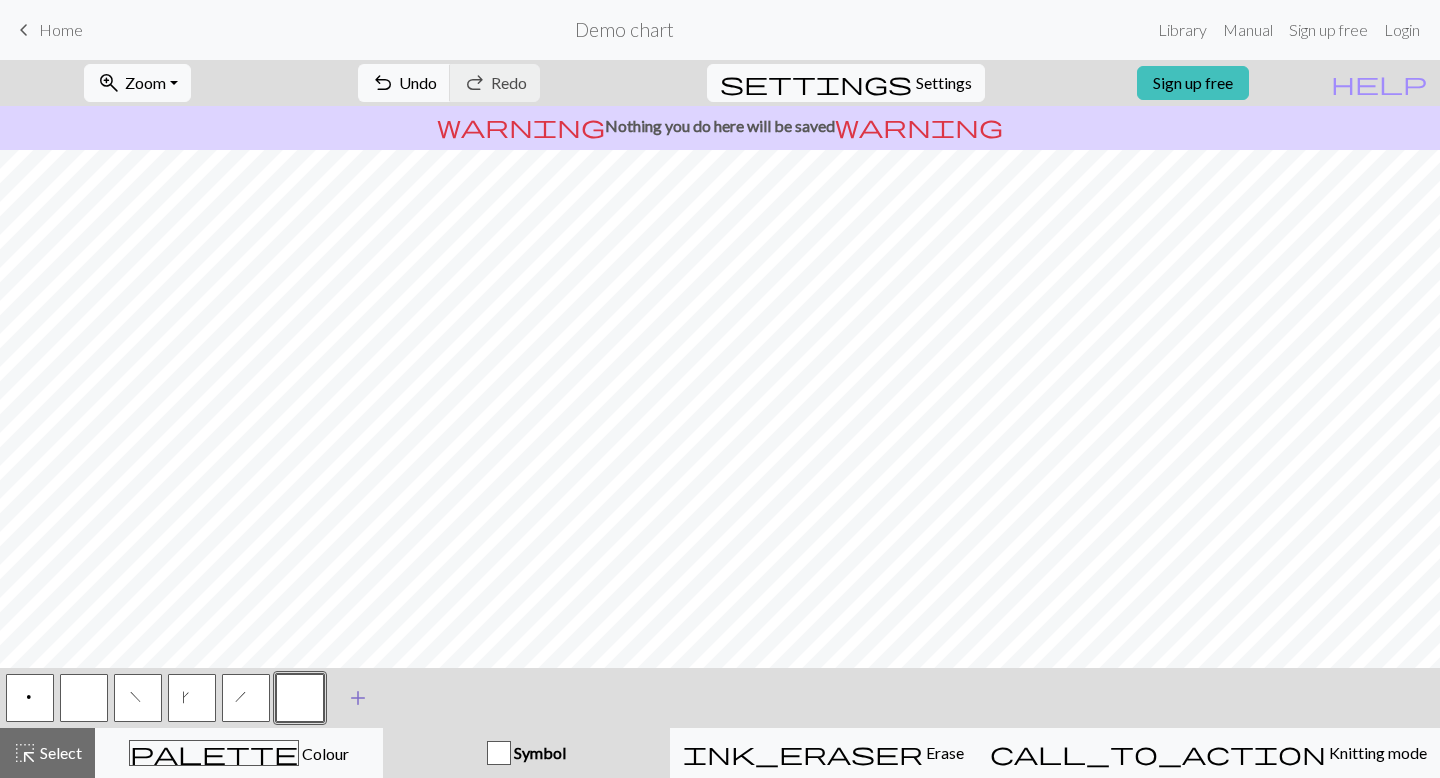 click at bounding box center (300, 698) 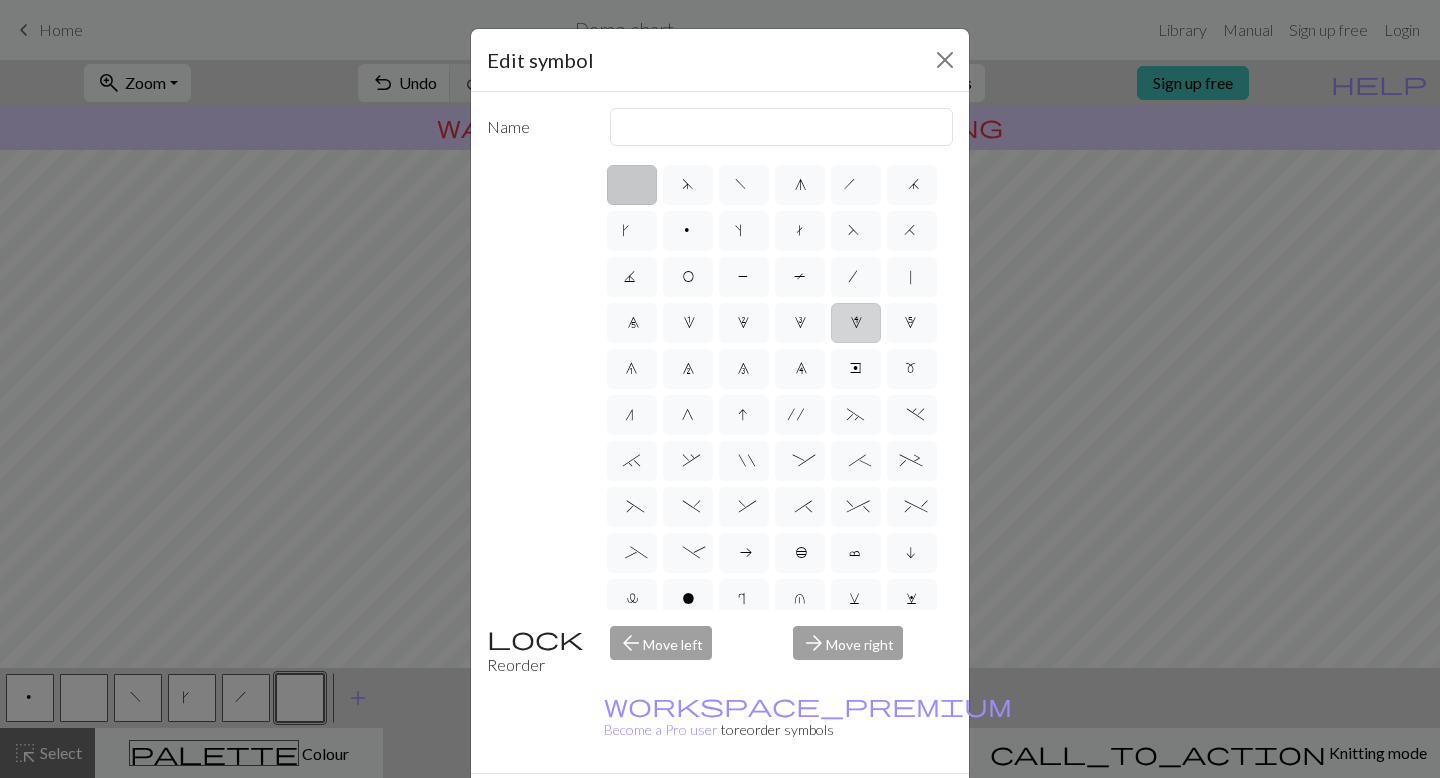 click on "4" at bounding box center (856, 325) 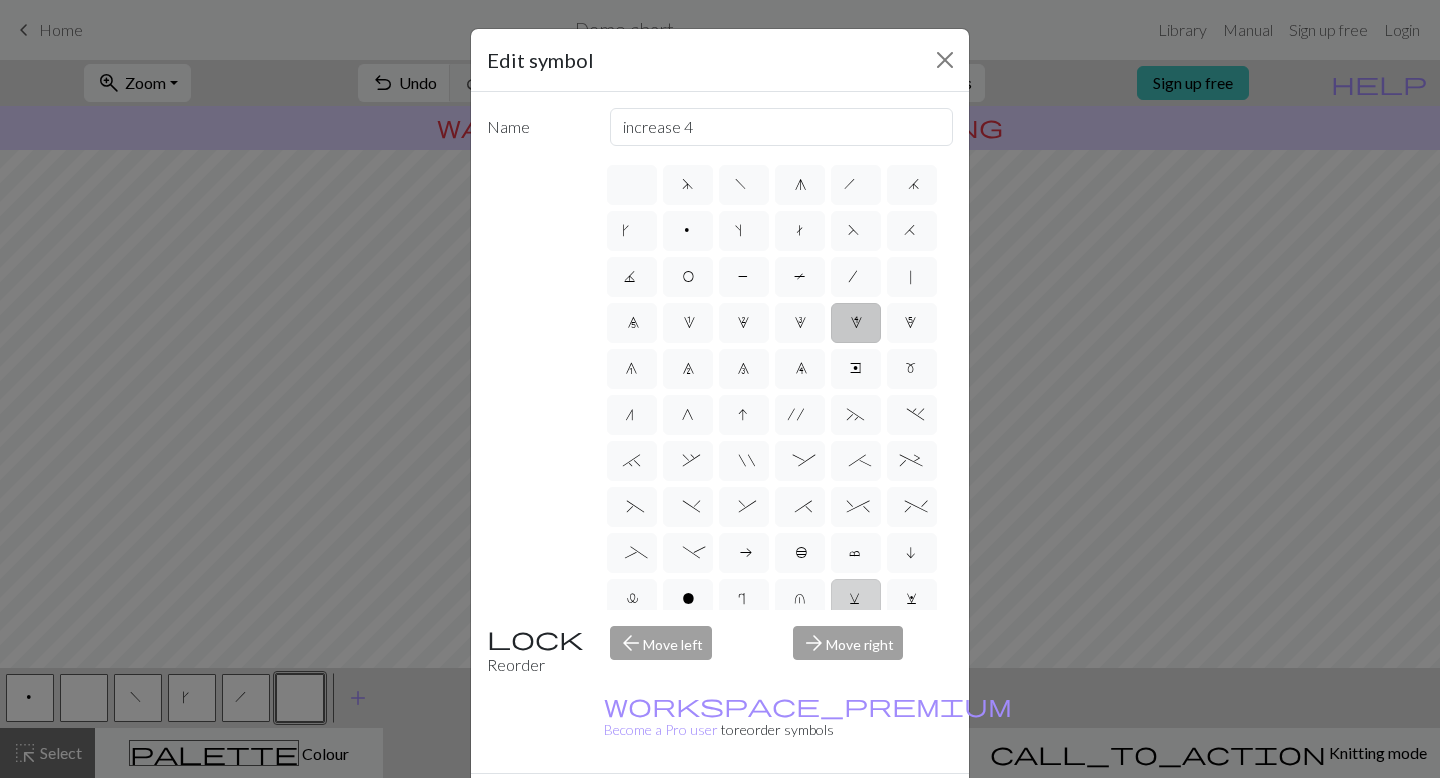click on "v" at bounding box center [856, 601] 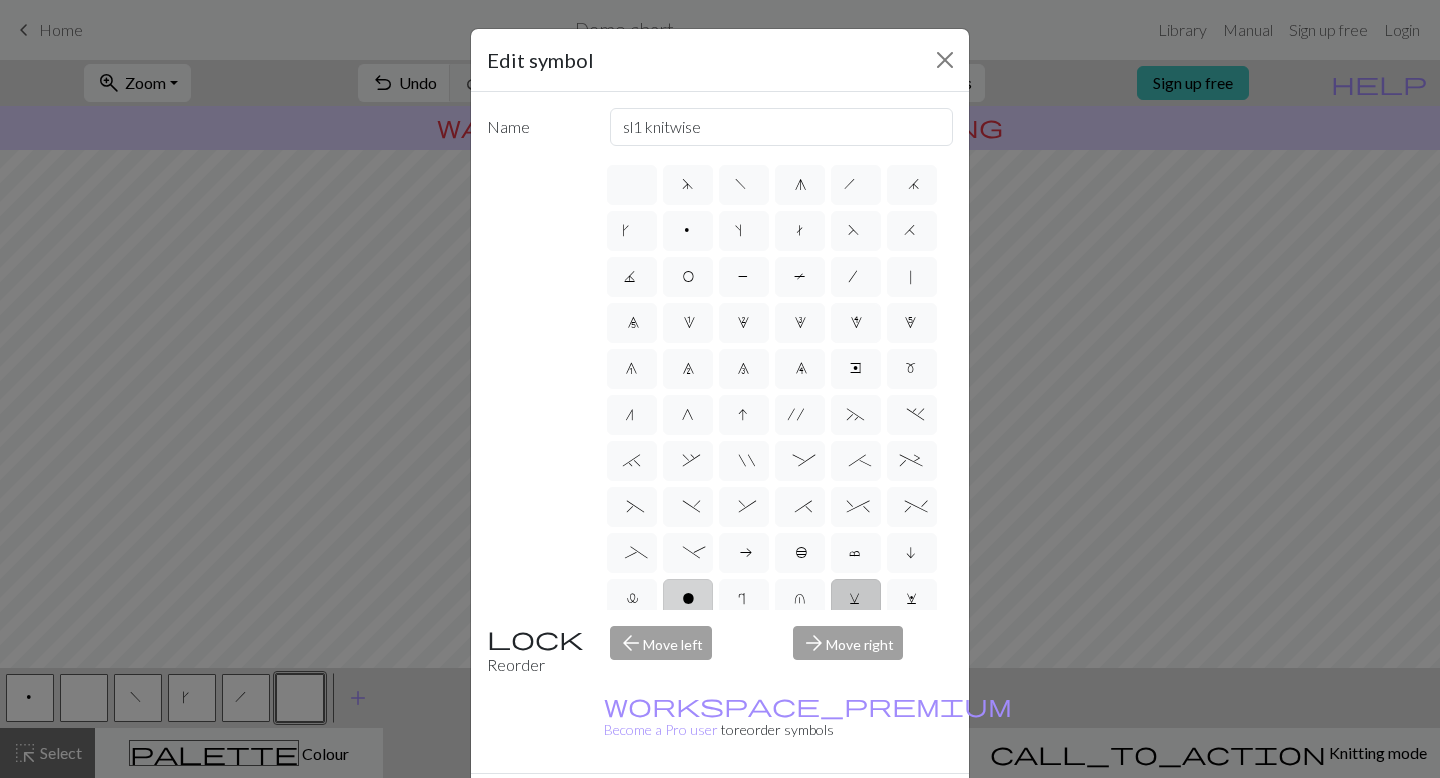 click on "o" at bounding box center [688, 601] 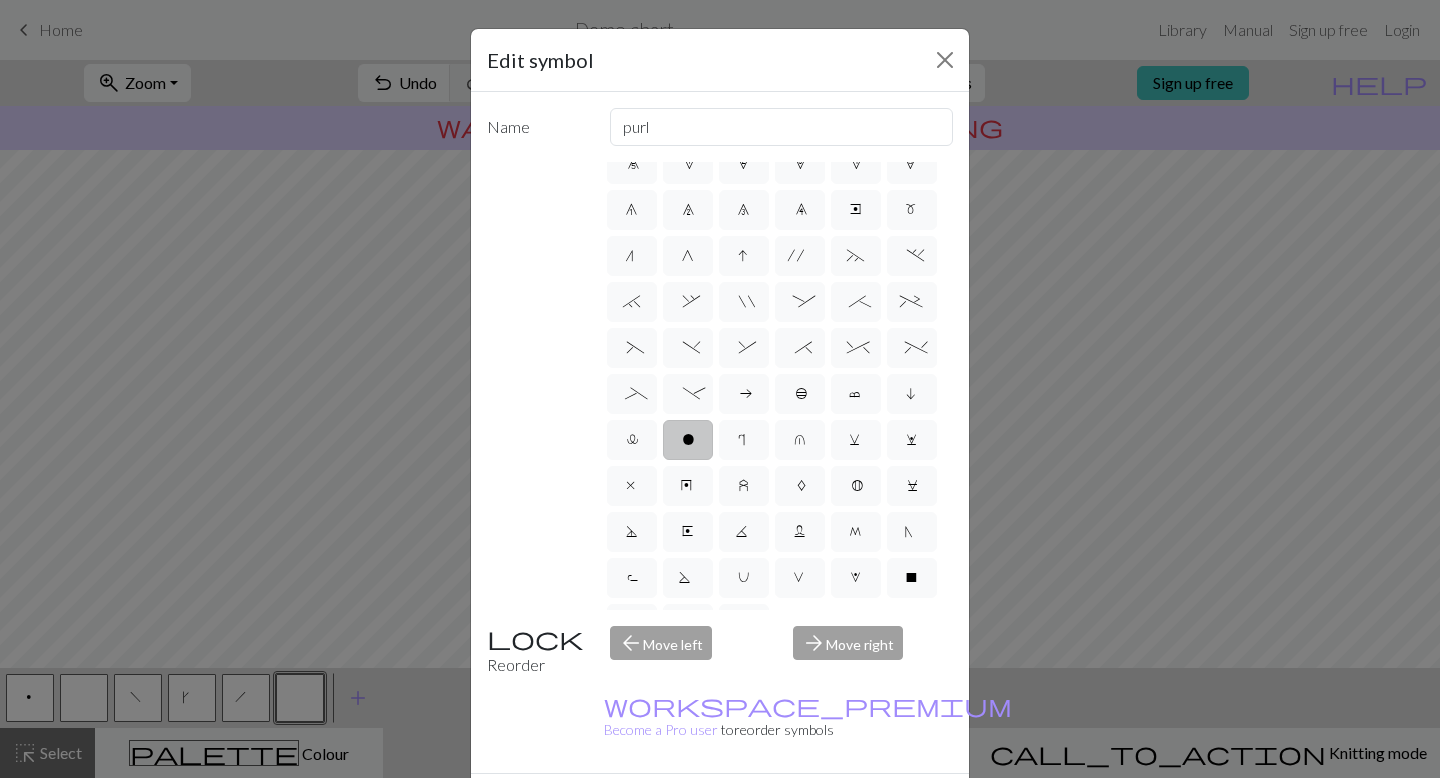 scroll, scrollTop: 196, scrollLeft: 0, axis: vertical 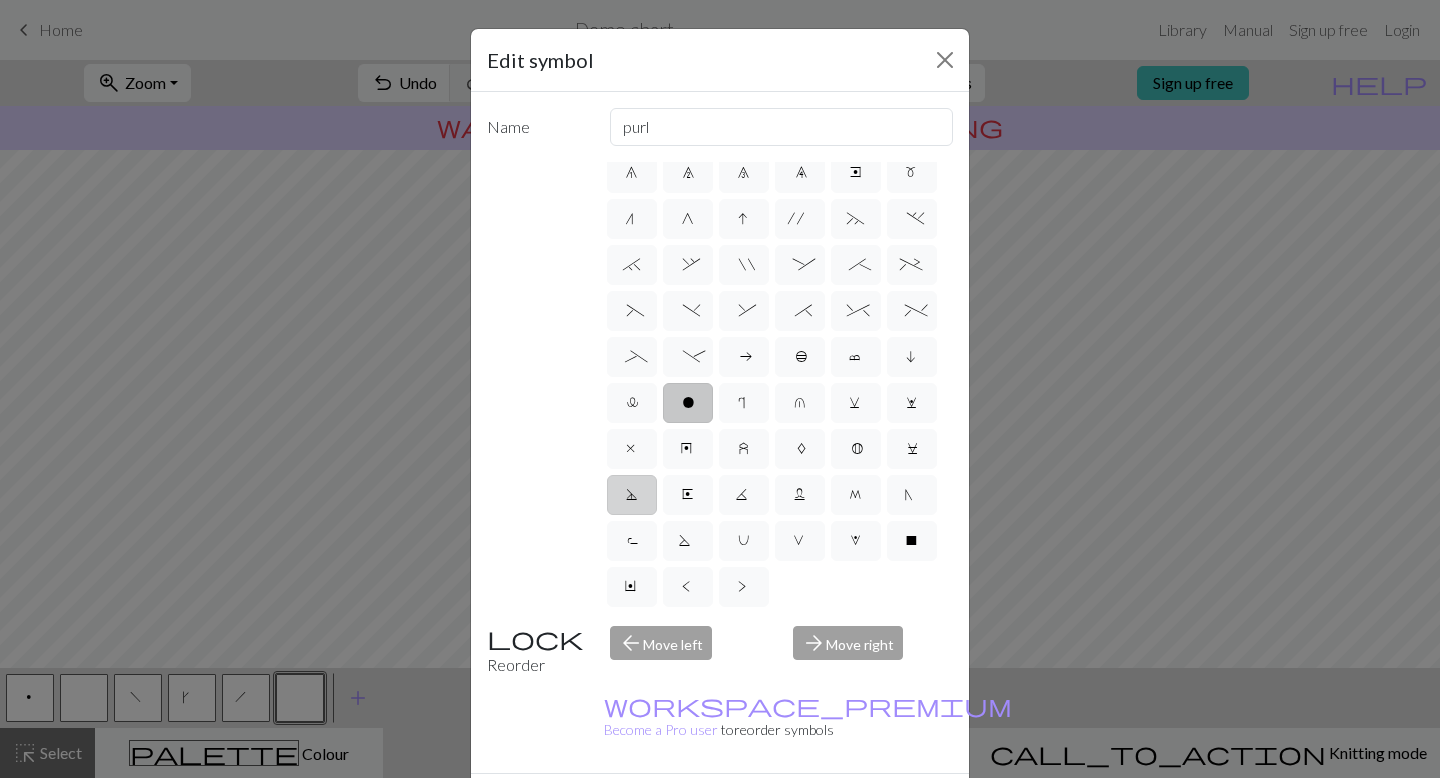 click on "D" at bounding box center [631, 497] 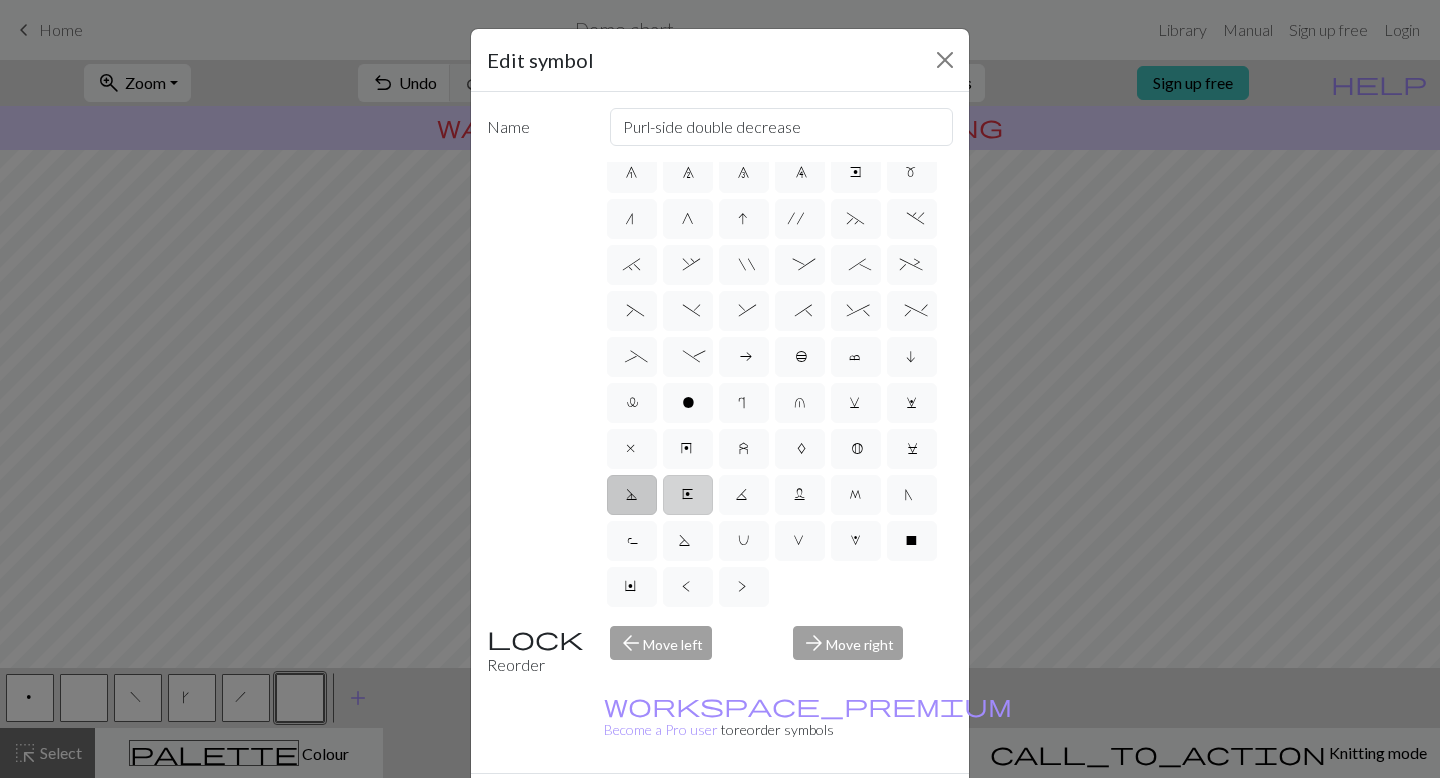click on "E" at bounding box center [688, 495] 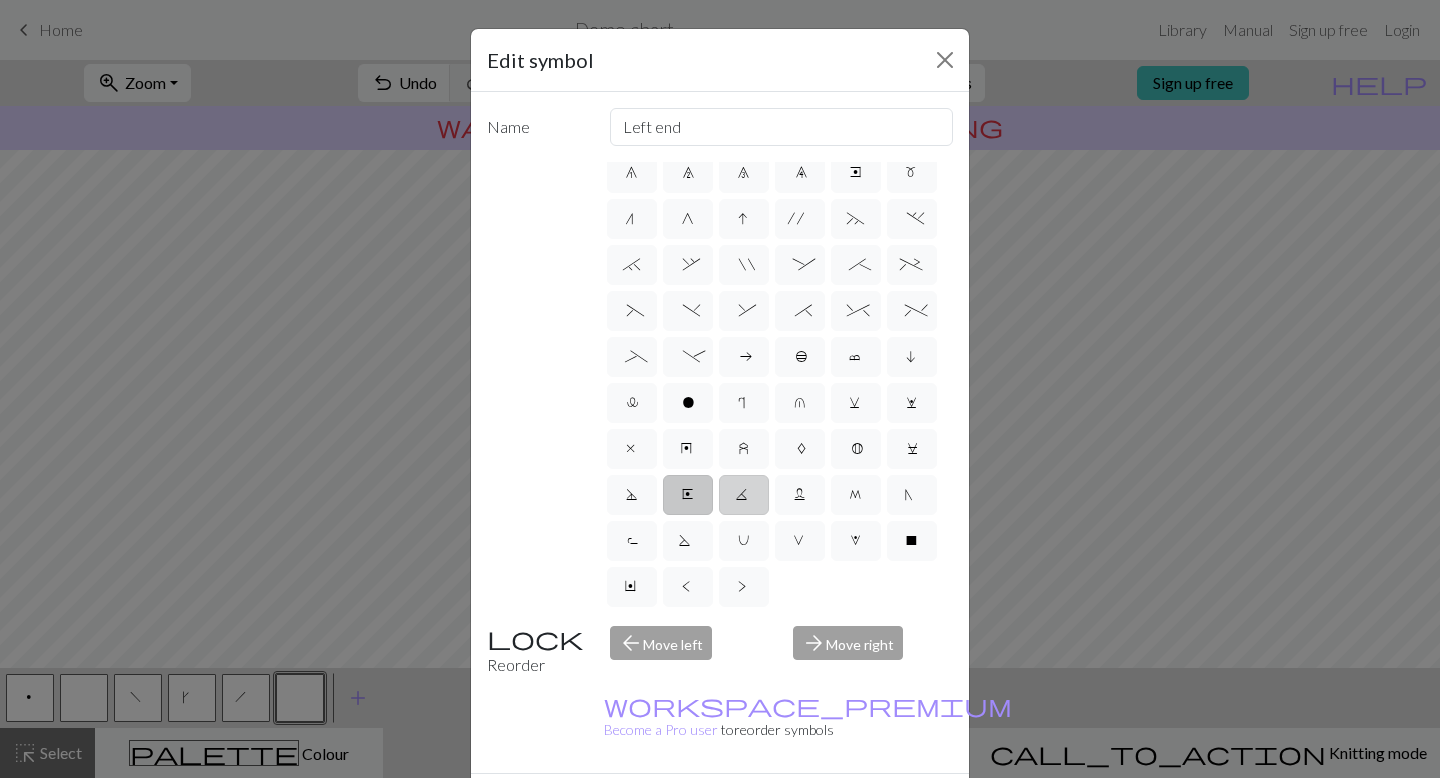 click on "K" at bounding box center (744, 497) 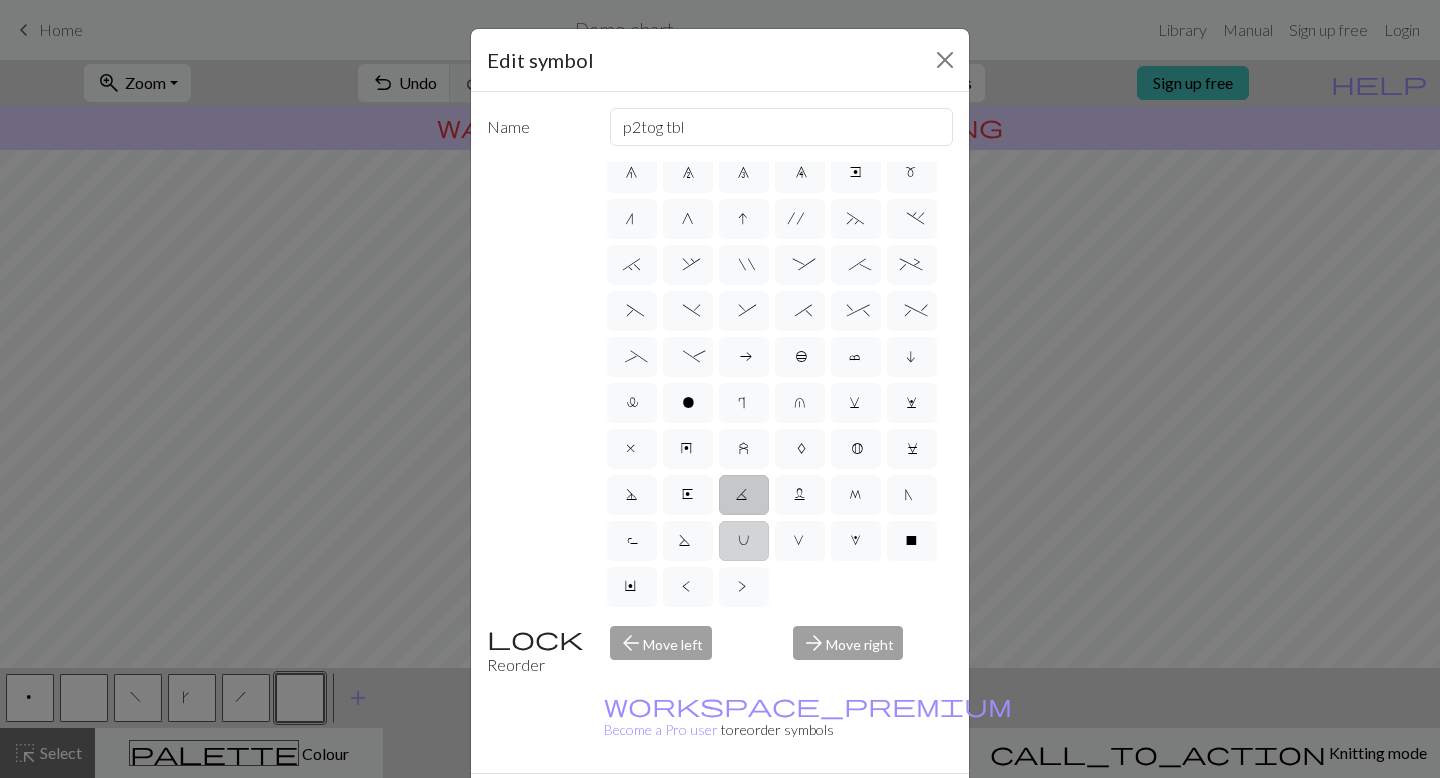 click on "U" at bounding box center (744, 543) 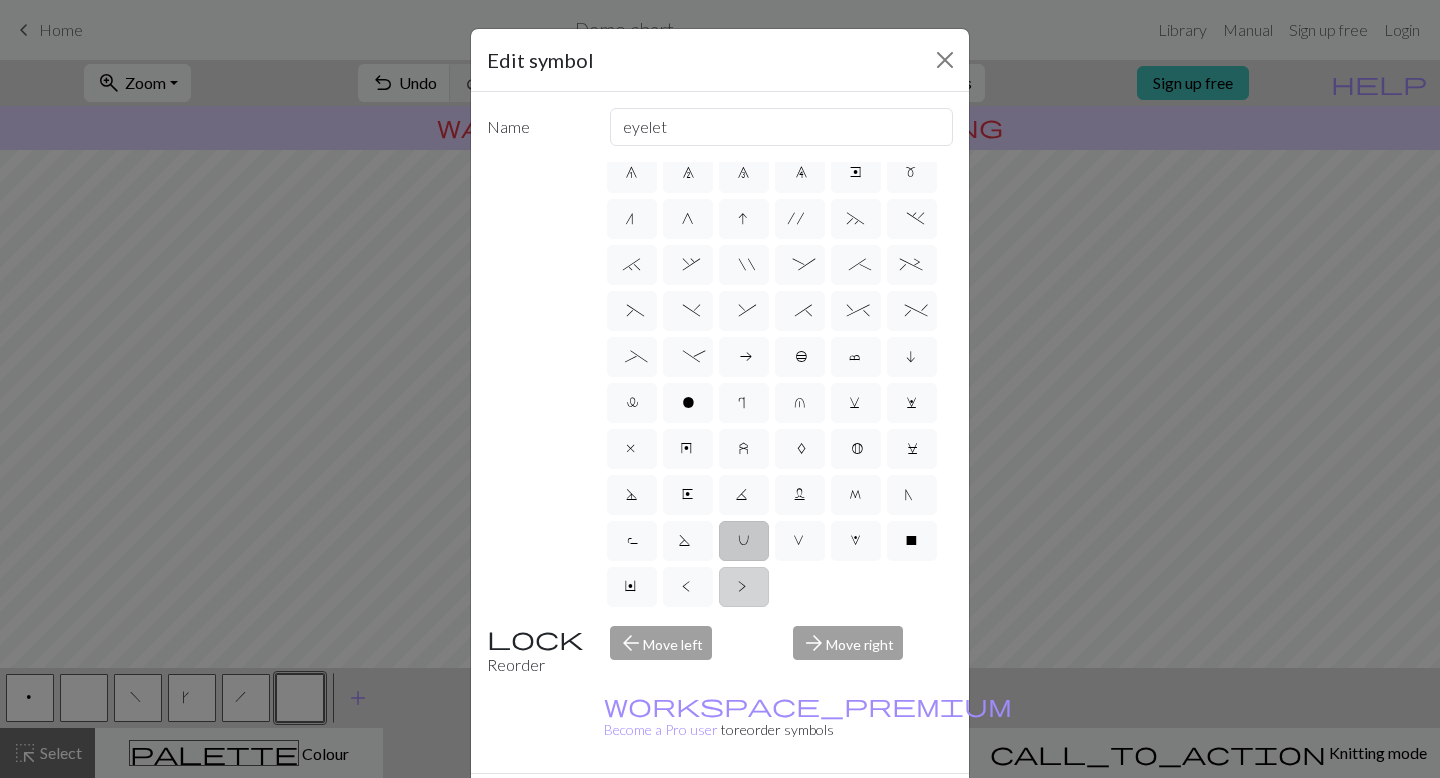 click on ">" at bounding box center [744, 589] 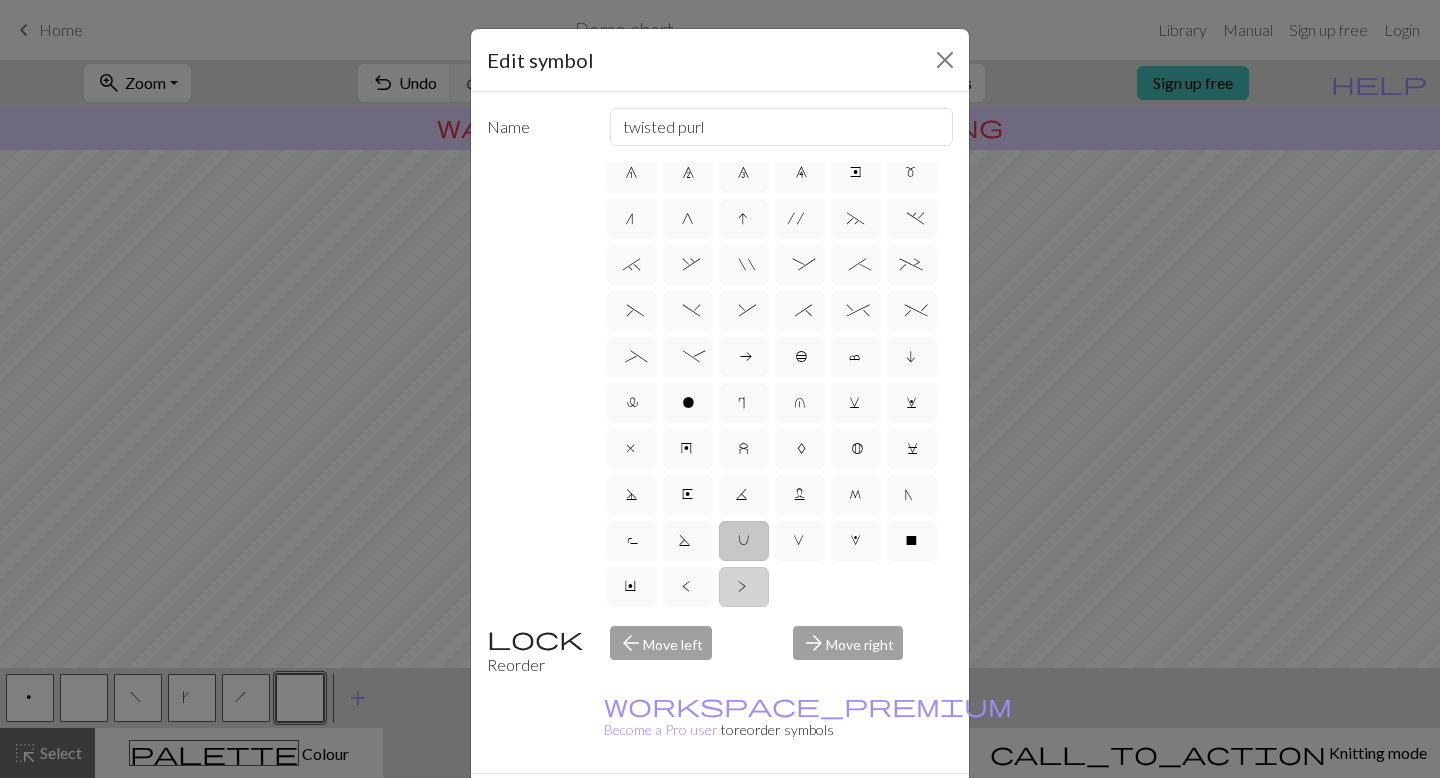 scroll, scrollTop: 5, scrollLeft: 0, axis: vertical 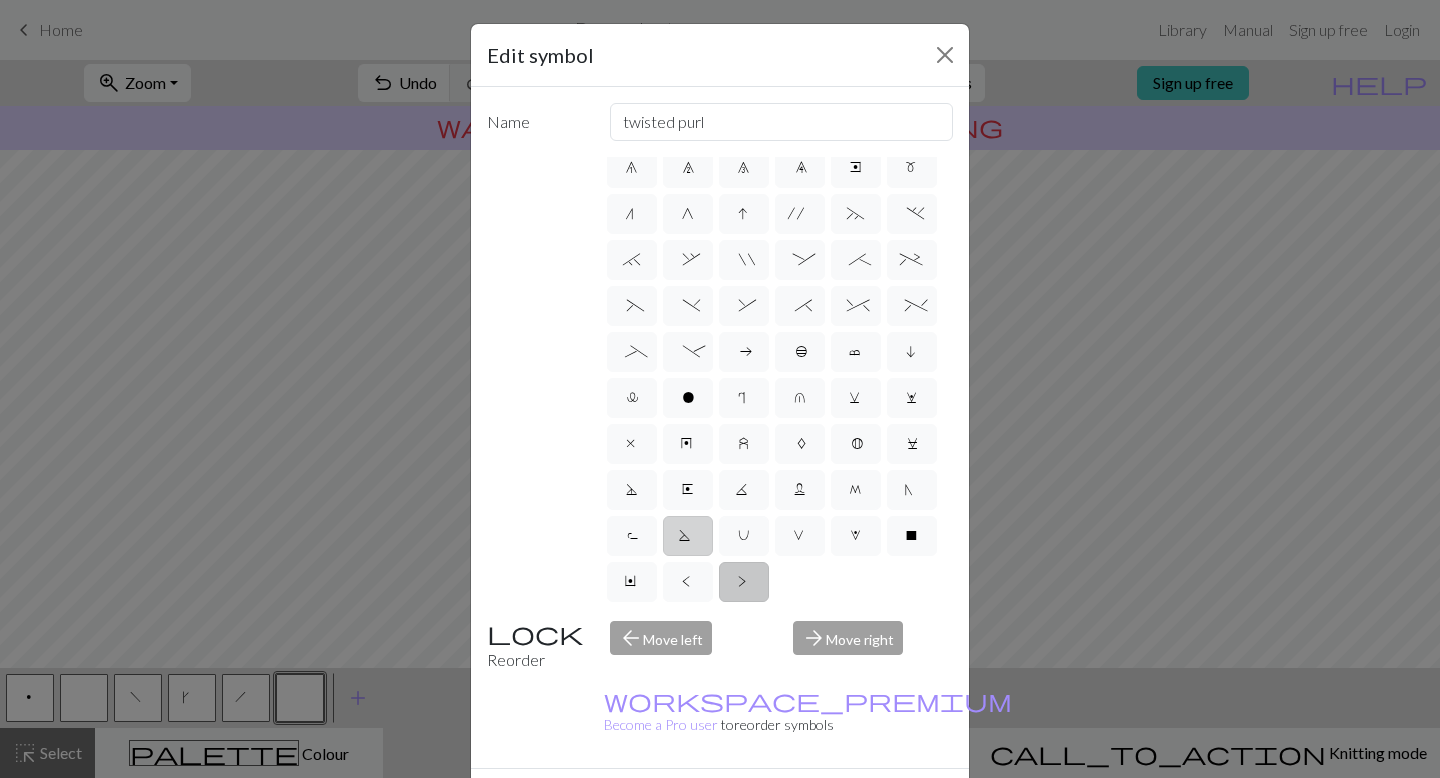 click on "S" at bounding box center (688, 536) 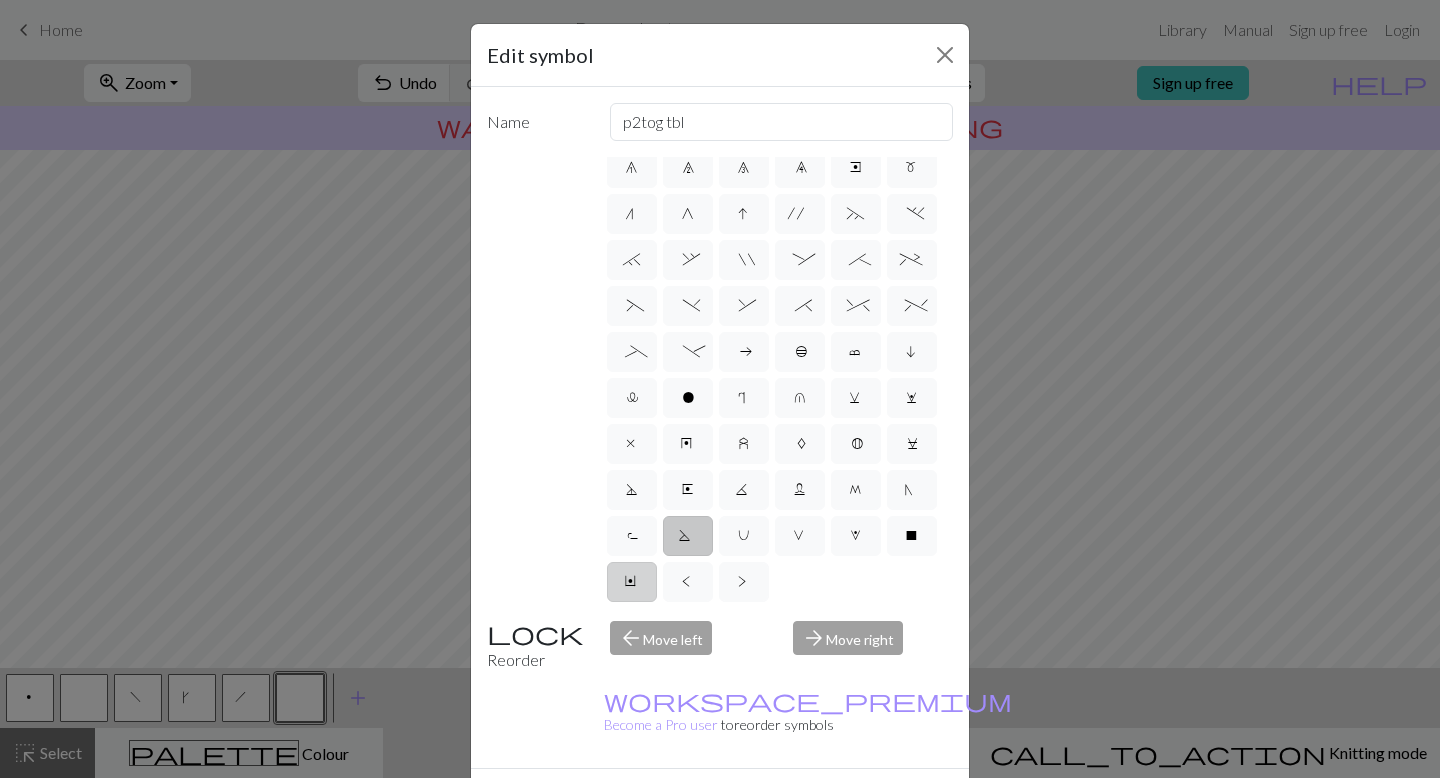 click on "Y" at bounding box center [632, 584] 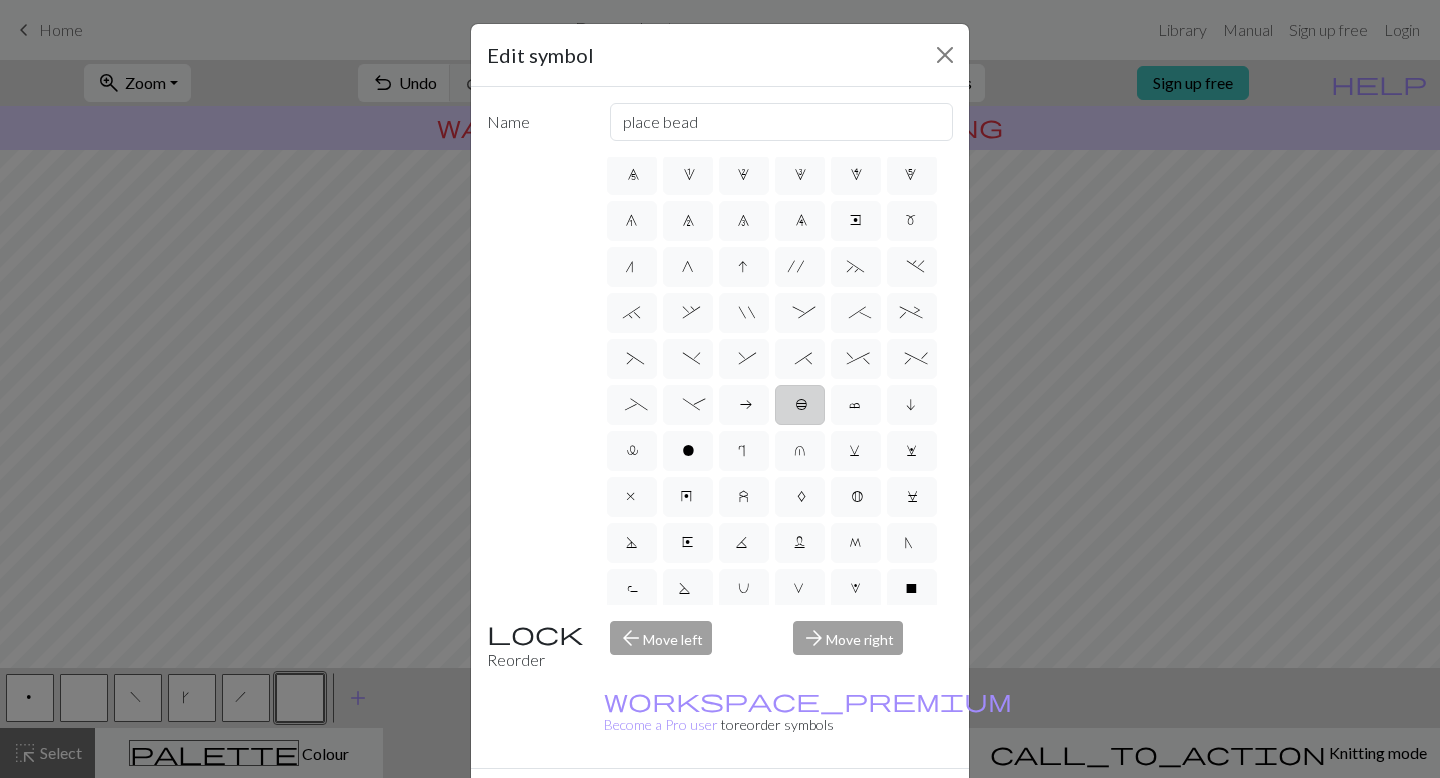 click on "b" at bounding box center (800, 405) 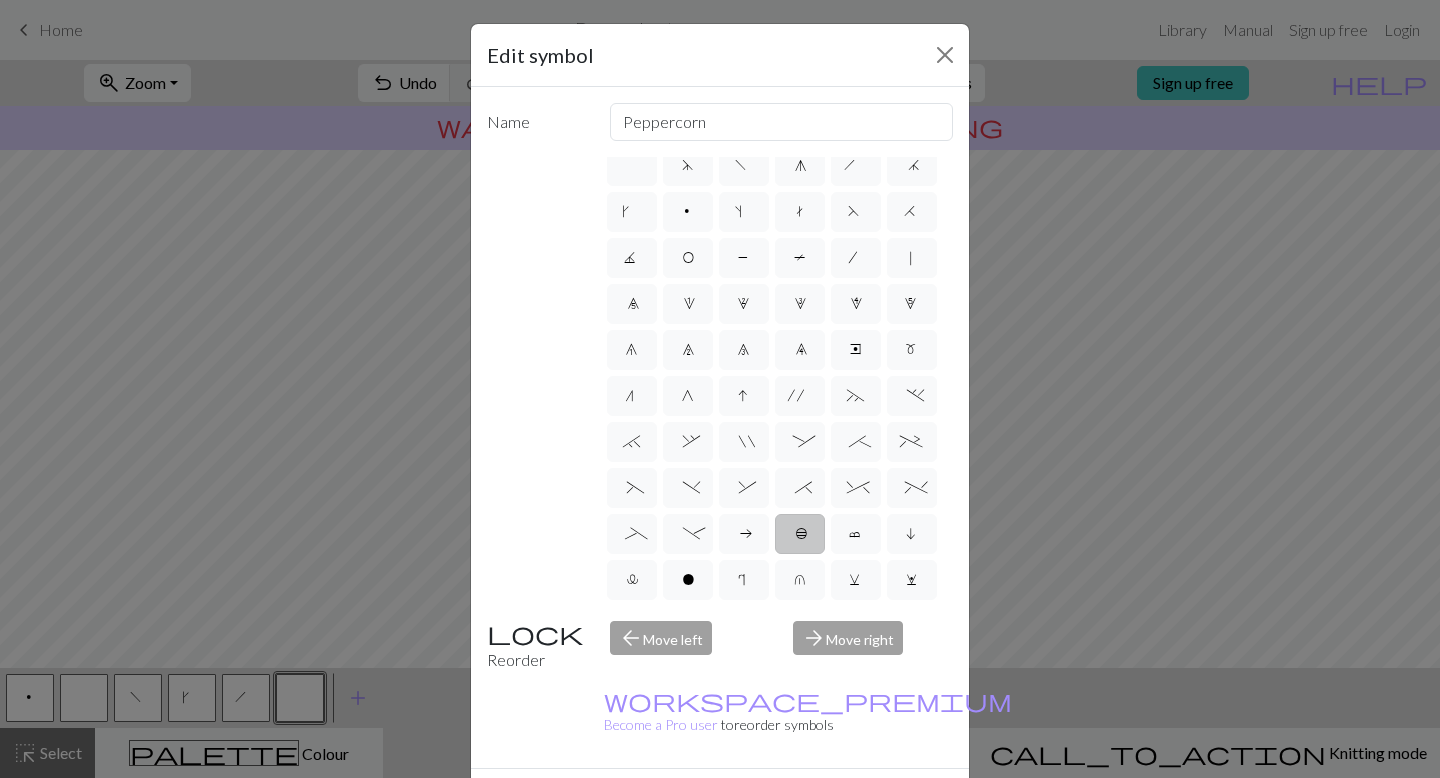 scroll, scrollTop: 11, scrollLeft: 0, axis: vertical 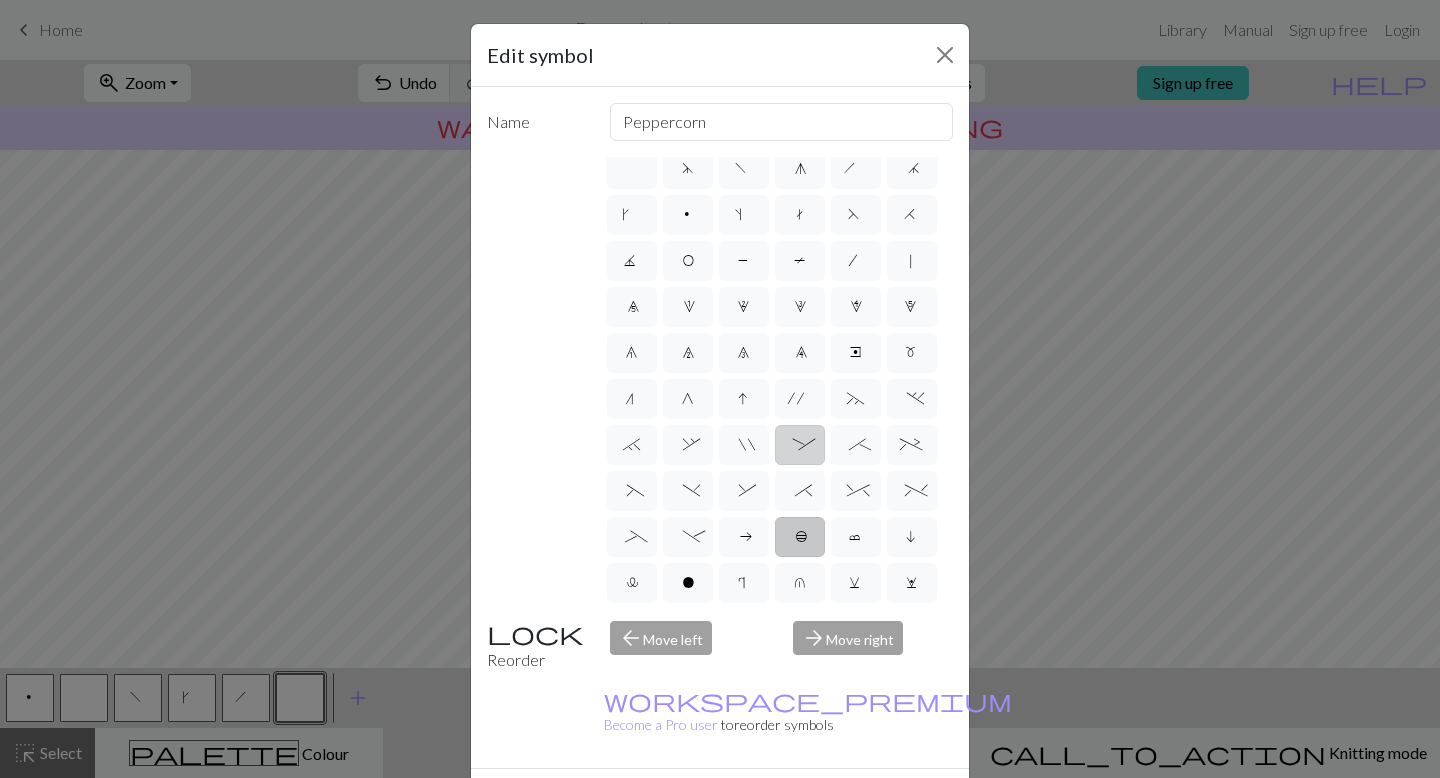 click on ":" at bounding box center (800, 445) 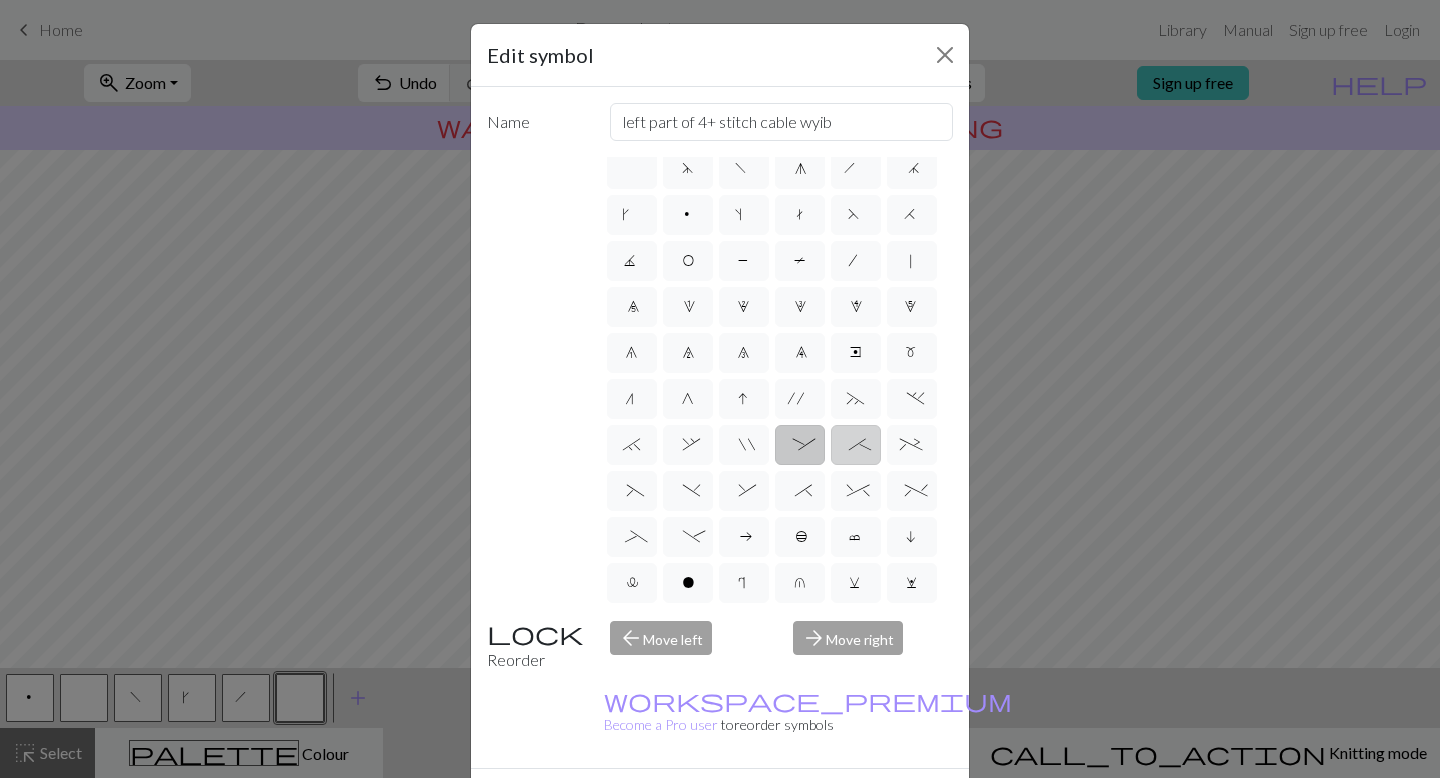 click on ";" at bounding box center (855, 447) 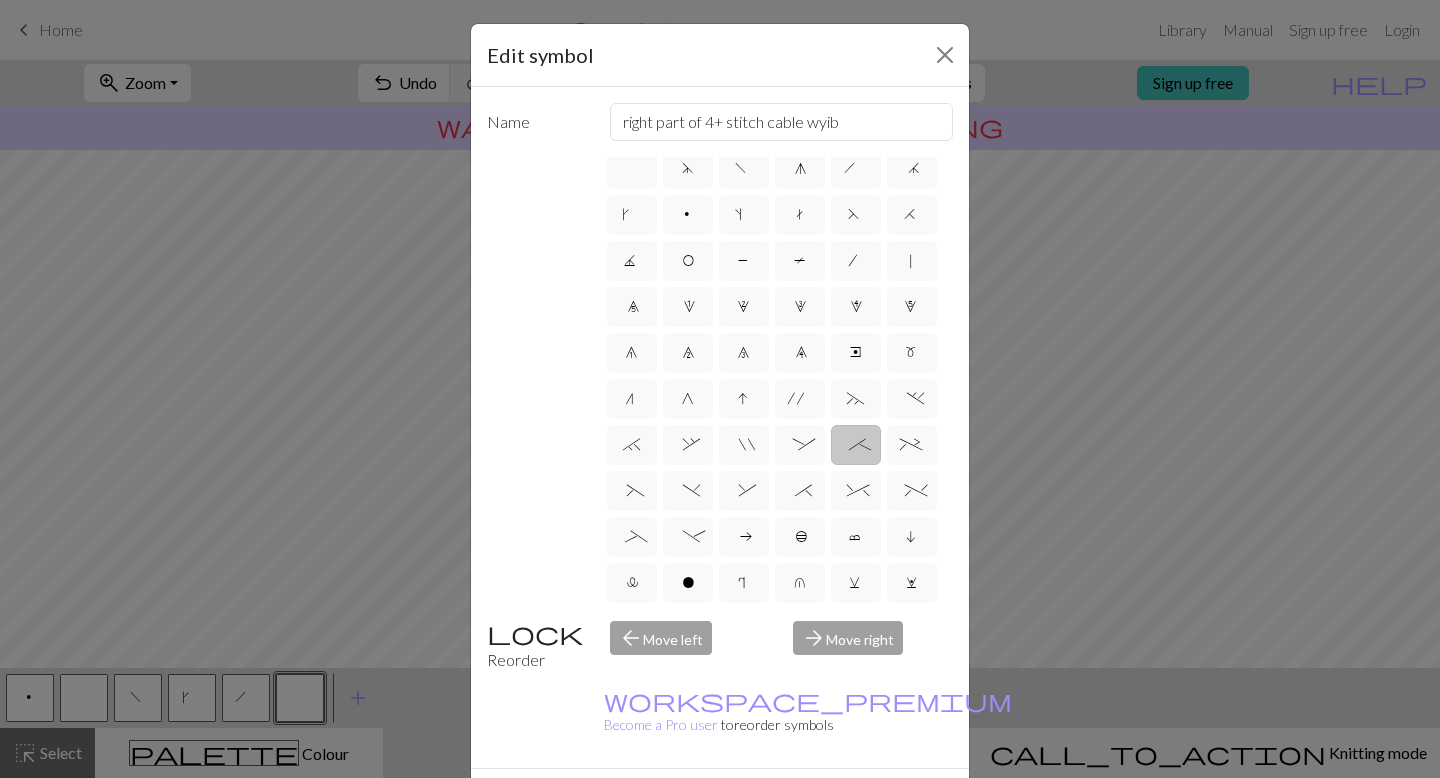 scroll, scrollTop: 0, scrollLeft: 0, axis: both 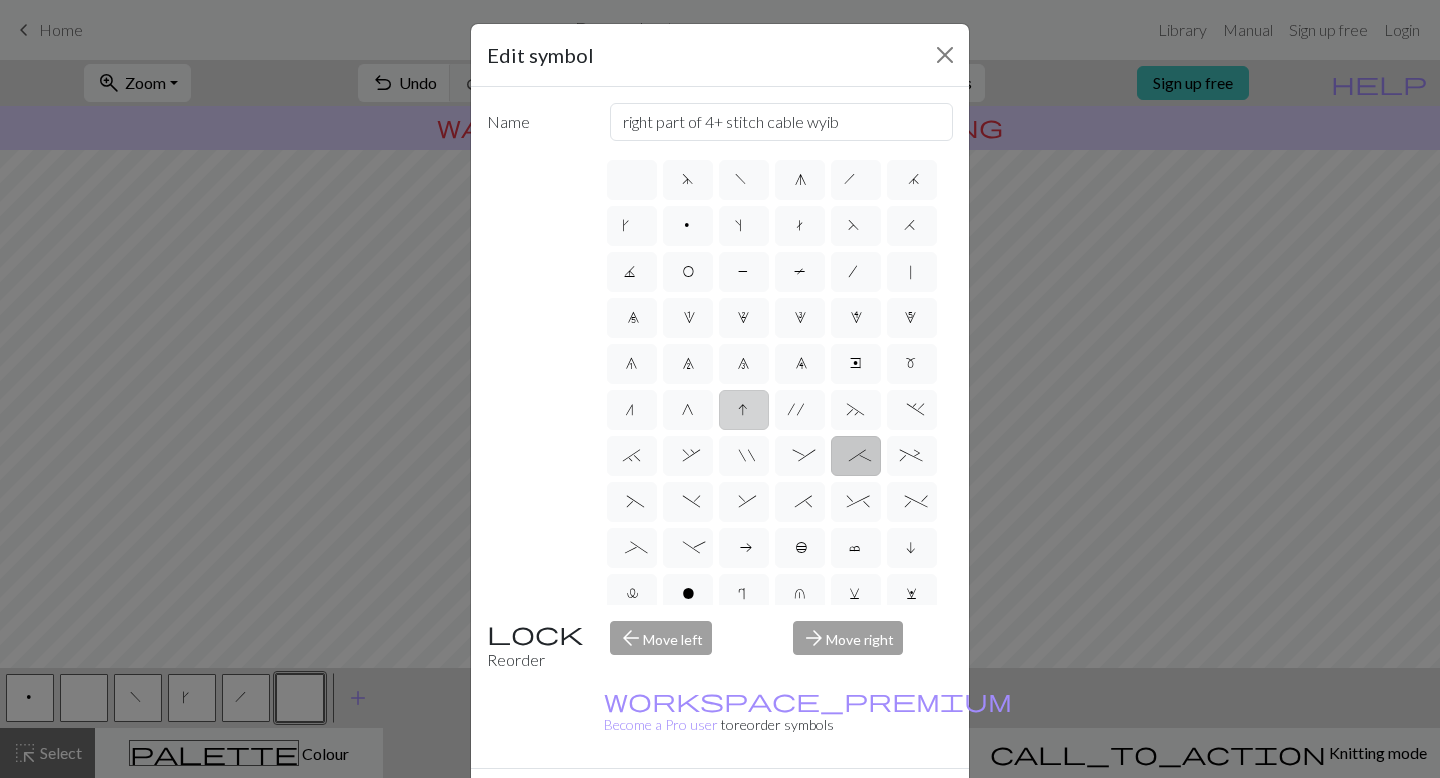 click on "I" at bounding box center (744, 412) 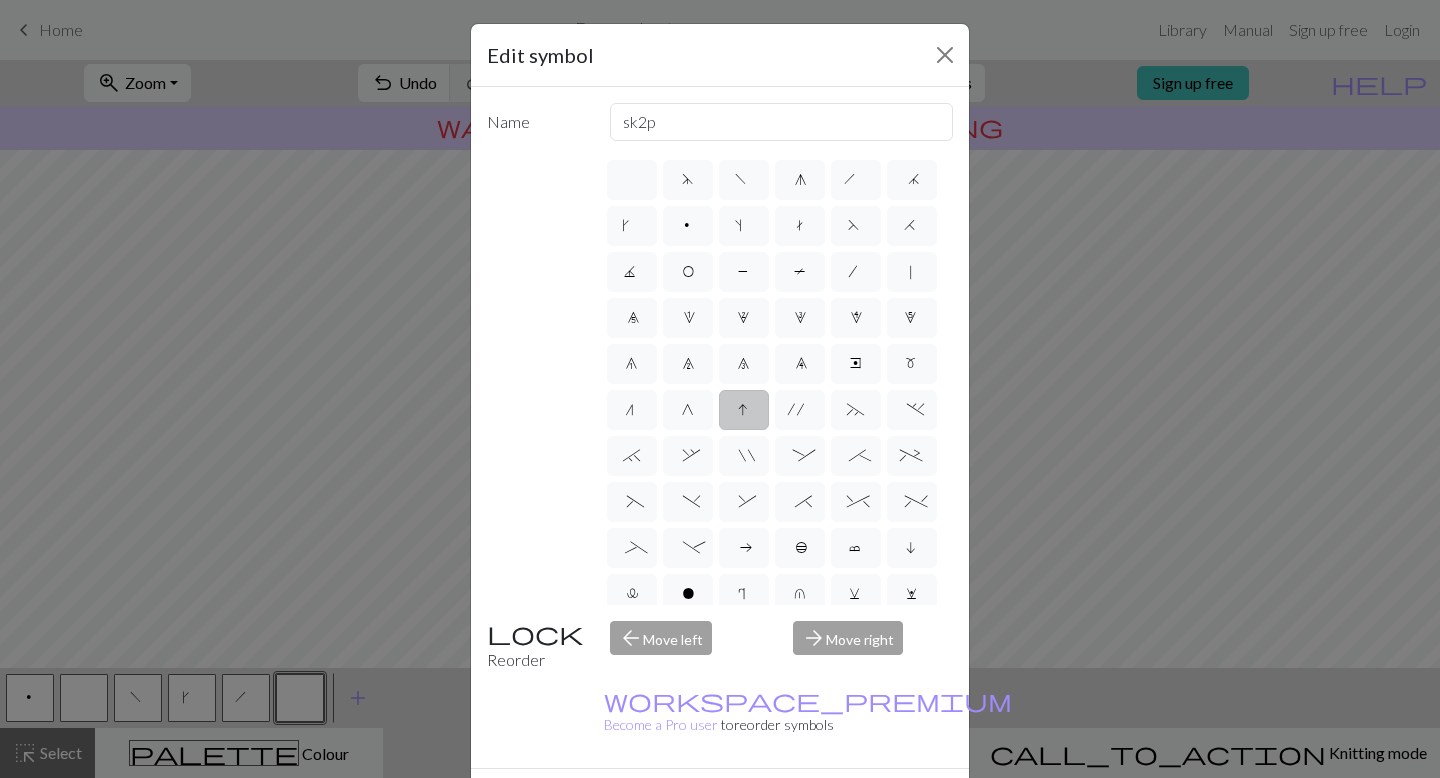 scroll, scrollTop: 0, scrollLeft: 0, axis: both 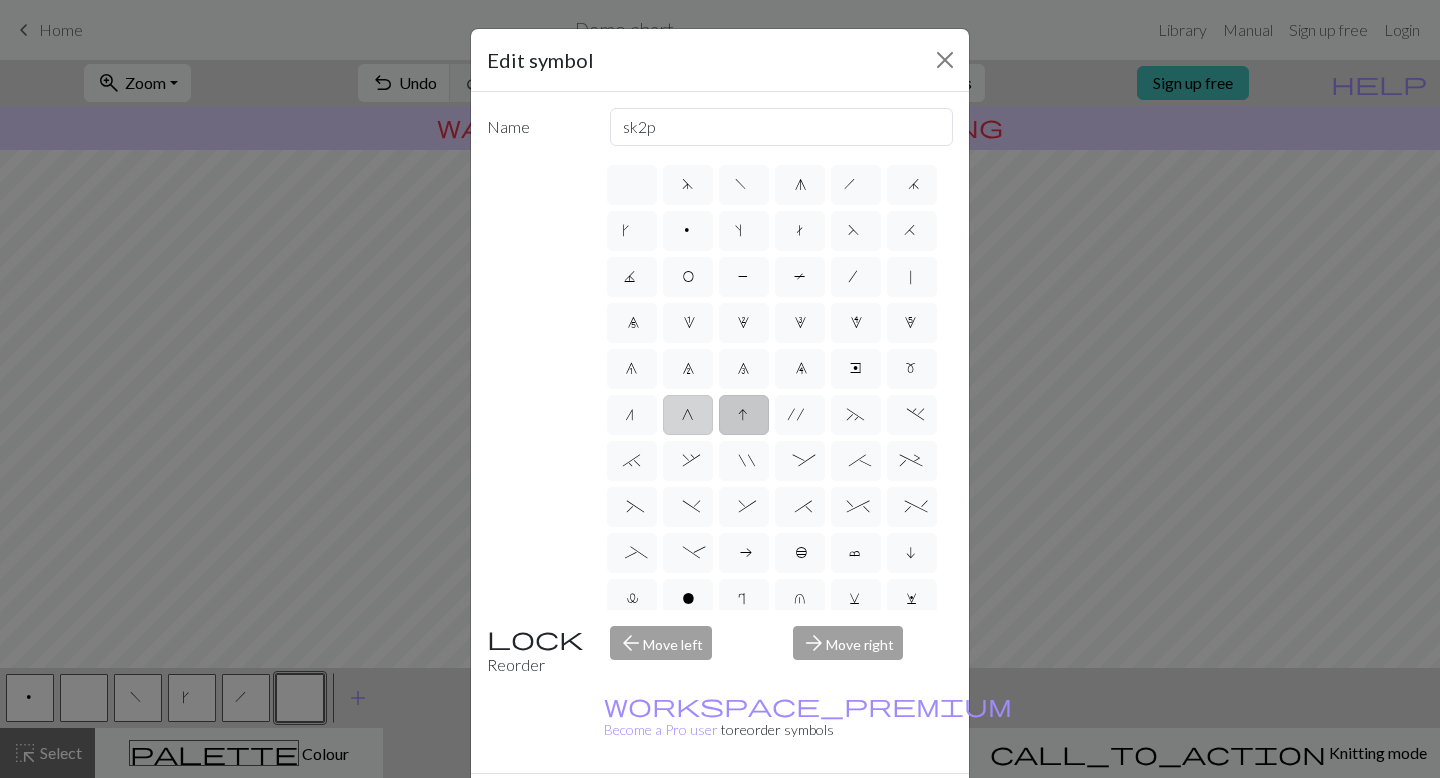 click on "G" at bounding box center (688, 415) 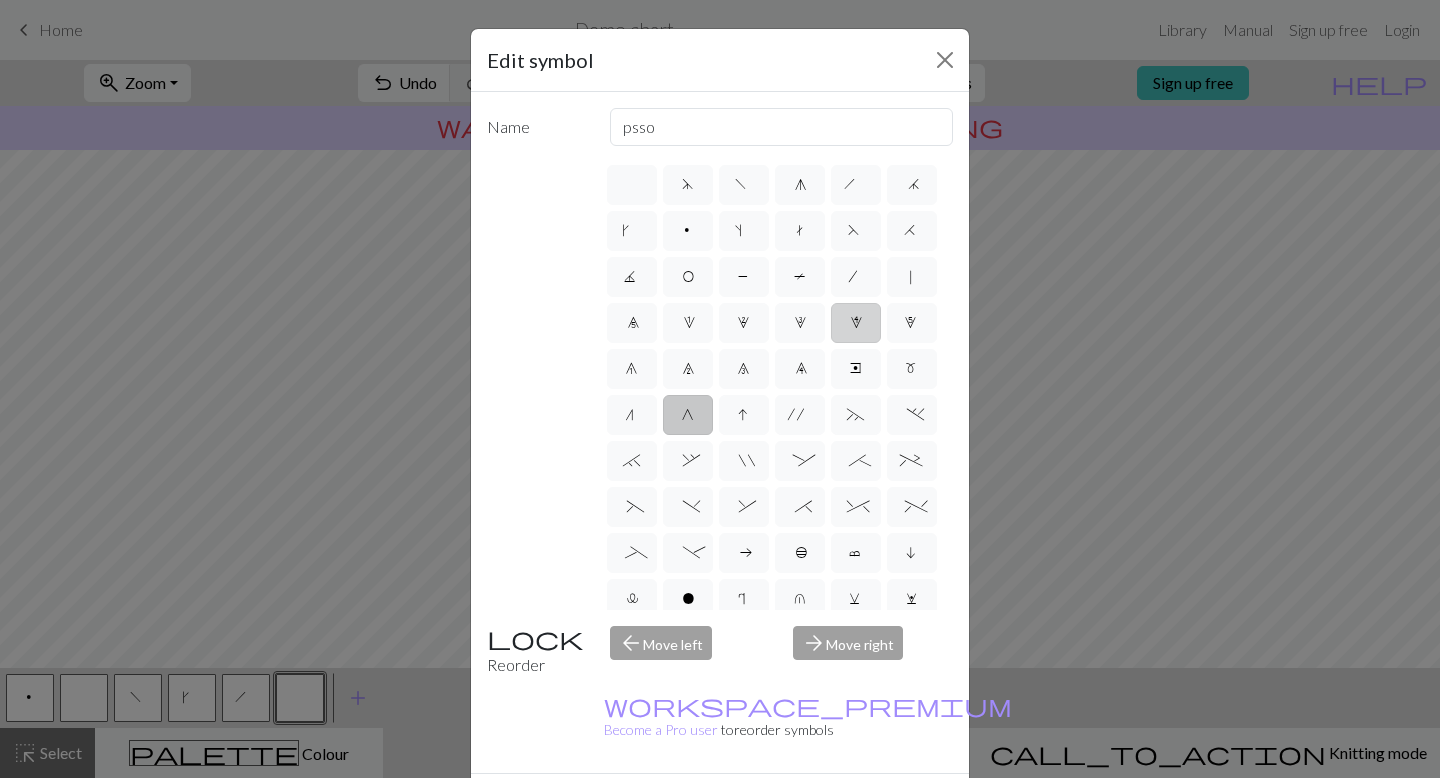 click on "4" at bounding box center [856, 323] 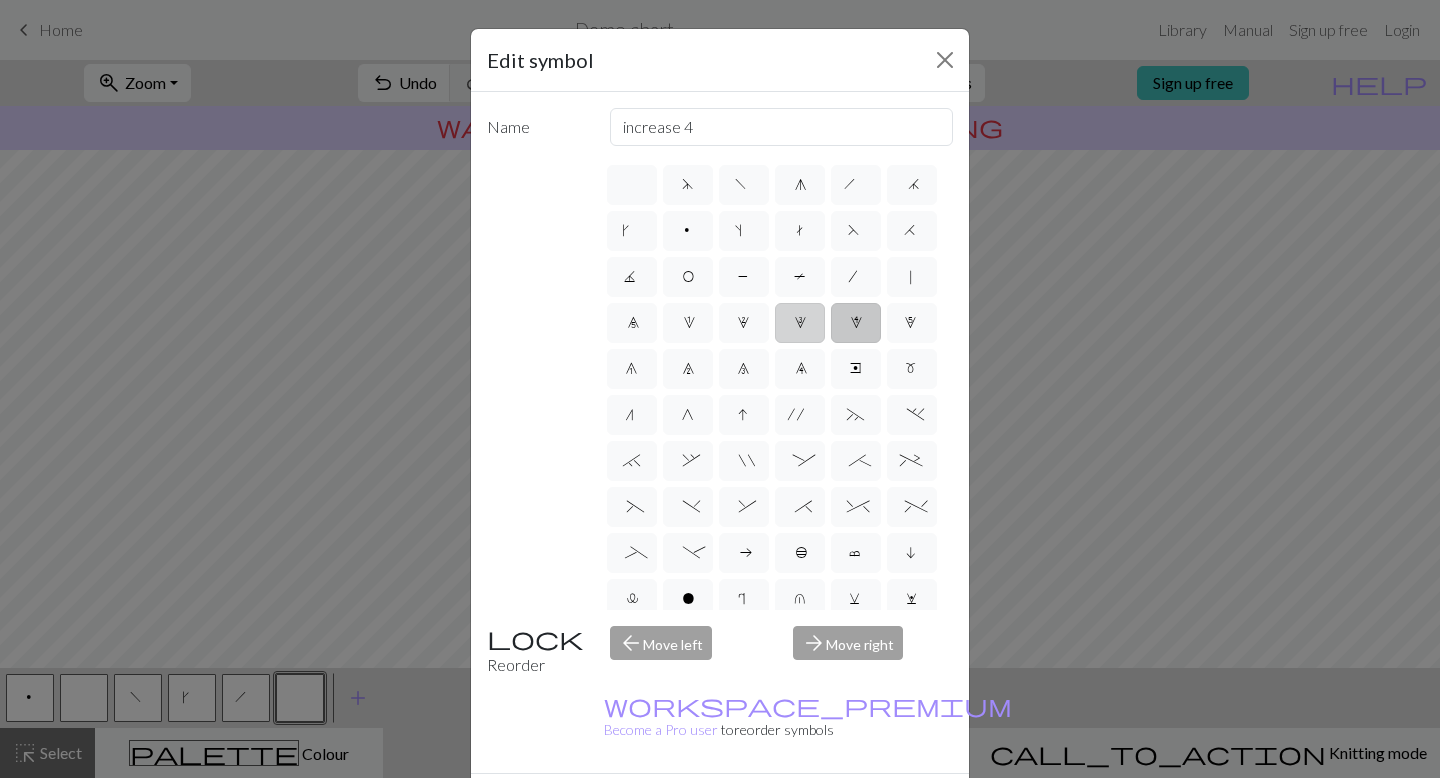 click on "3" at bounding box center [800, 325] 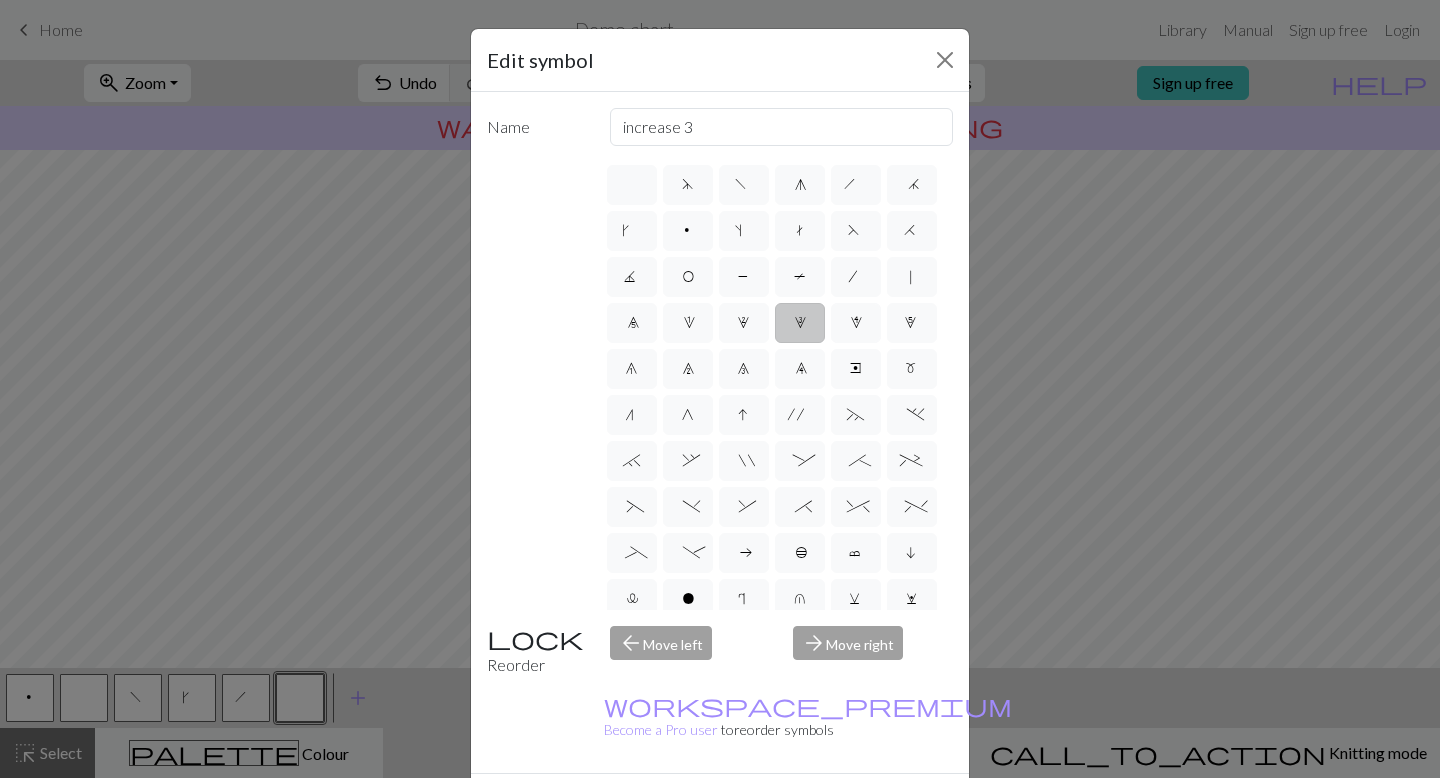 click on "Done" at bounding box center [840, 809] 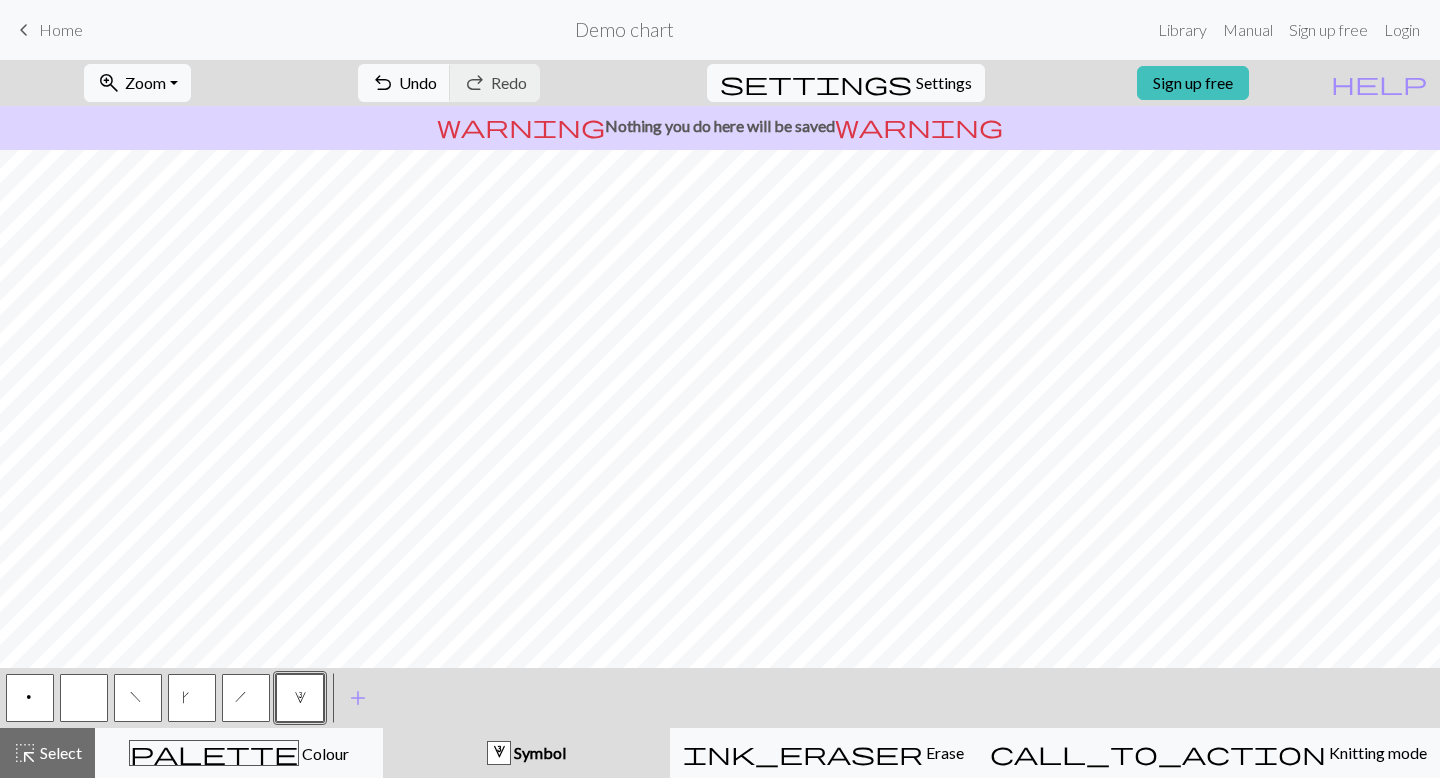 click on "p" at bounding box center (30, 700) 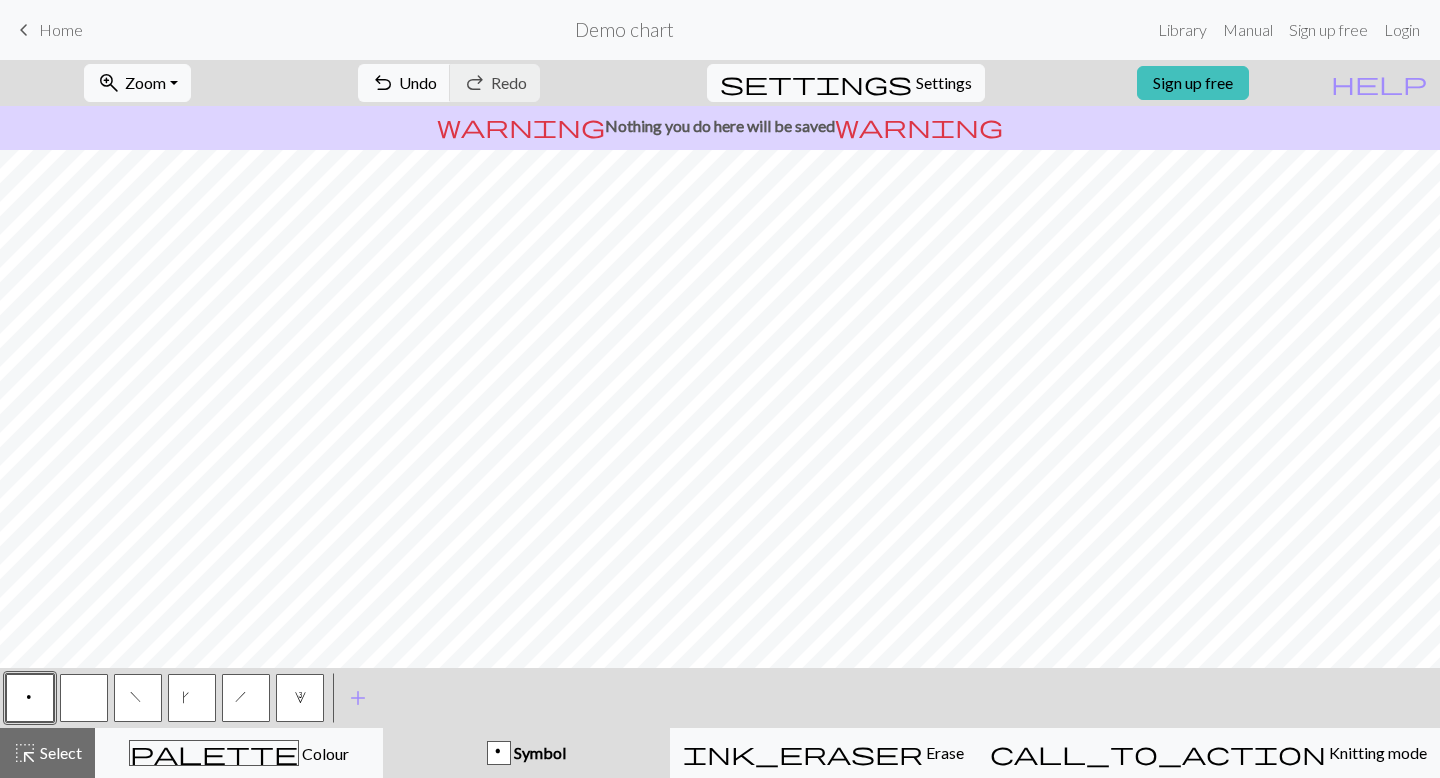 click on "f" at bounding box center [138, 698] 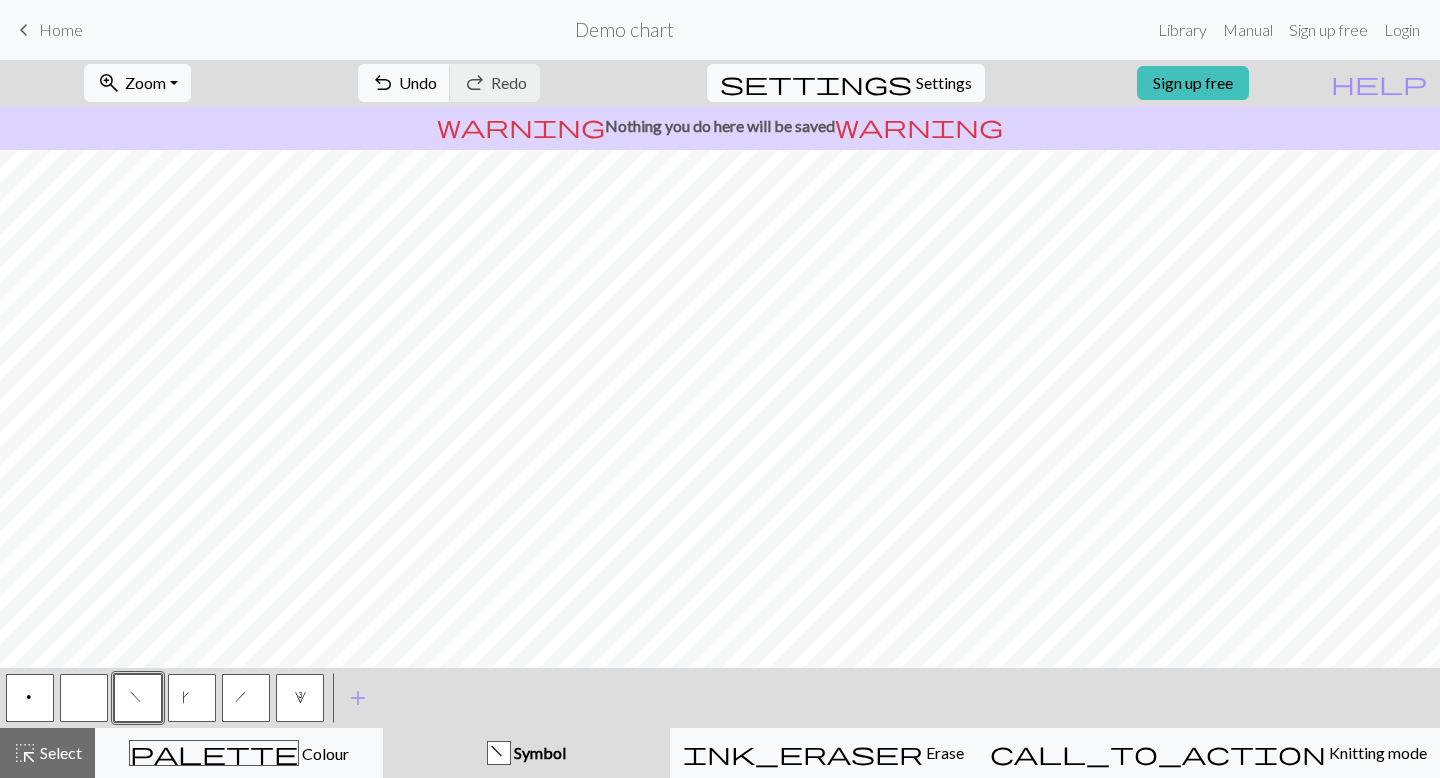 click on "p" at bounding box center (30, 698) 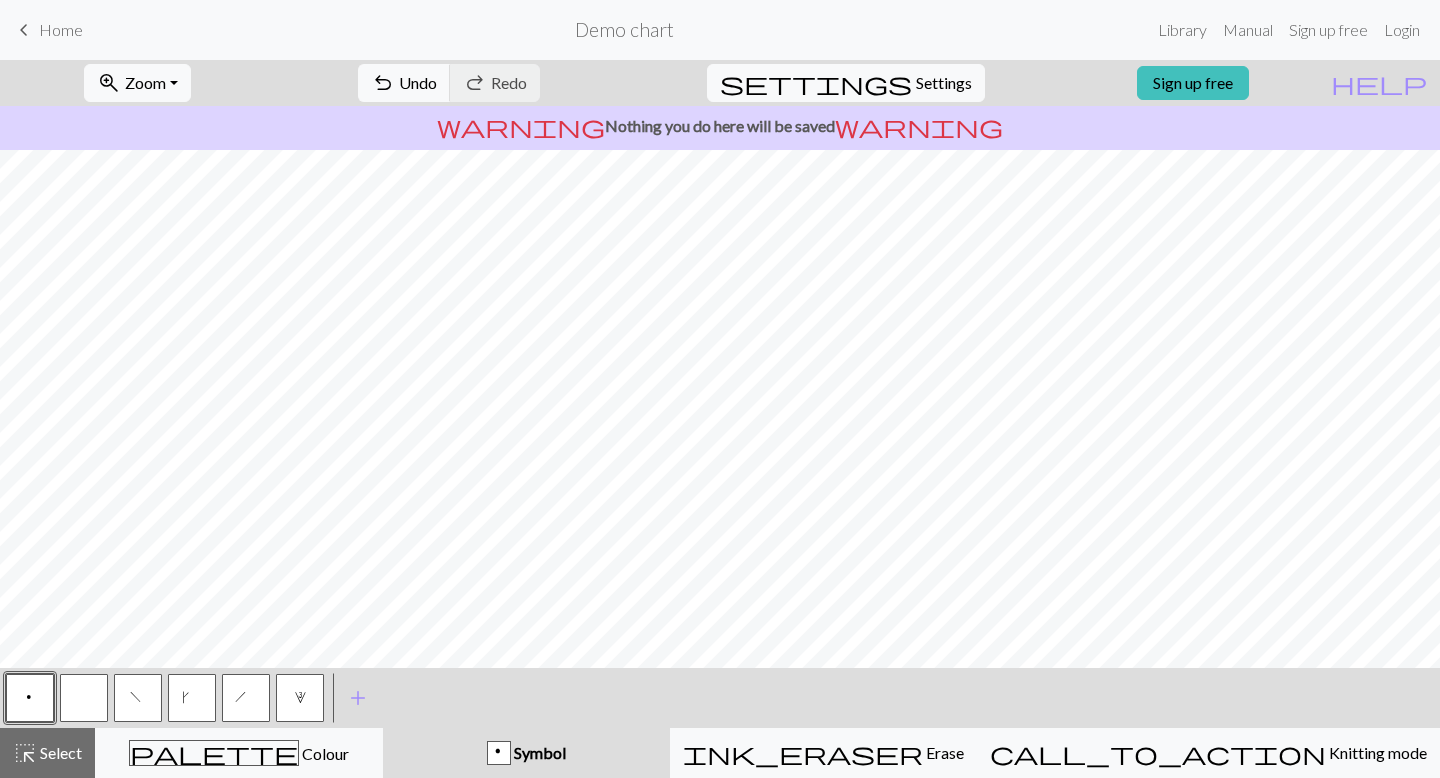 click on "k" at bounding box center (192, 698) 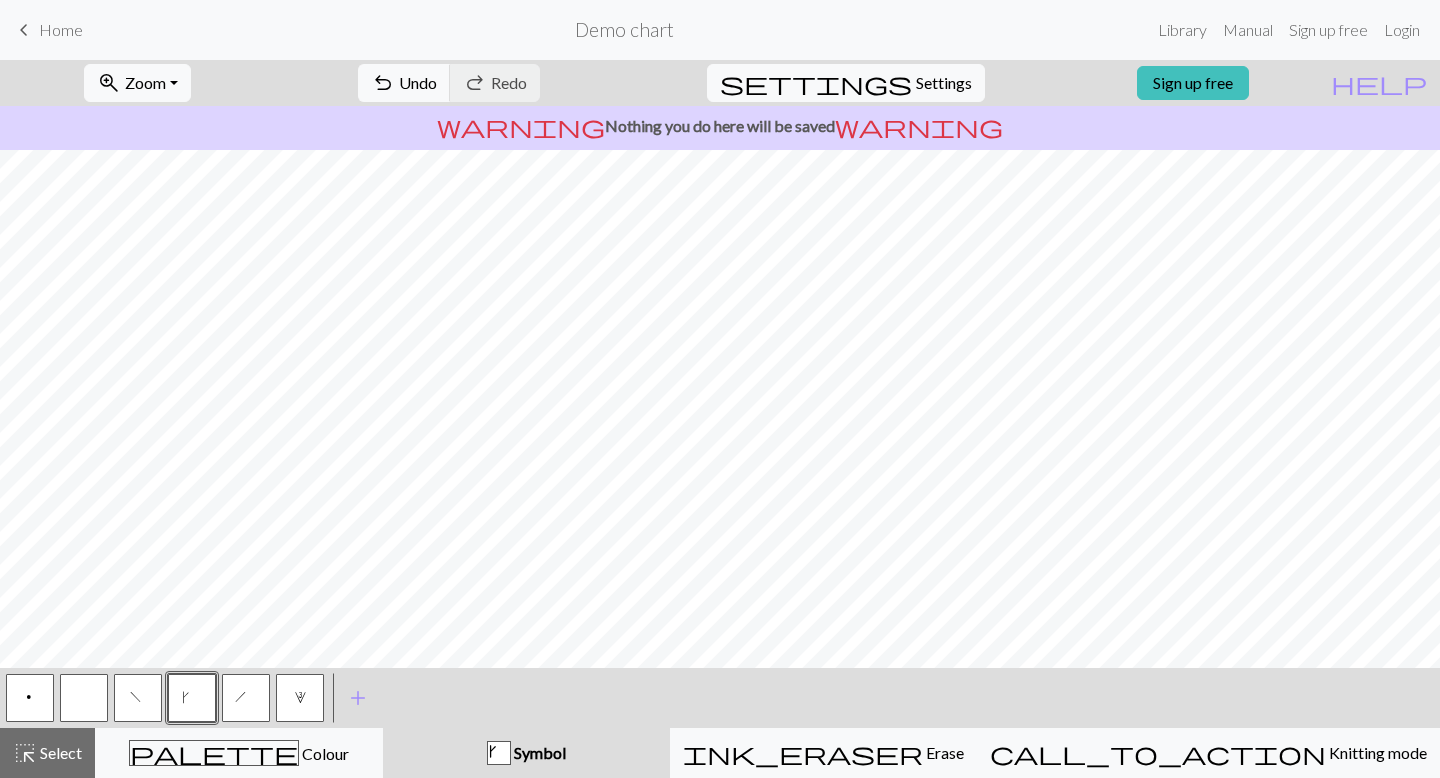 click on "p" at bounding box center [30, 698] 